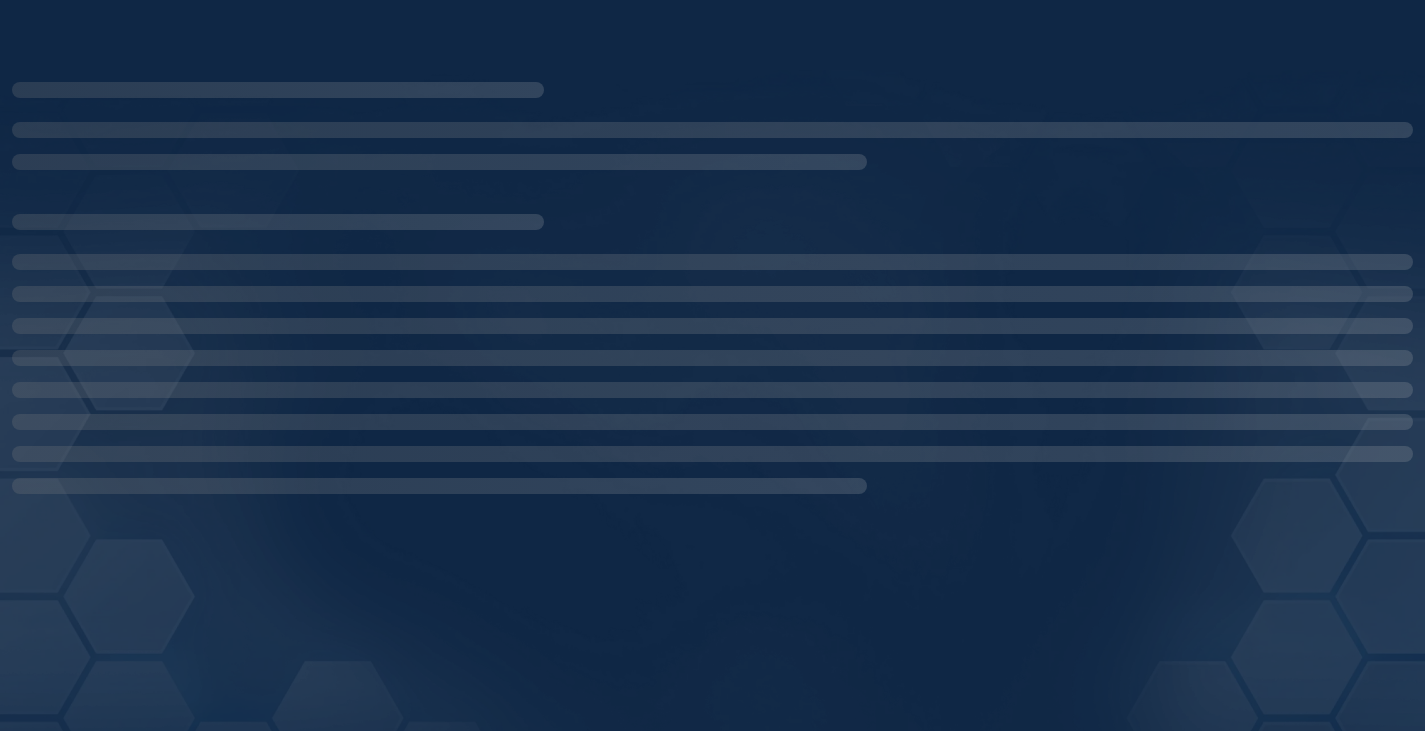 scroll, scrollTop: 0, scrollLeft: 0, axis: both 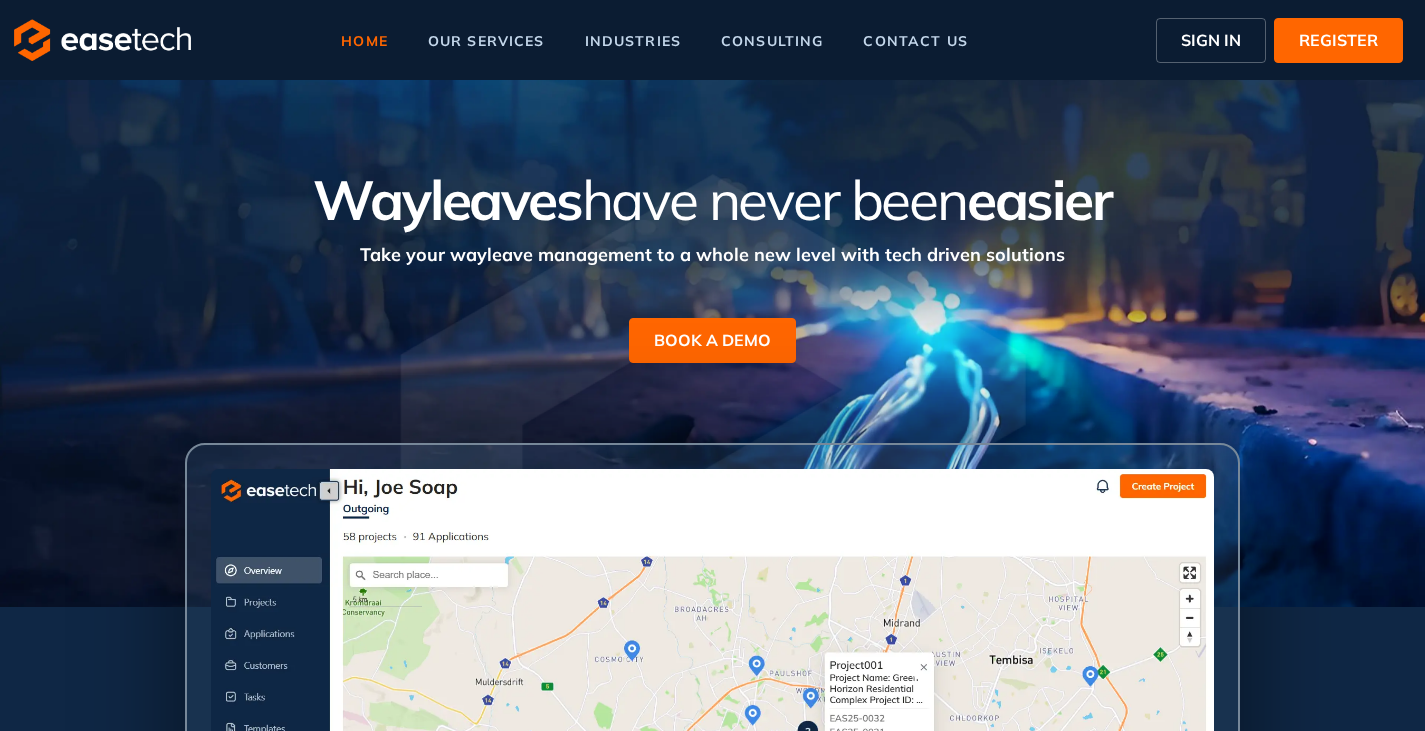 click on "SIGN IN" at bounding box center [1211, 40] 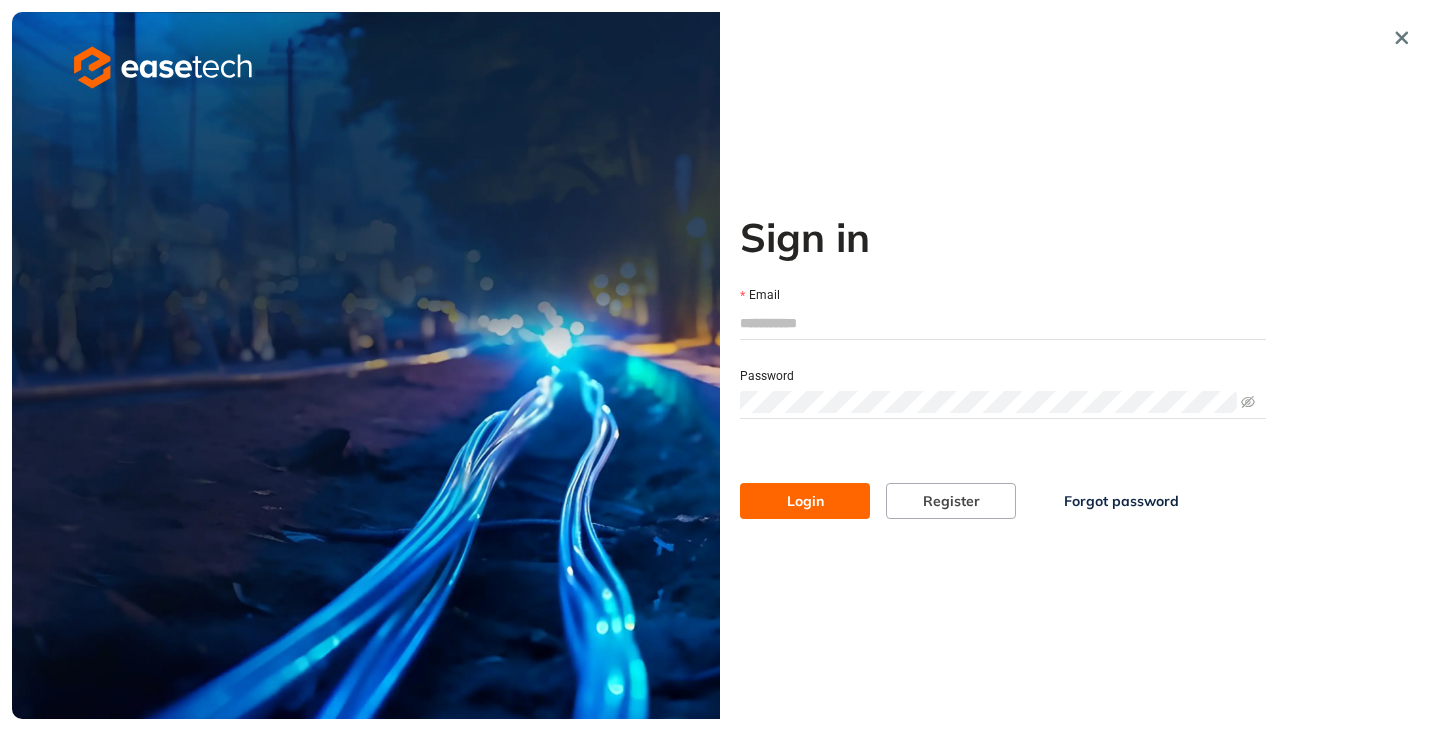 click on "Email" at bounding box center [1003, 323] 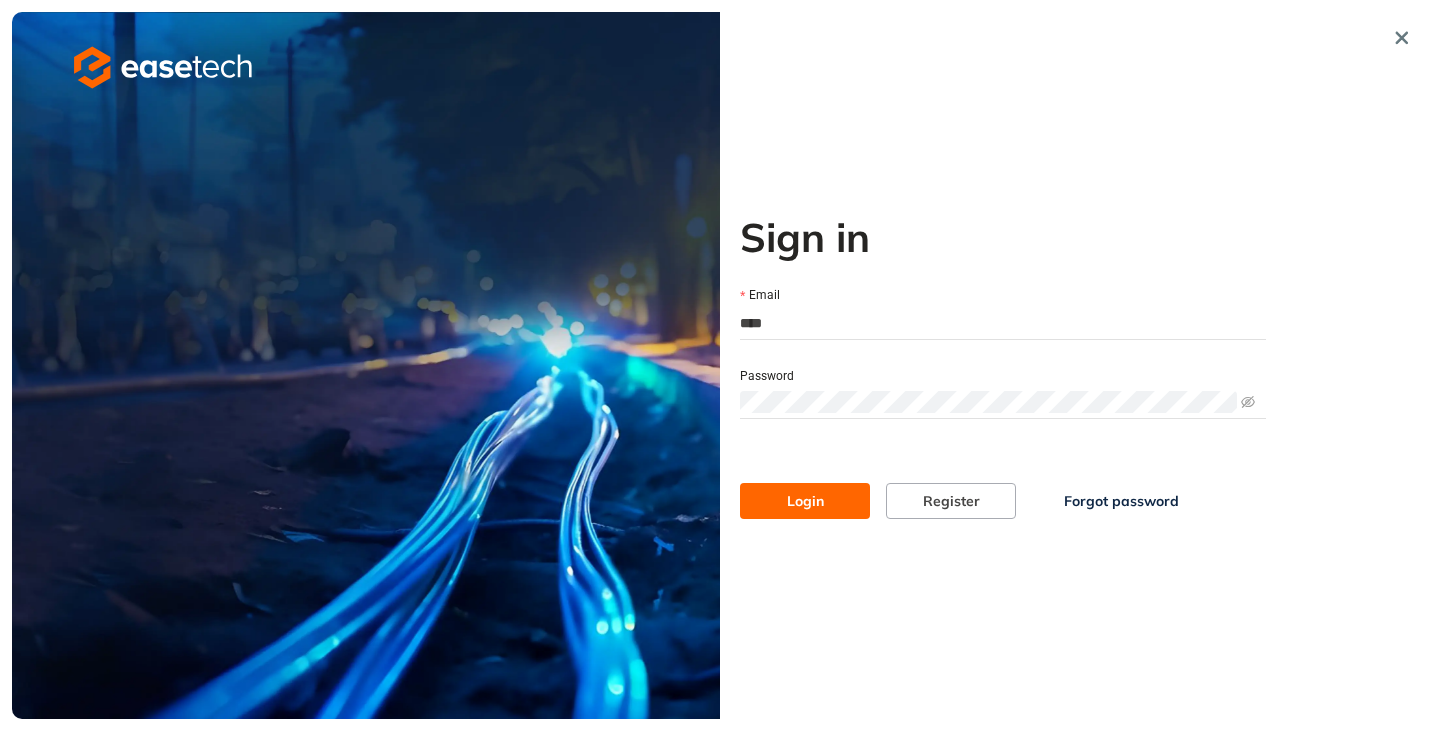 type on "**********" 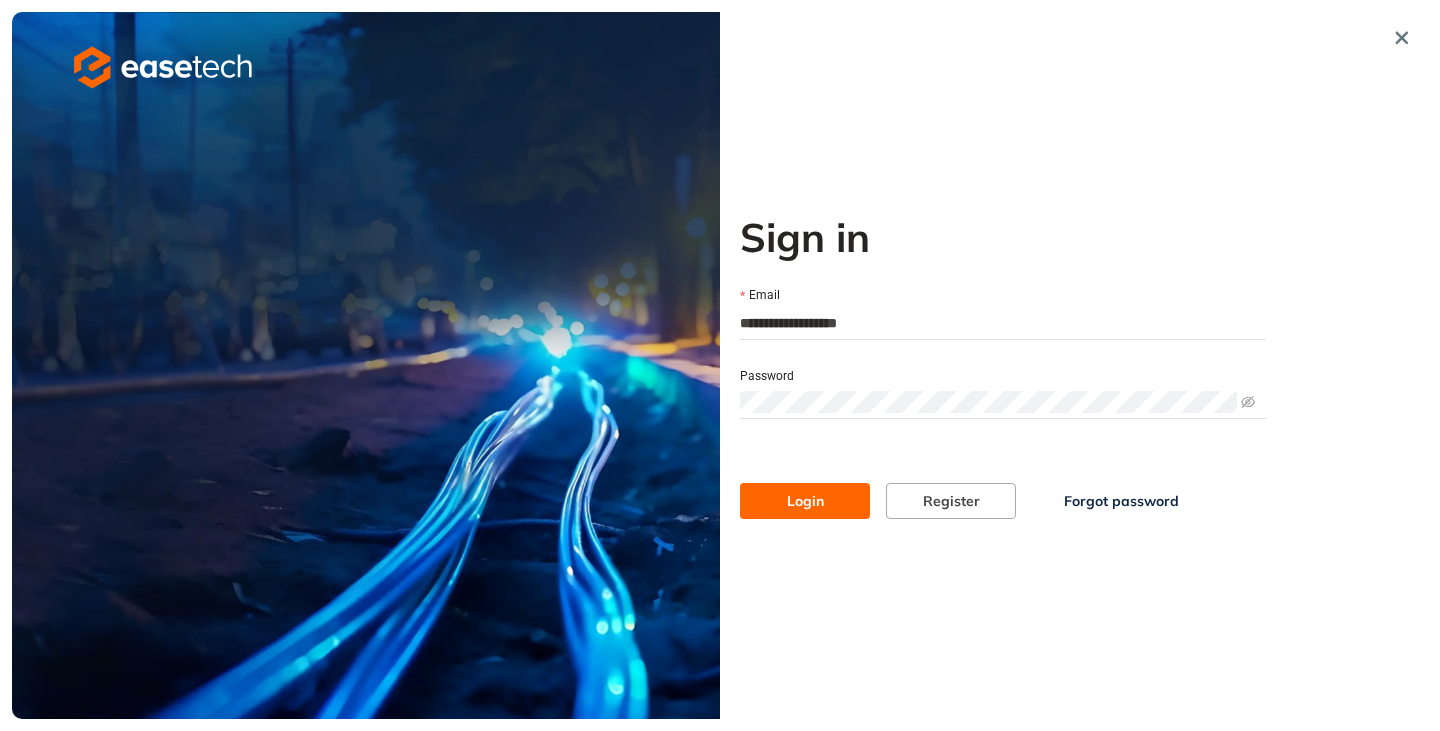 click on "Login" at bounding box center (805, 501) 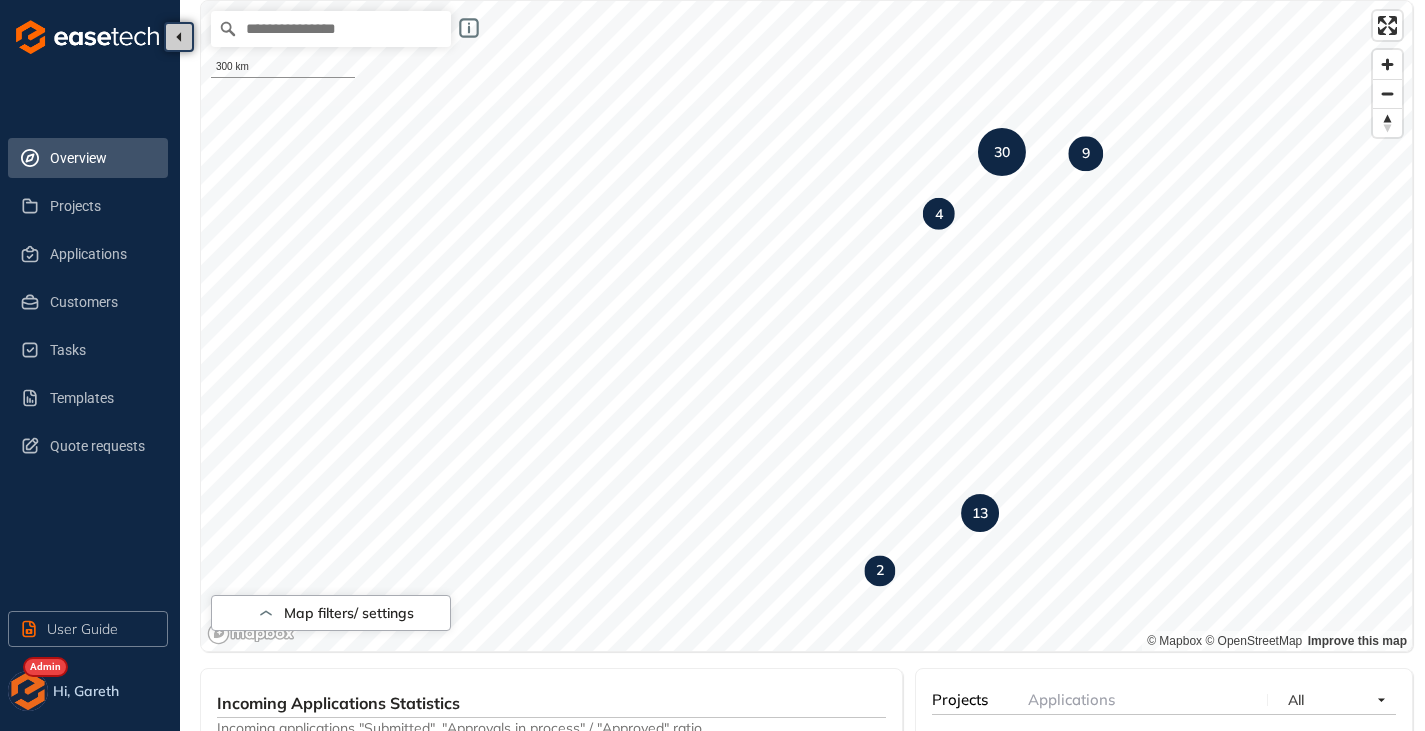 scroll, scrollTop: 0, scrollLeft: 0, axis: both 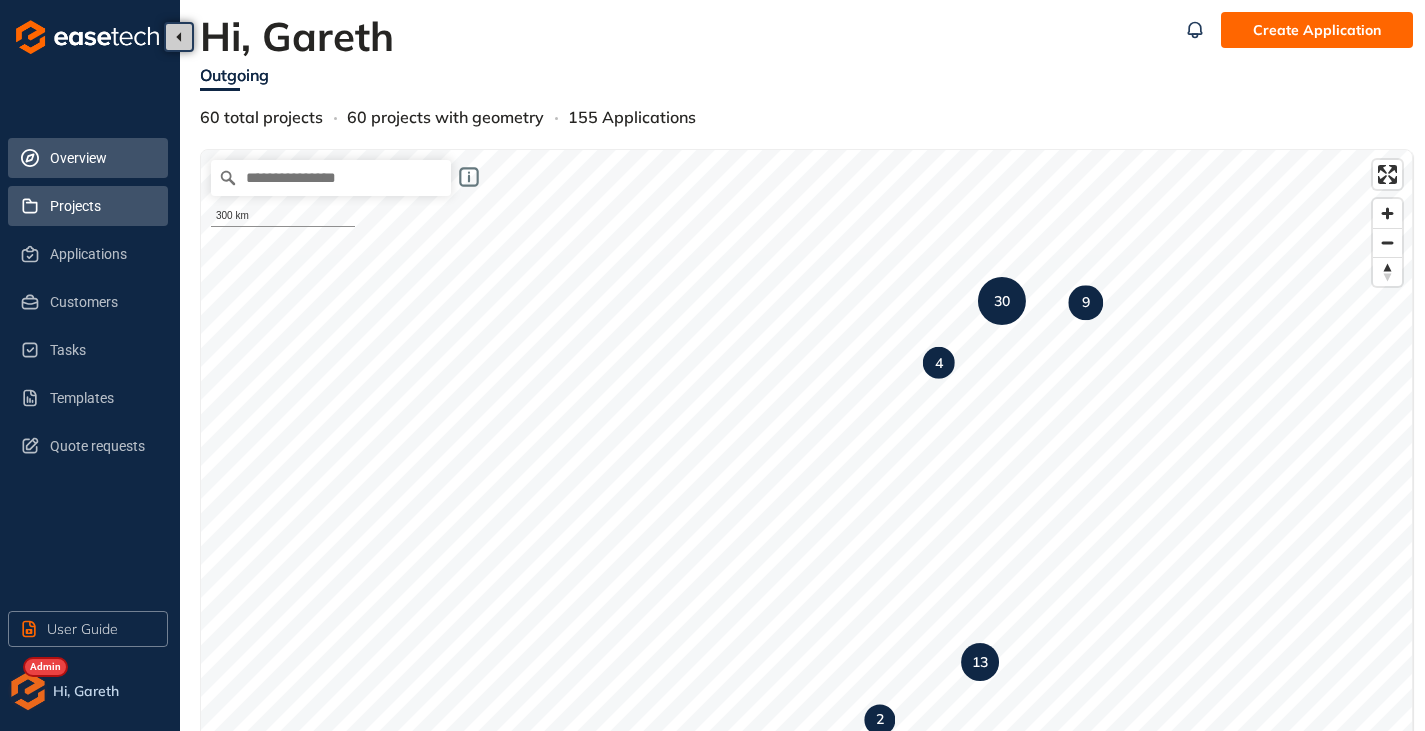 click on "Projects" at bounding box center (101, 206) 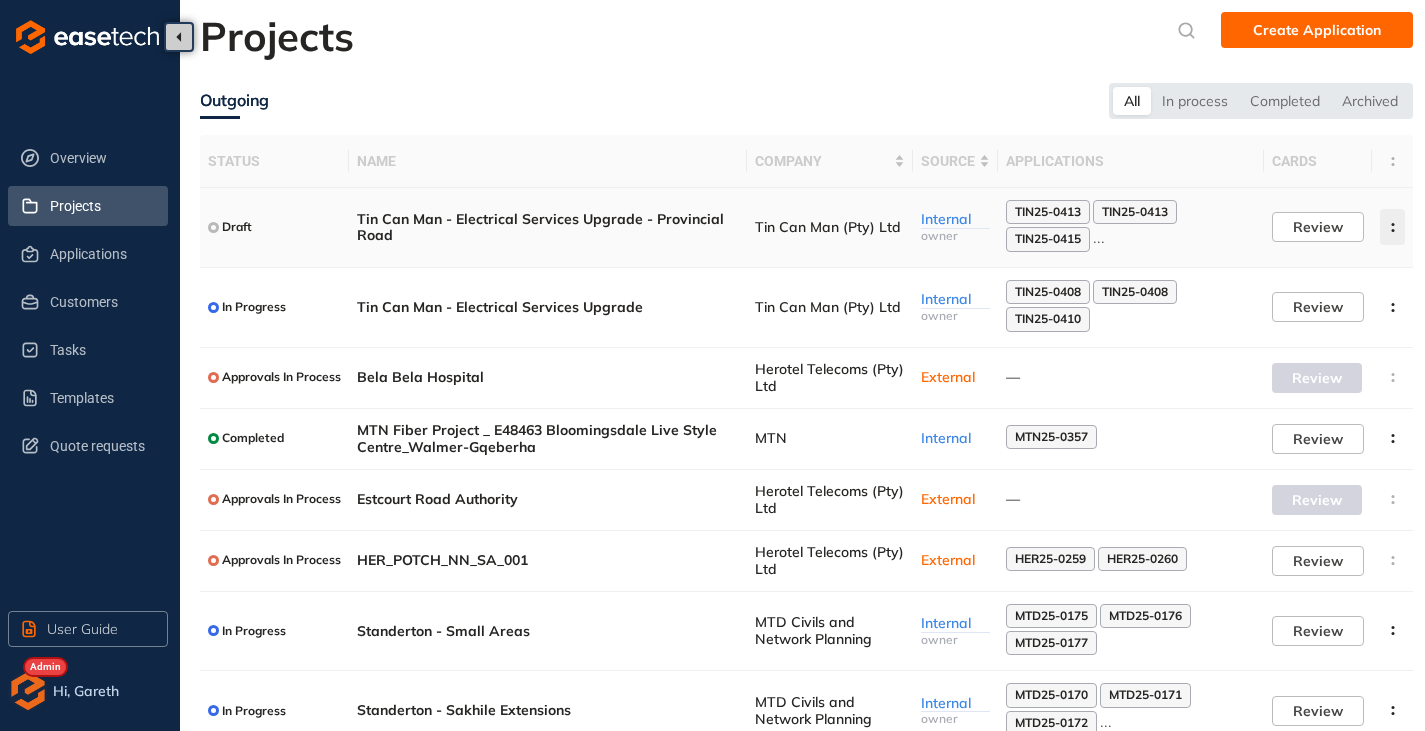 click 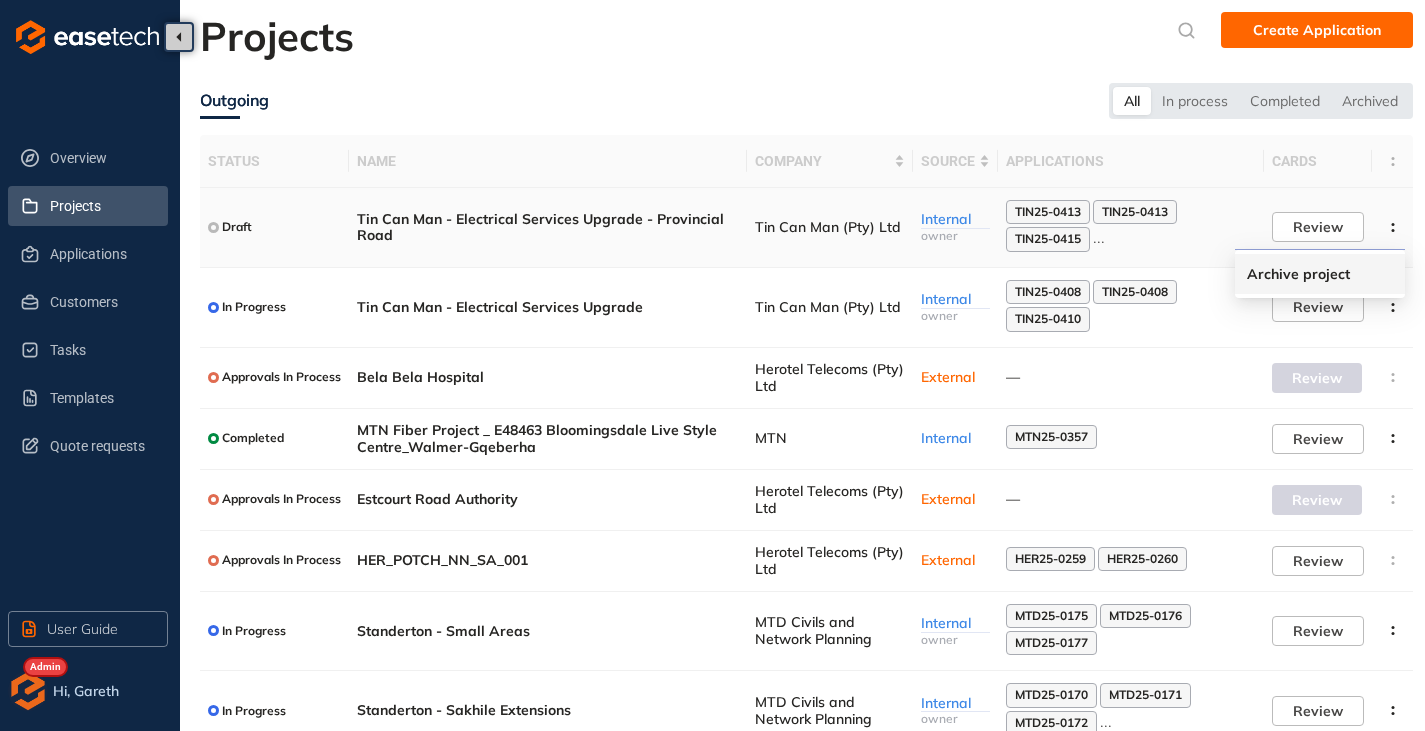 click on "Archive project" at bounding box center [1298, 274] 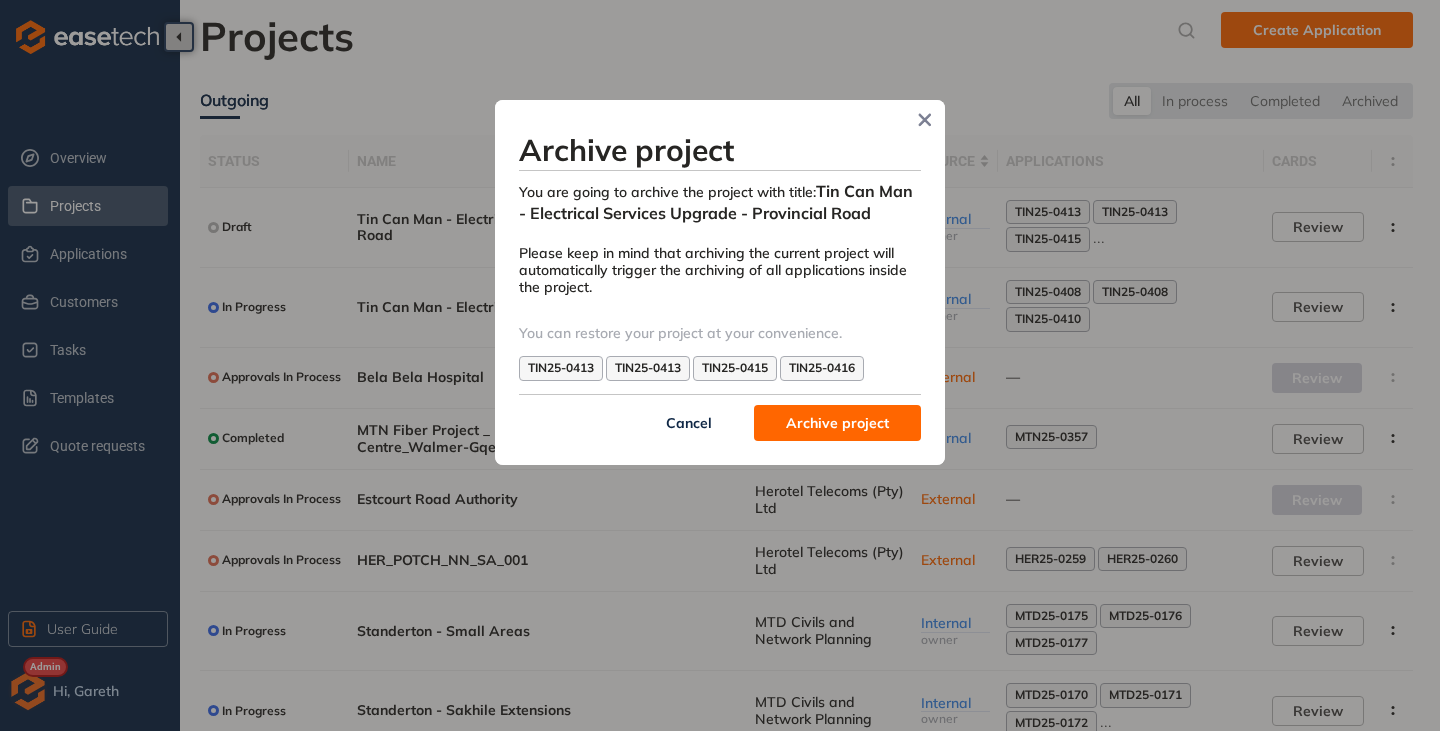 click on "Archive project" at bounding box center [837, 423] 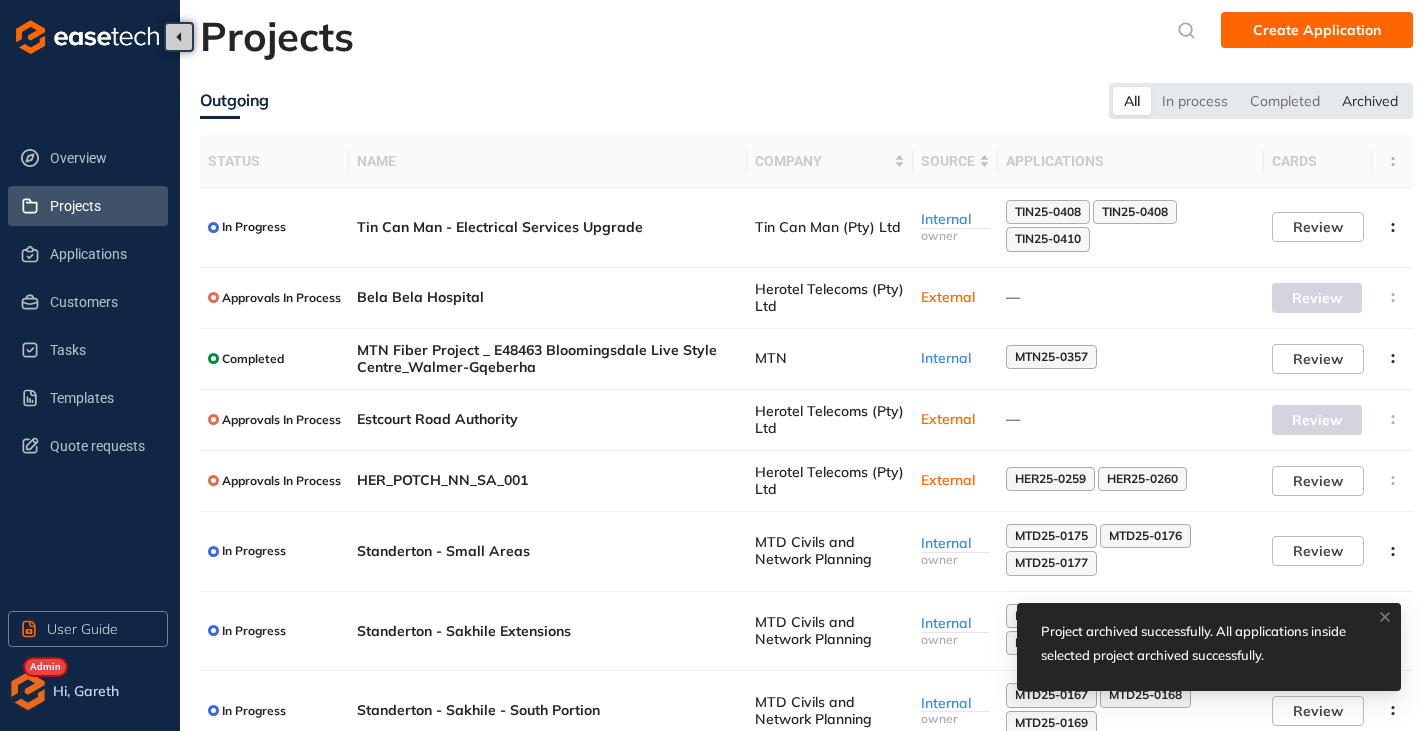 click on "Archived" at bounding box center (1370, 101) 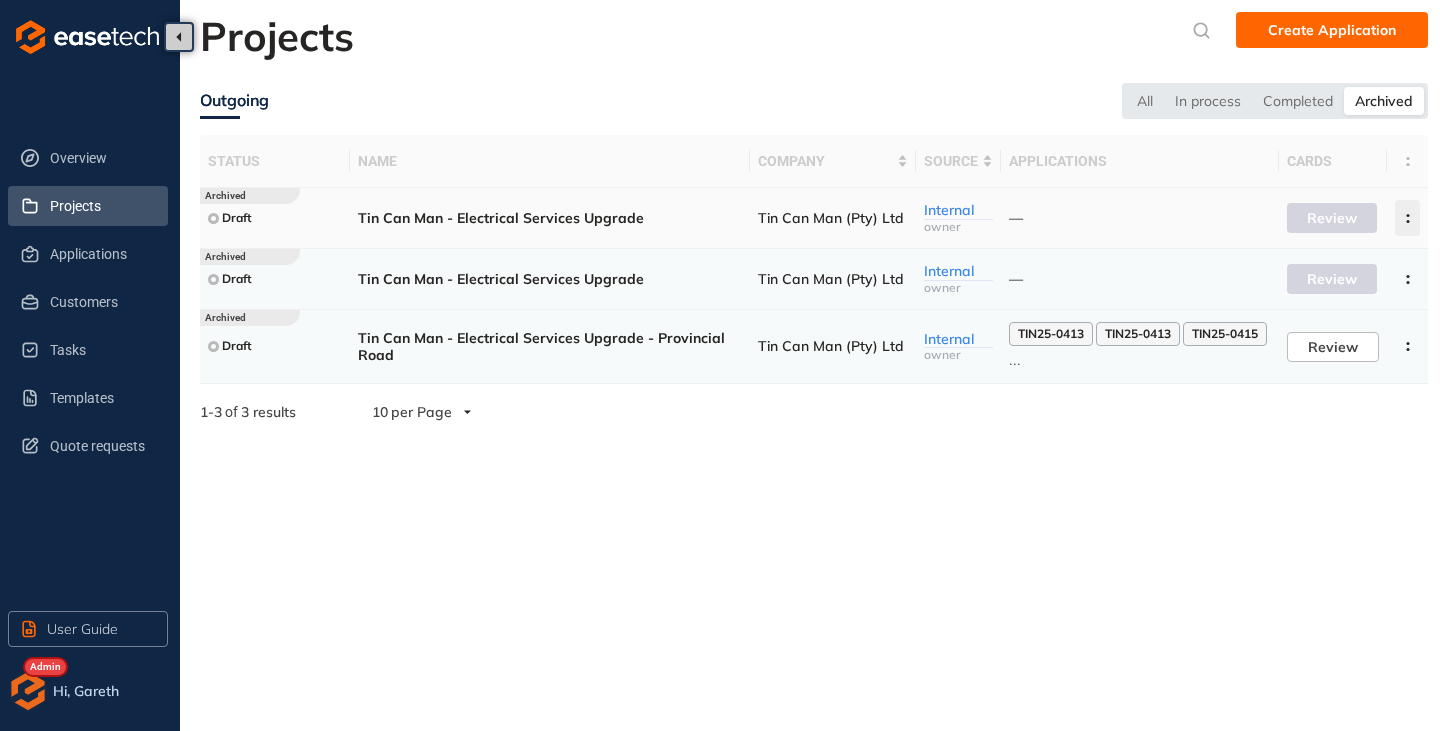 click 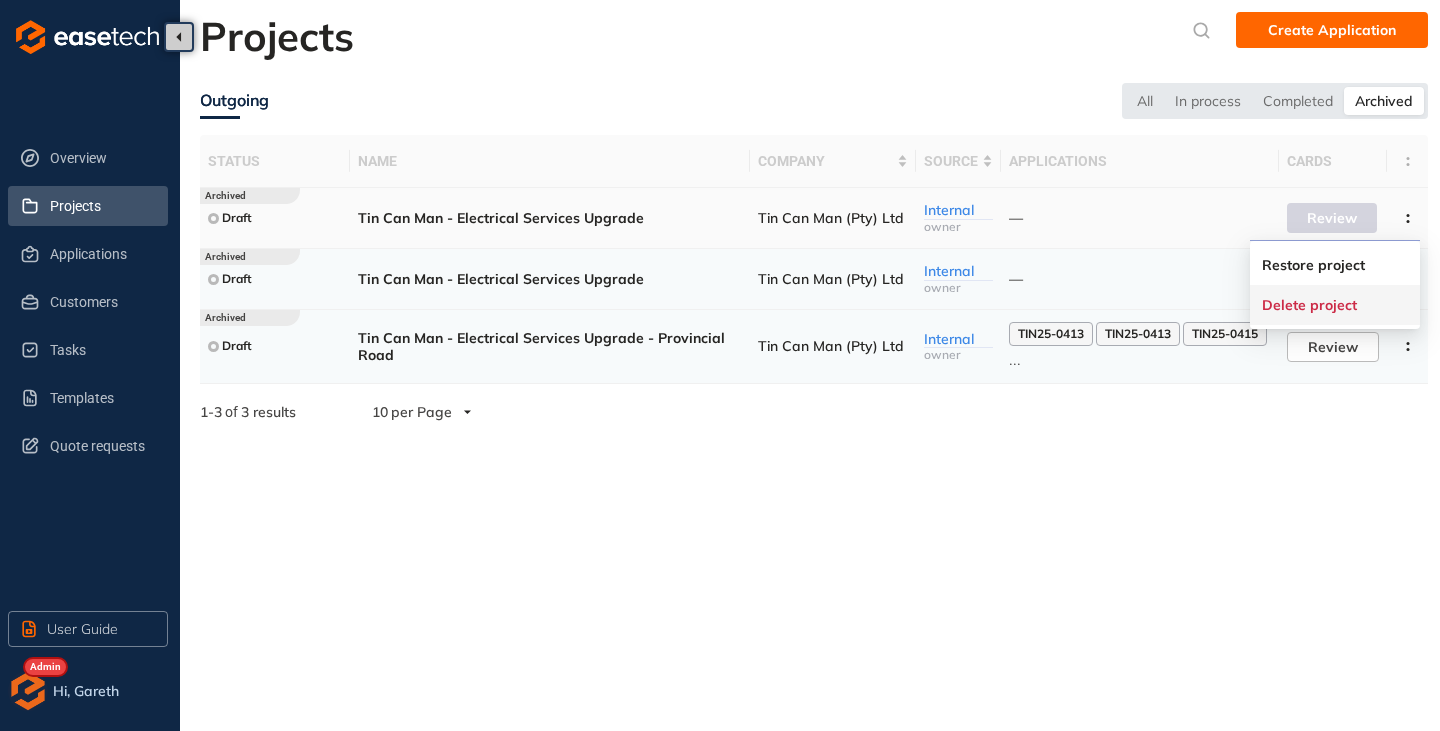 click on "Delete project" at bounding box center [1309, 305] 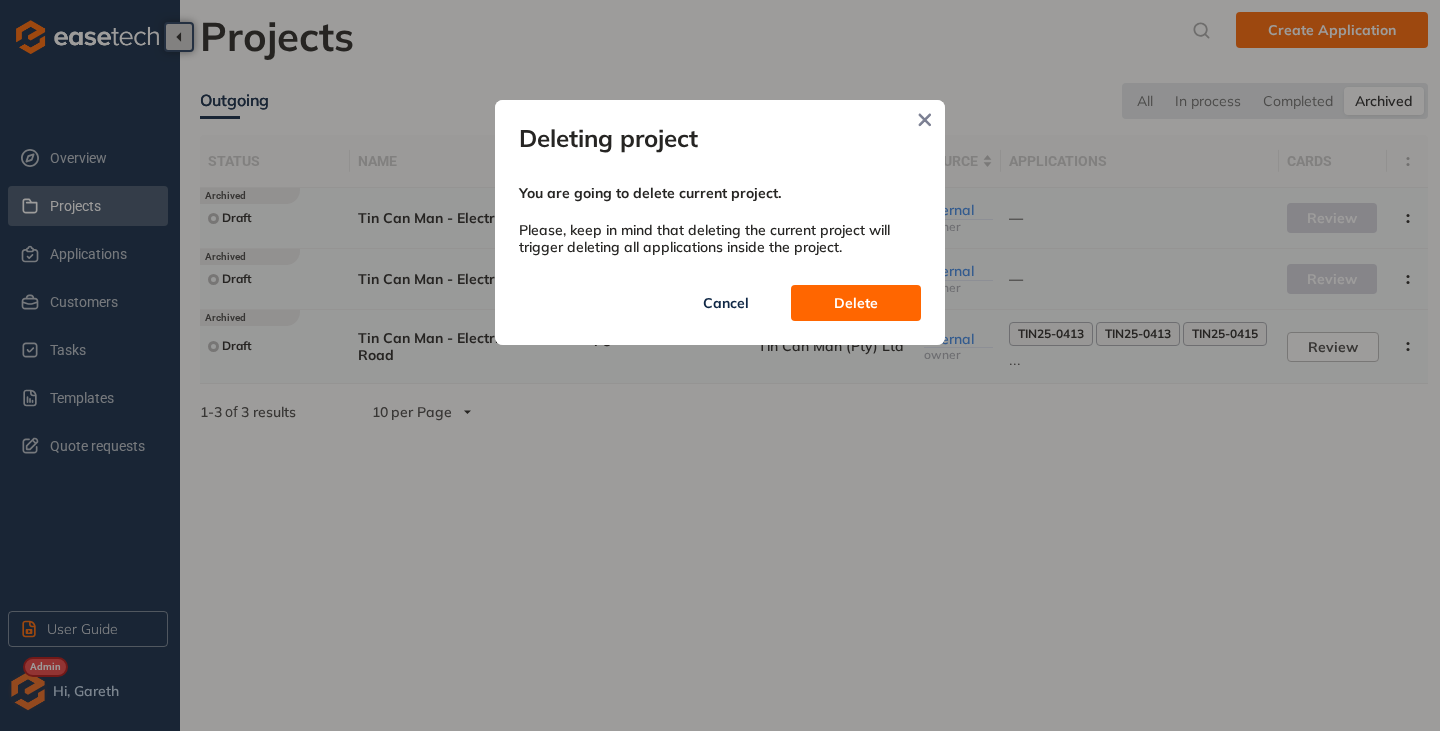click on "Delete" at bounding box center (856, 303) 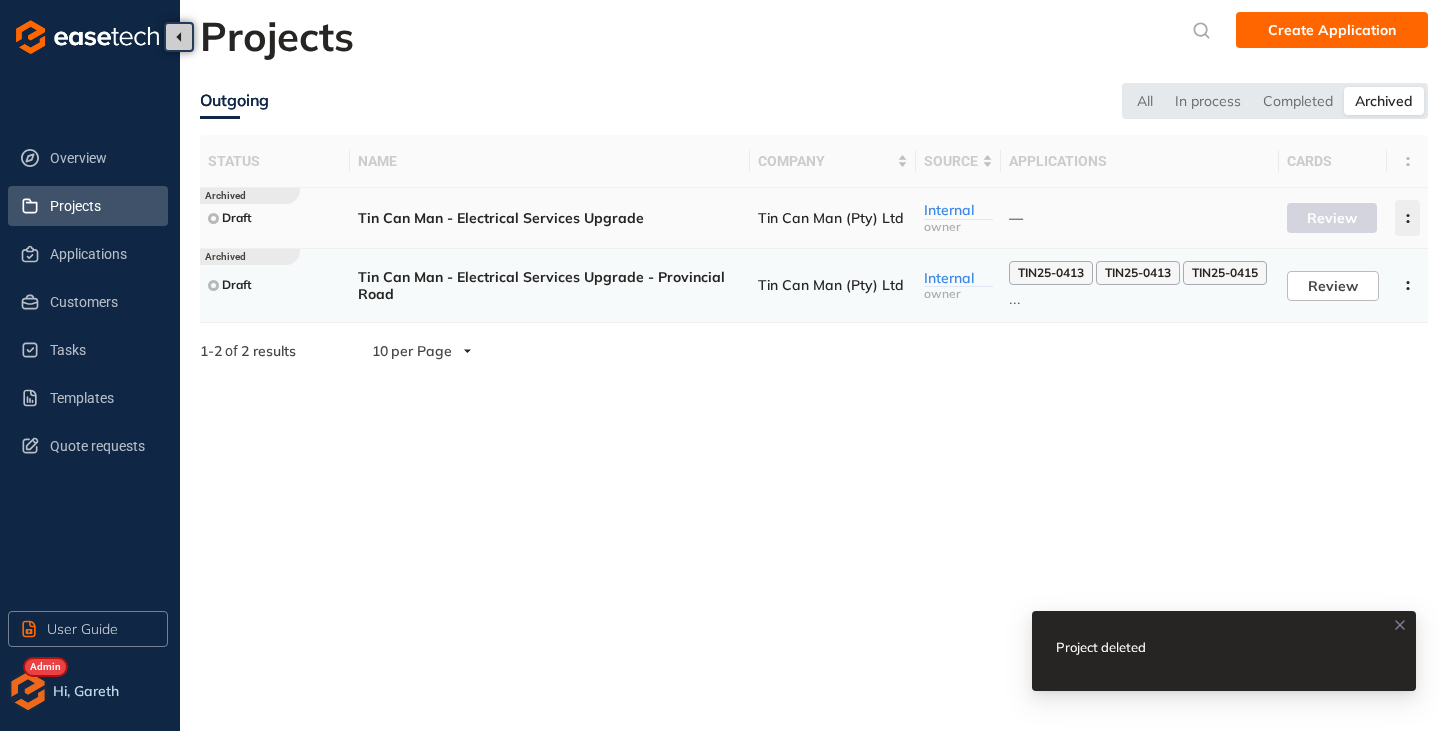 click 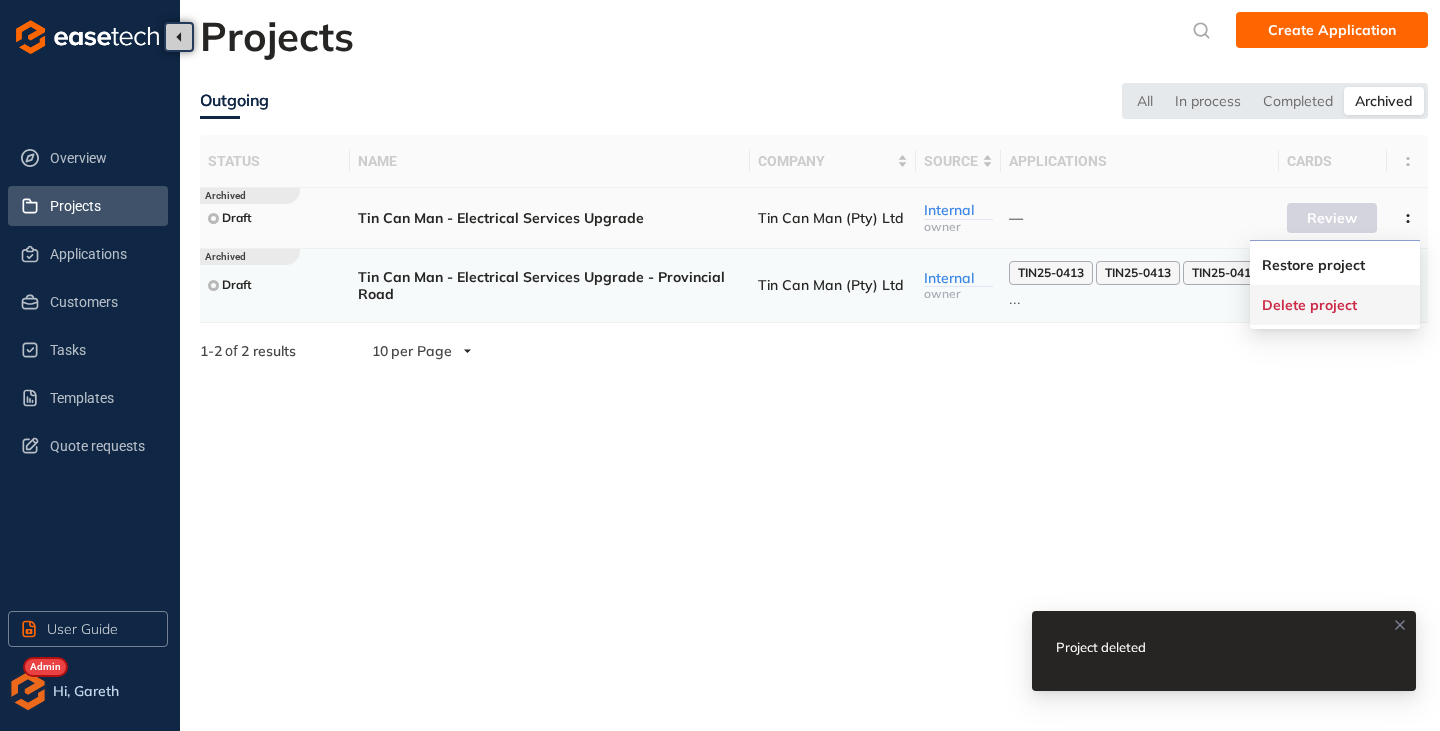click on "Delete project" at bounding box center [1309, 305] 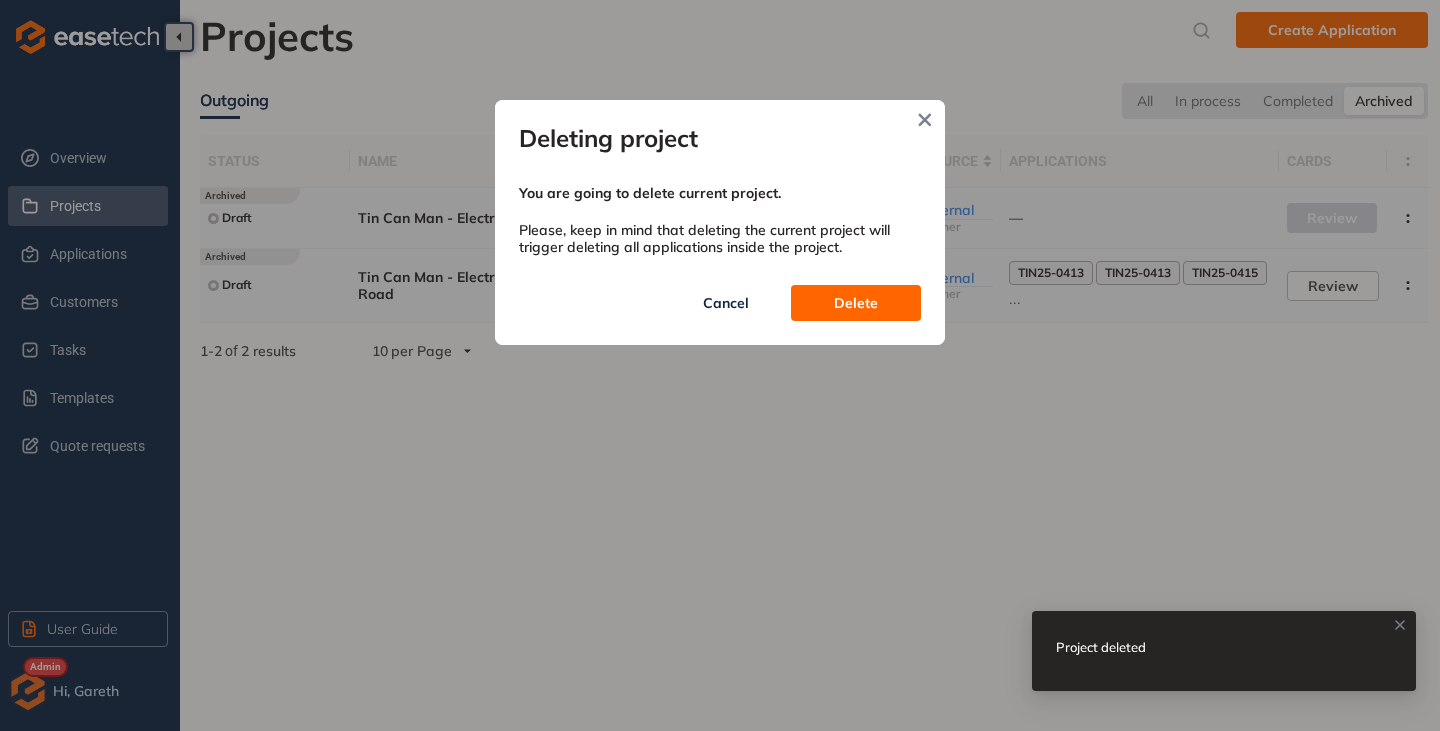 click on "Delete" at bounding box center [856, 303] 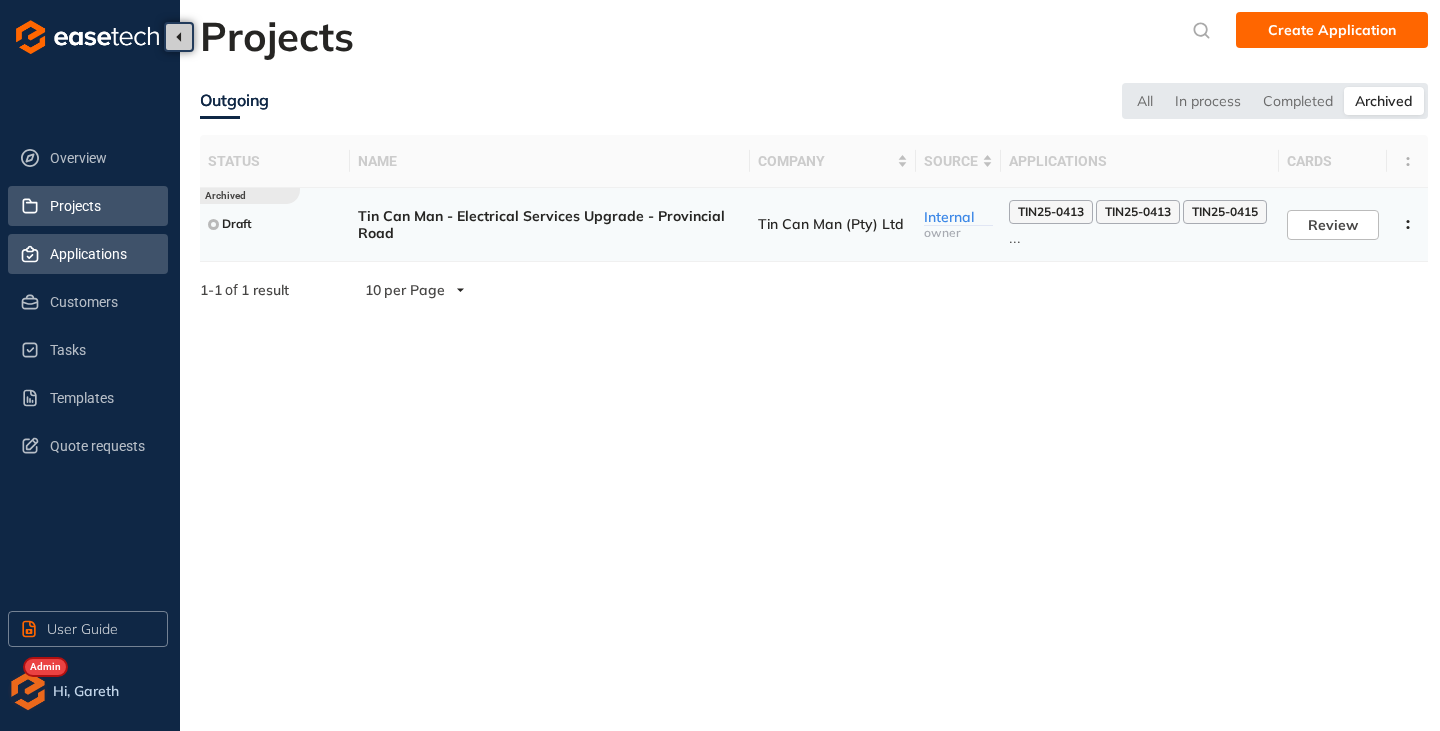 click on "Applications" at bounding box center (101, 254) 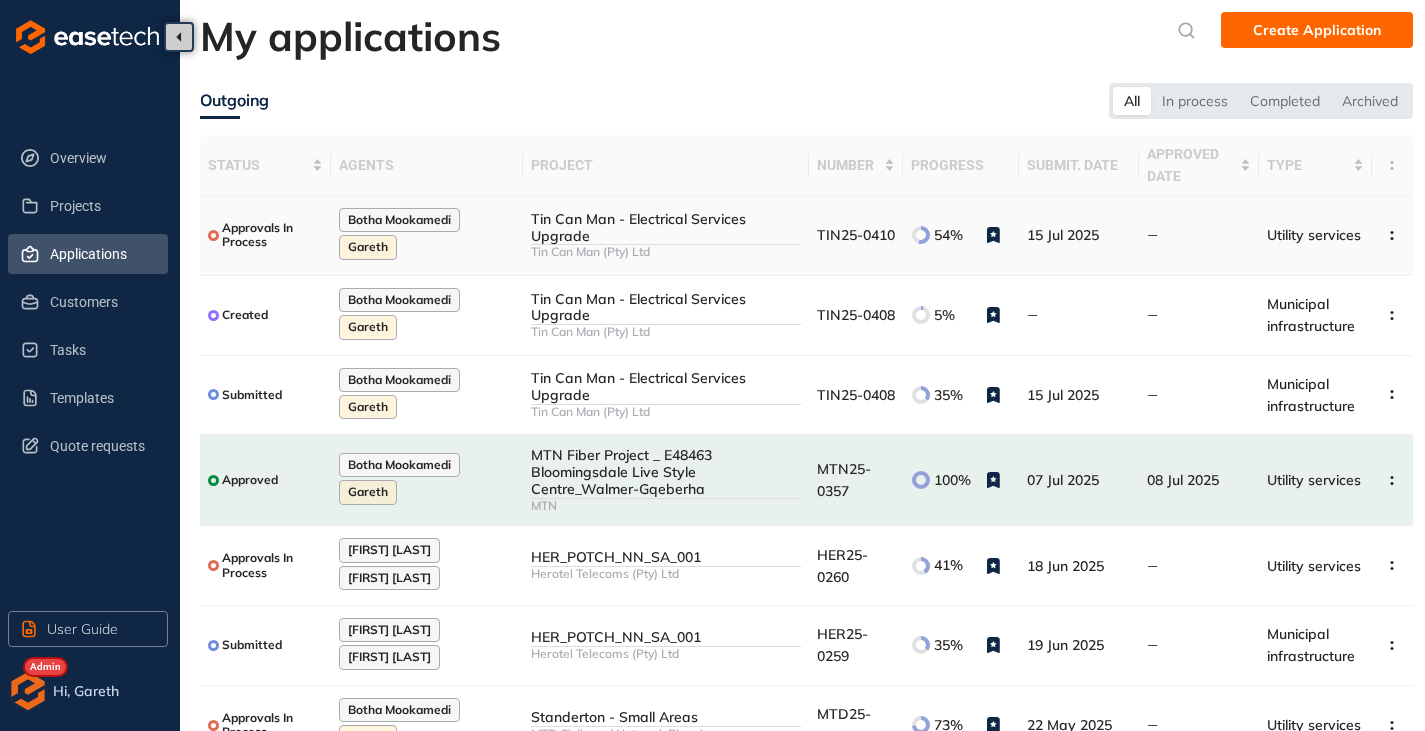 click on "Tin Can Man (Pty) Ltd" at bounding box center (666, 252) 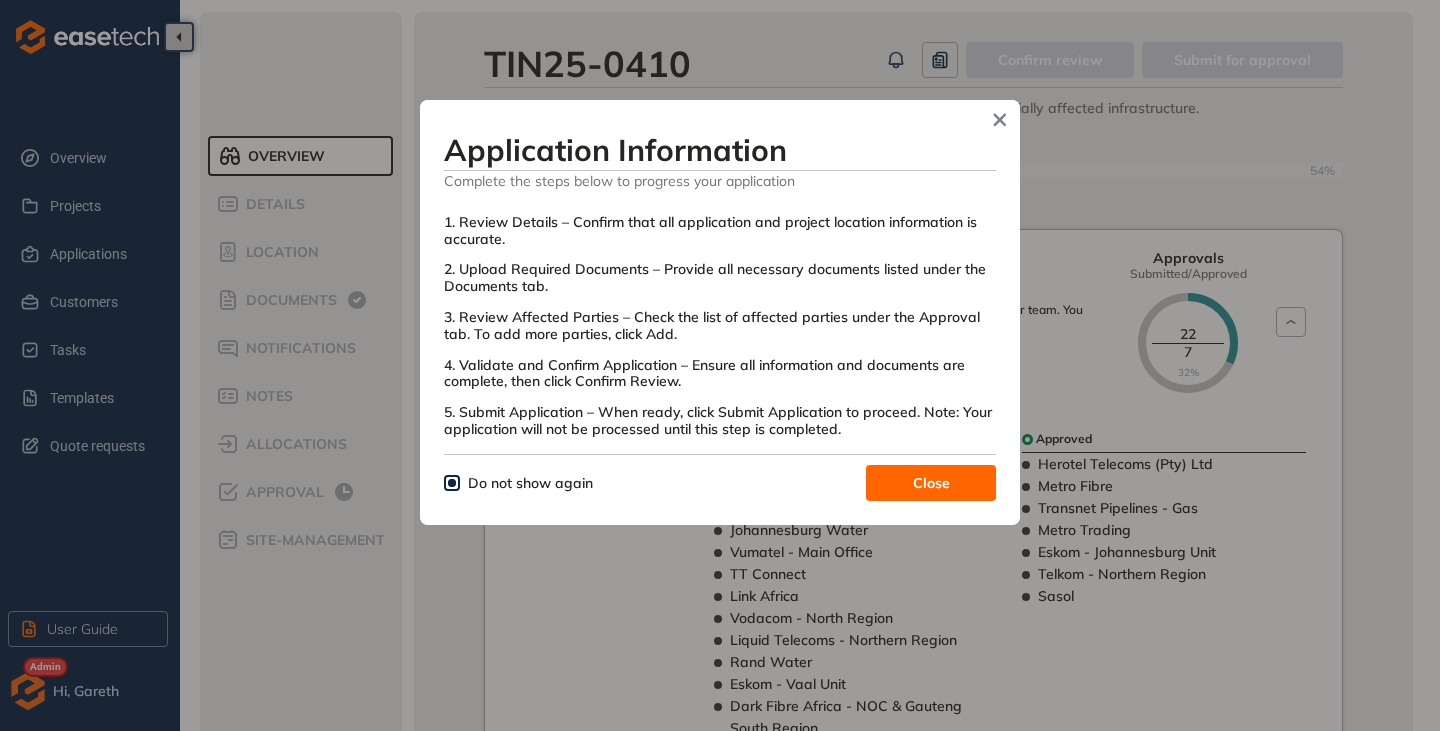click on "Close" at bounding box center [931, 483] 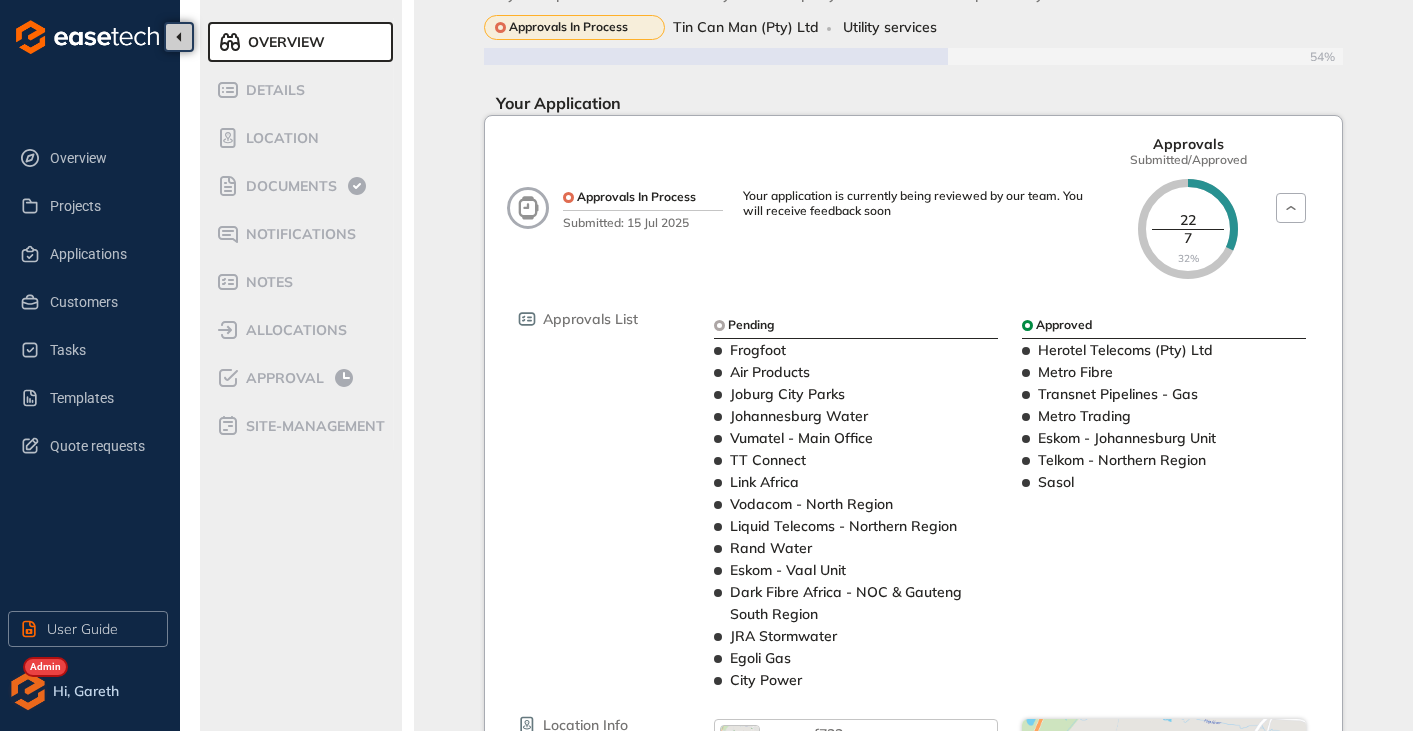 scroll, scrollTop: 107, scrollLeft: 0, axis: vertical 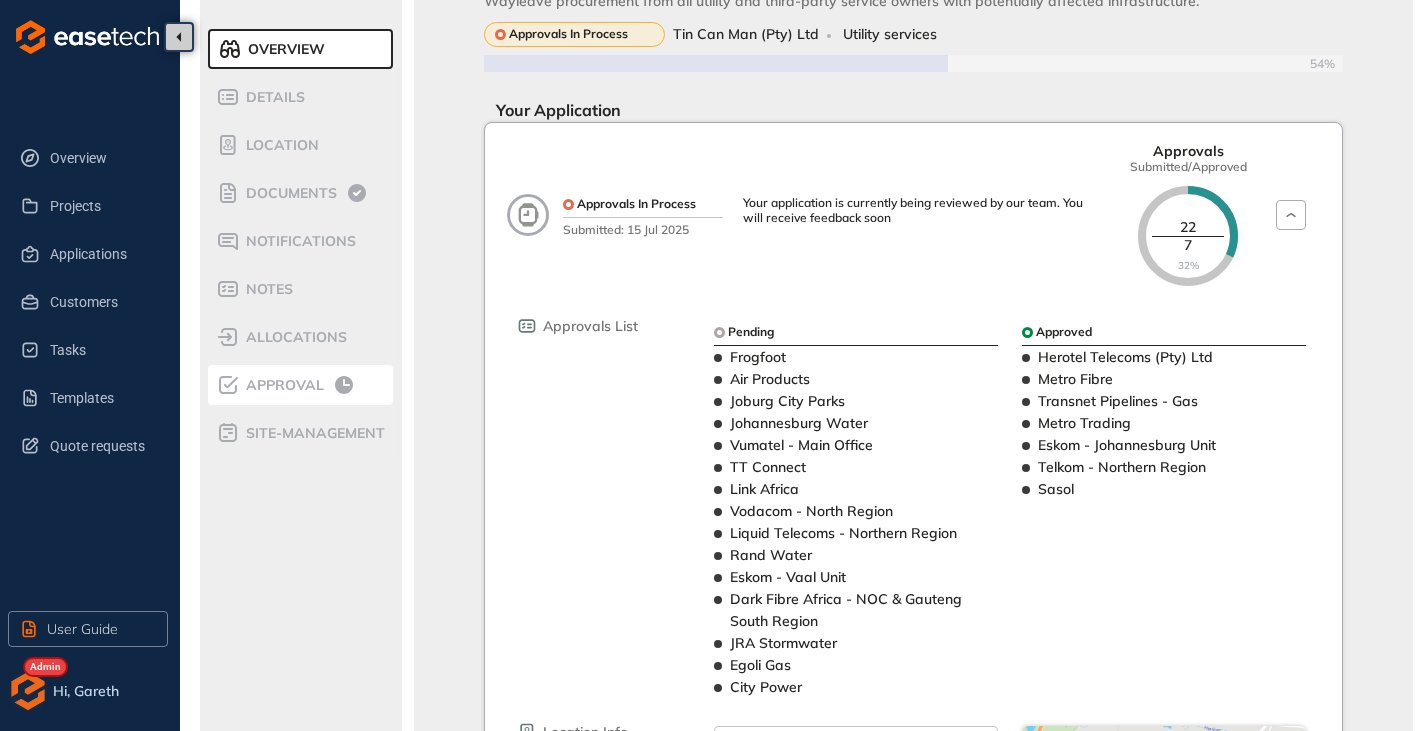 click on "Approval" at bounding box center (282, 385) 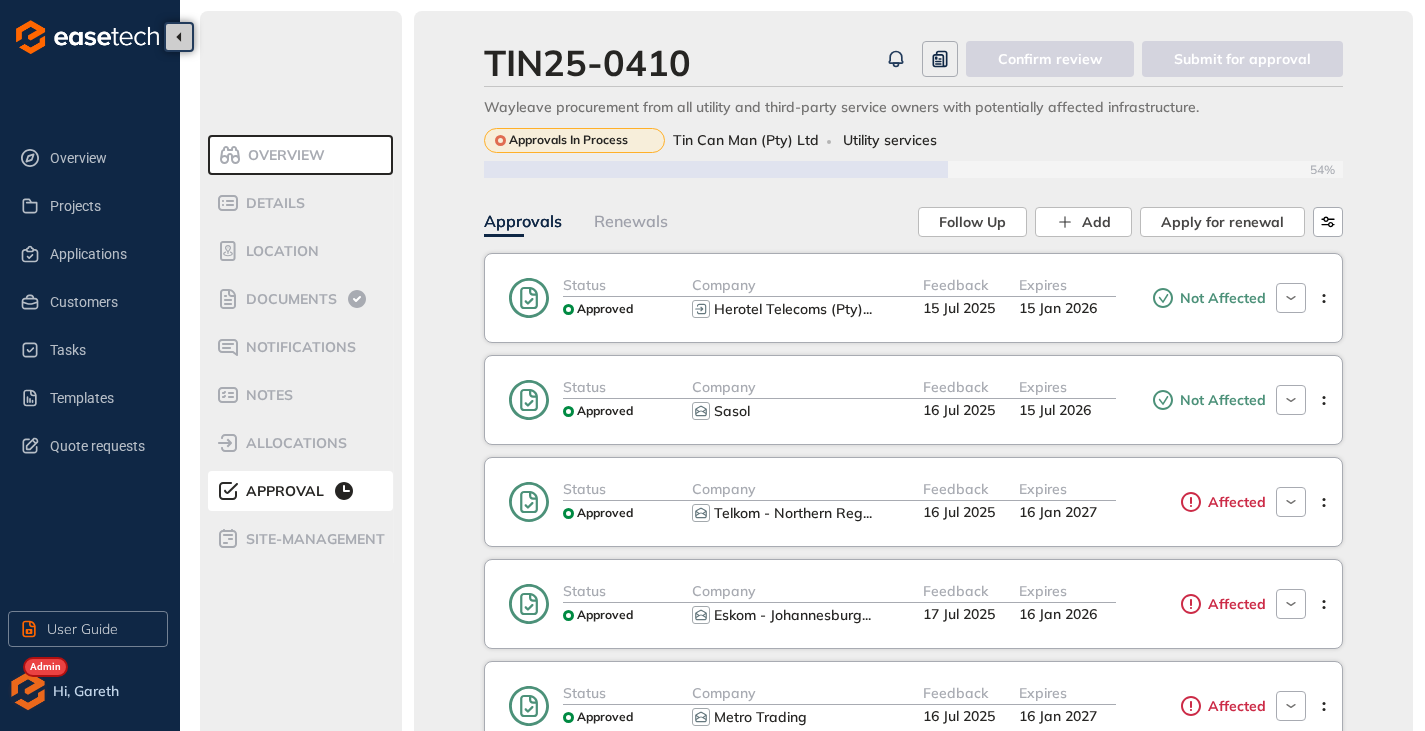 scroll, scrollTop: 0, scrollLeft: 0, axis: both 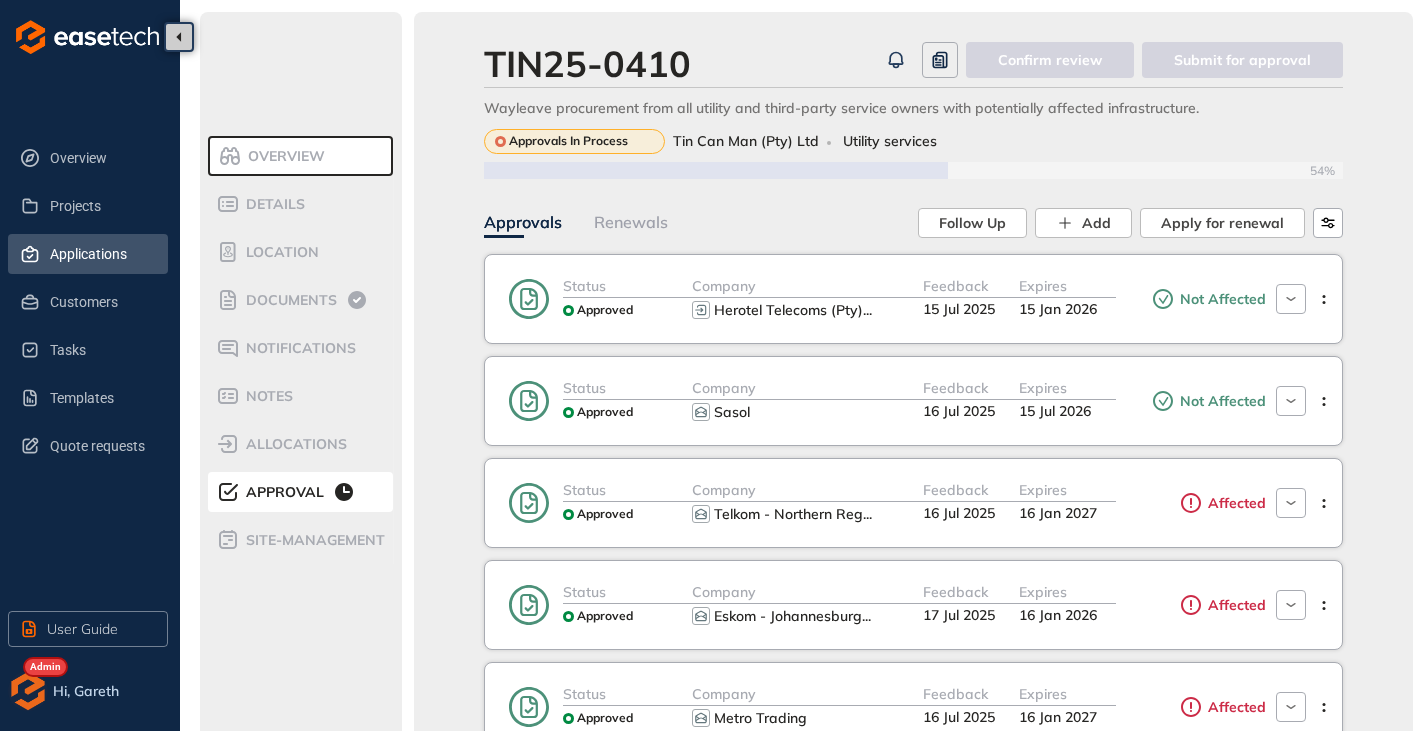 click on "Applications" at bounding box center (101, 254) 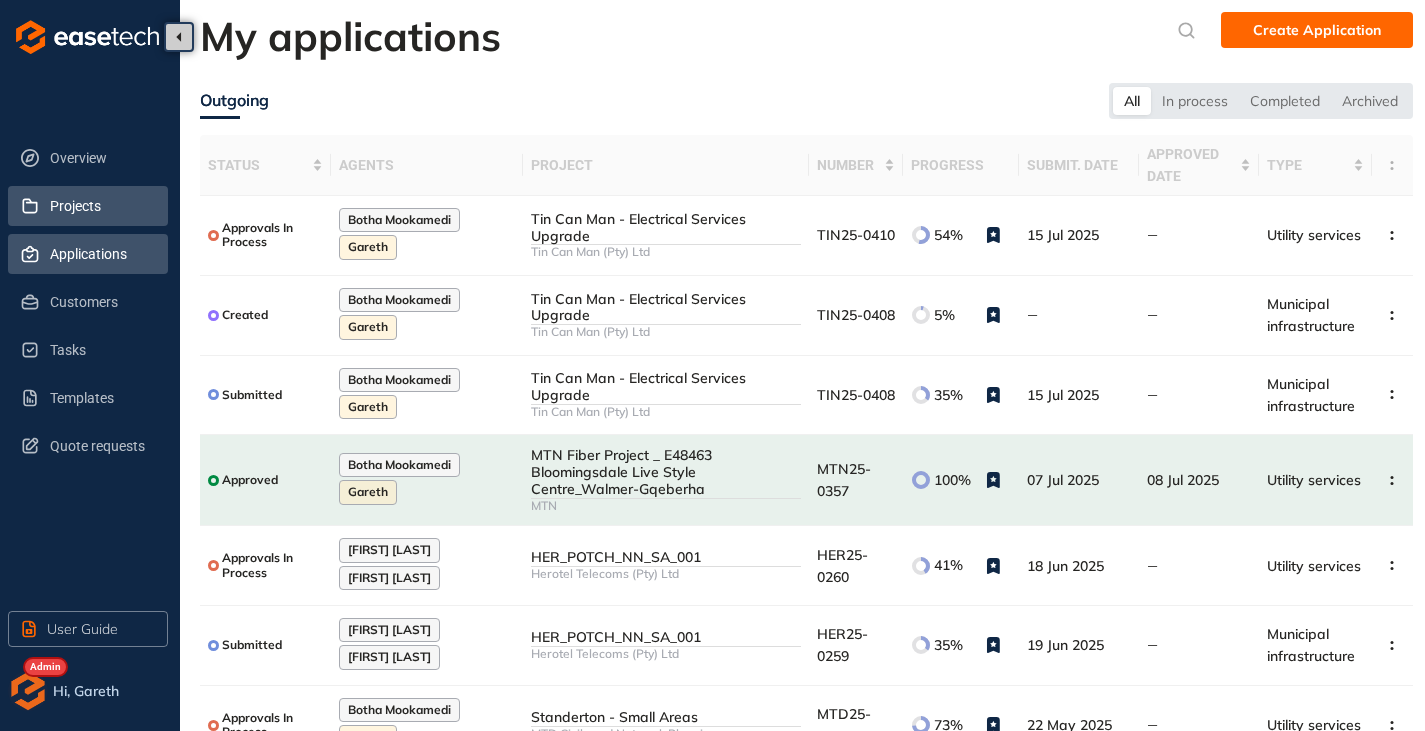 click on "Projects" at bounding box center [101, 206] 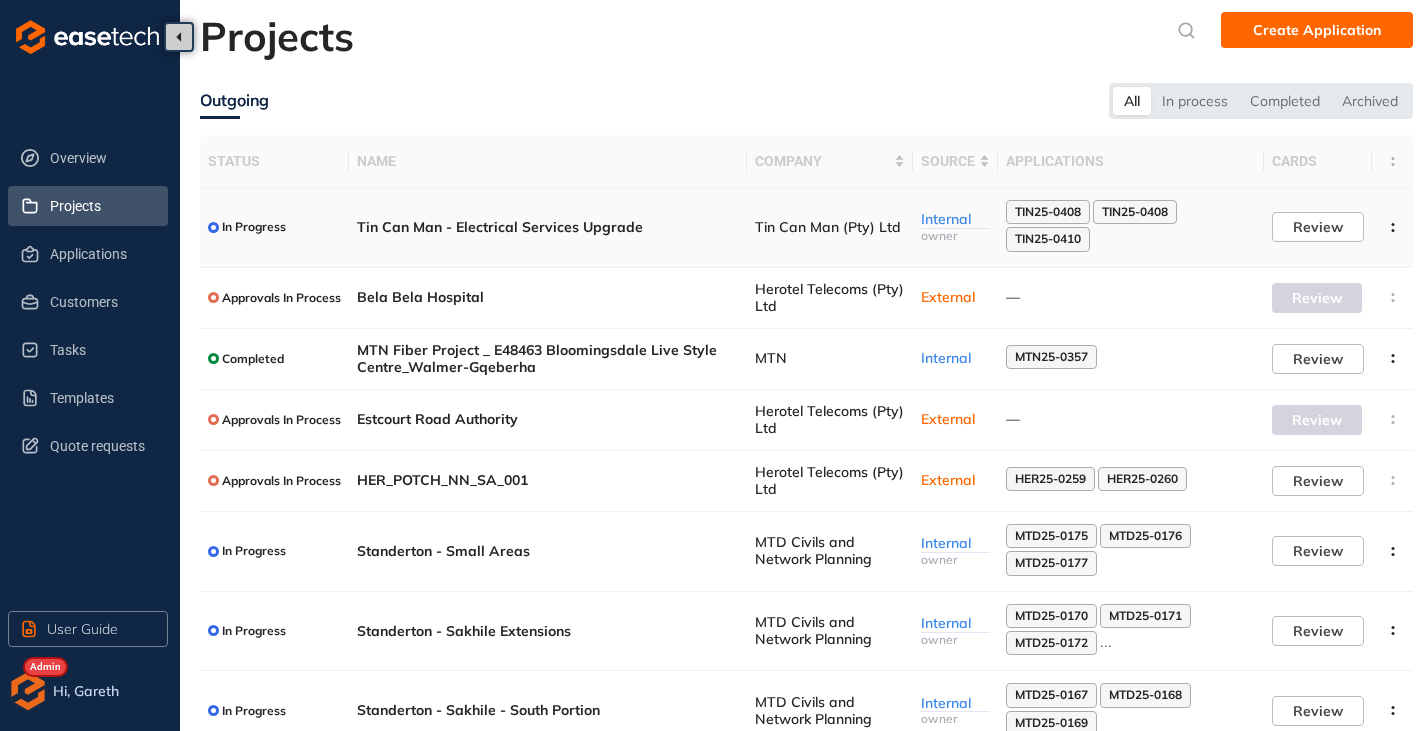 click on "Tin Can Man - Electrical Services Upgrade" at bounding box center [548, 227] 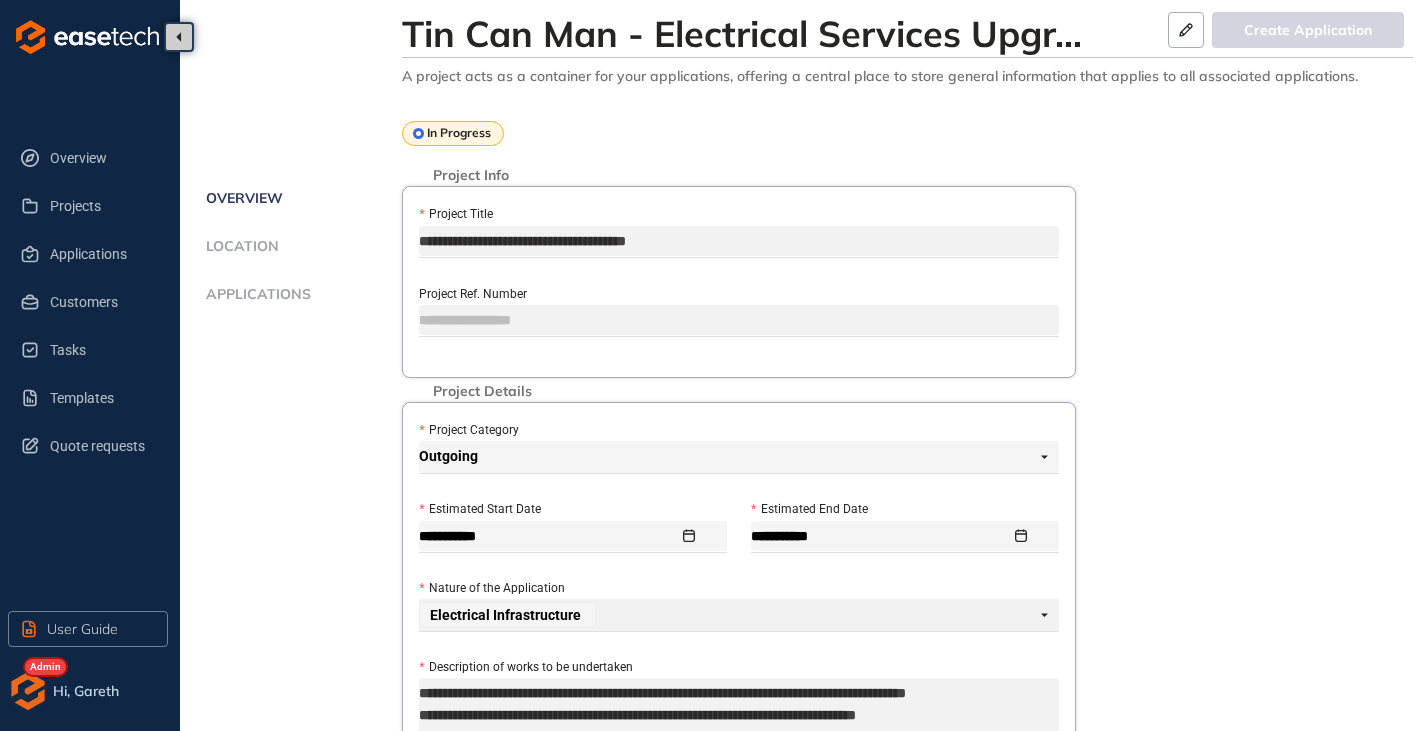 drag, startPoint x: 702, startPoint y: 241, endPoint x: 415, endPoint y: 239, distance: 287.00696 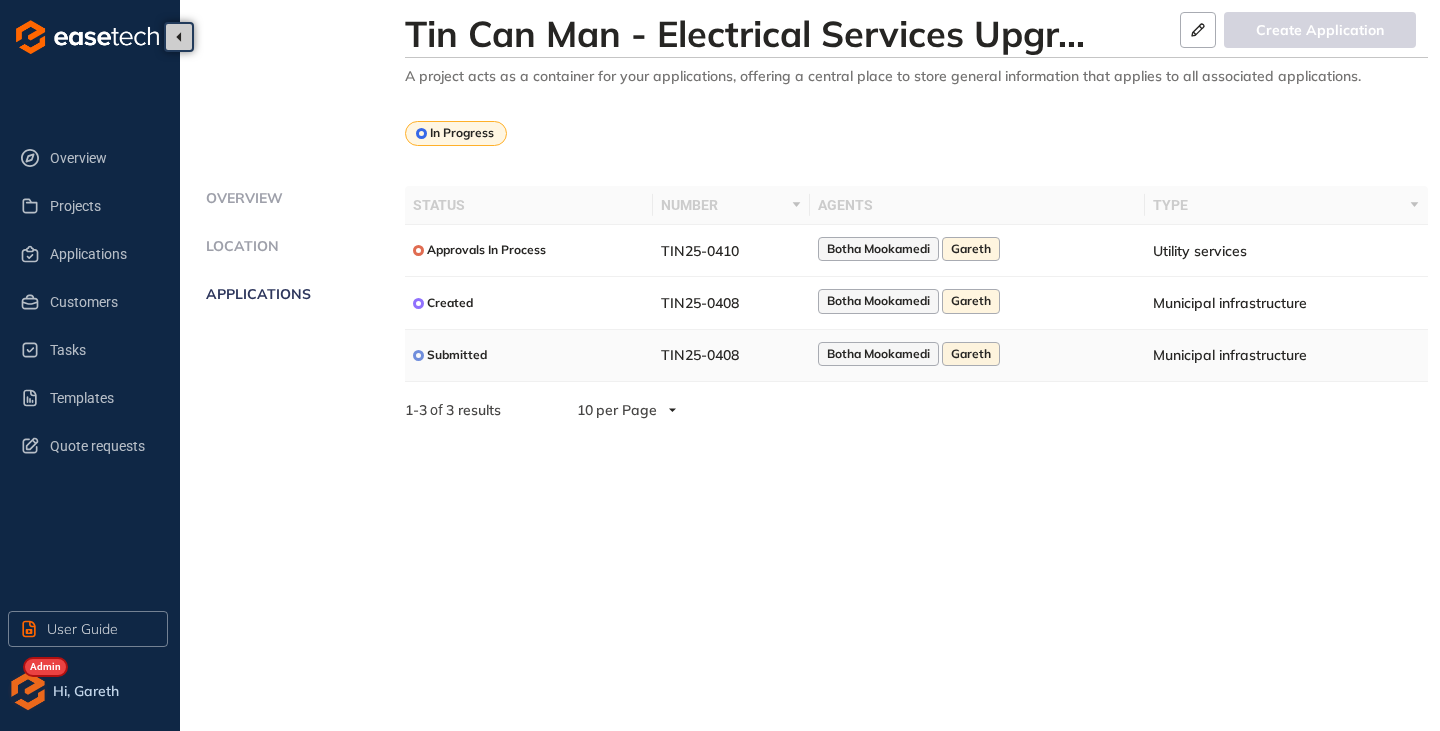 click on "TIN25-0408" at bounding box center [700, 355] 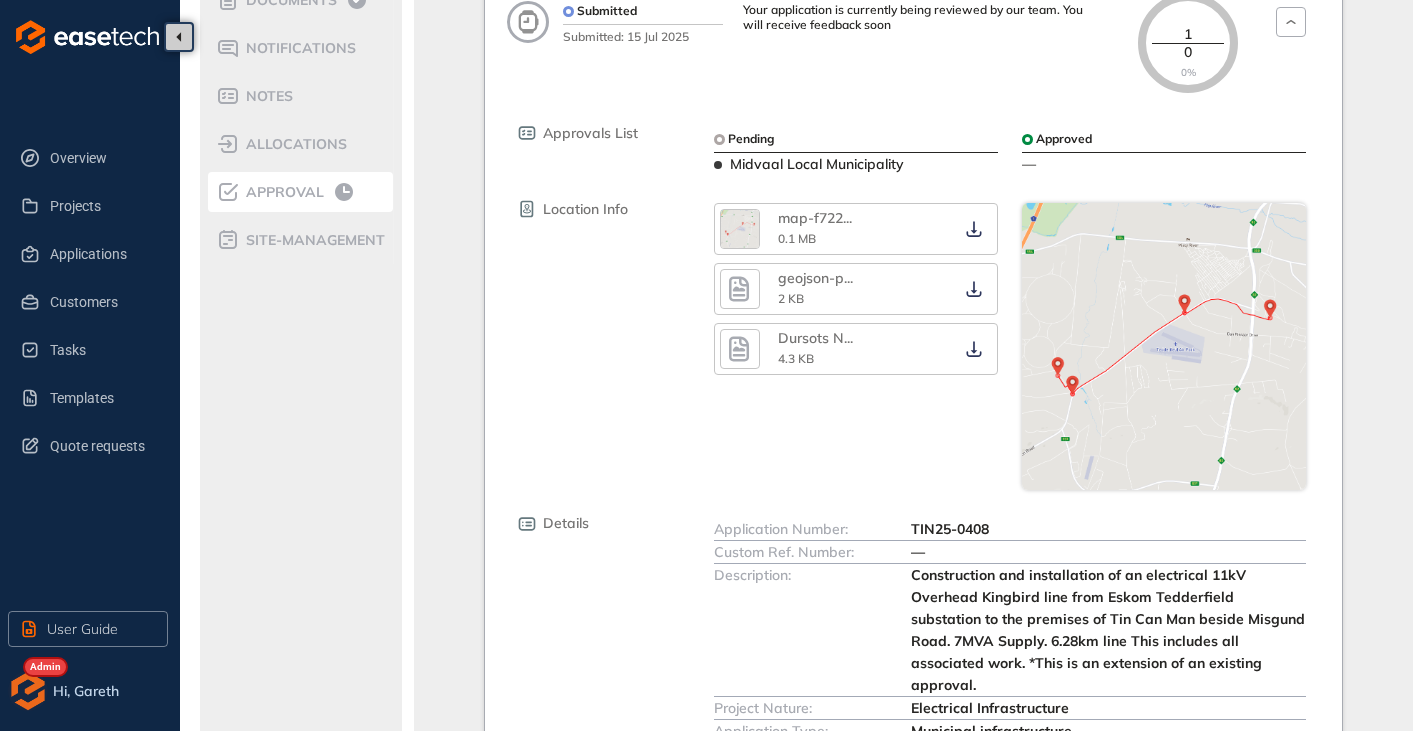 click on "Approval" at bounding box center (301, 192) 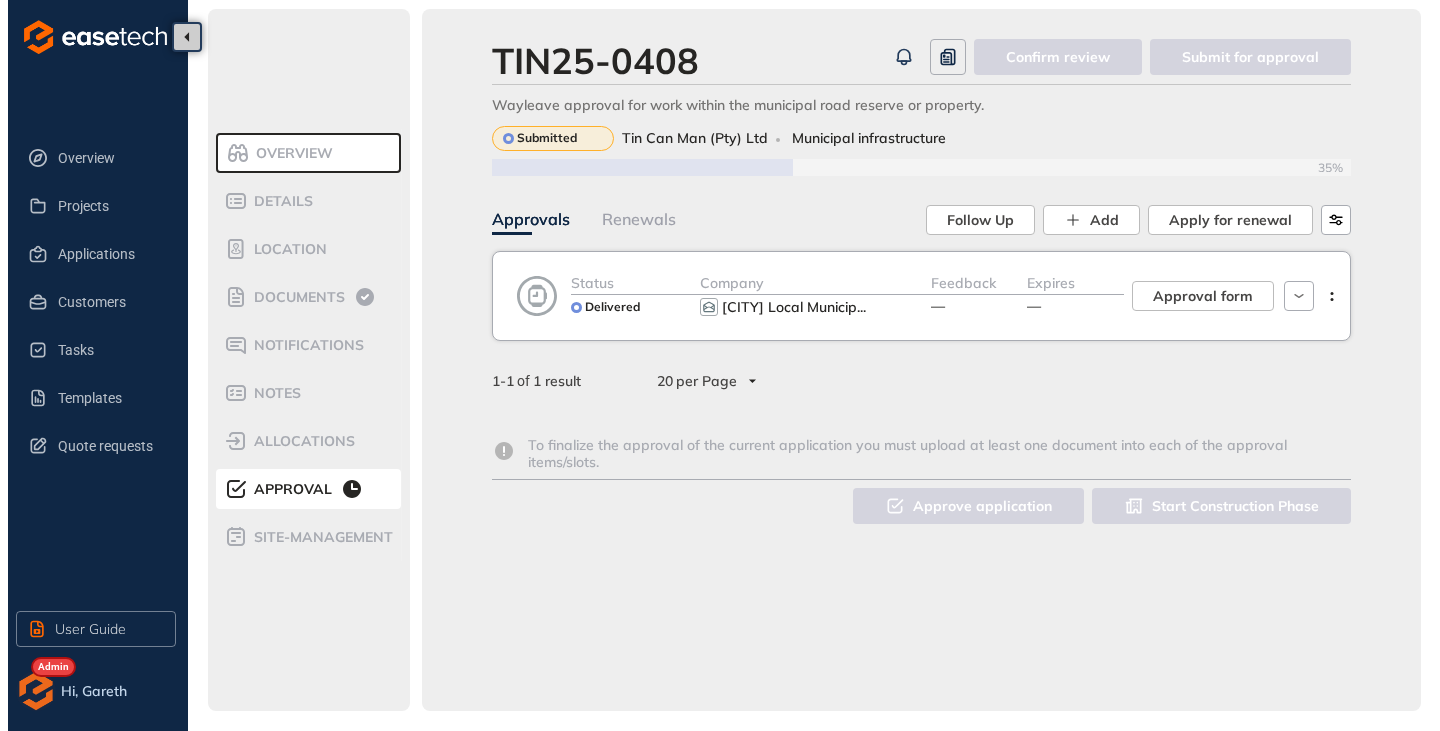 scroll, scrollTop: 3, scrollLeft: 0, axis: vertical 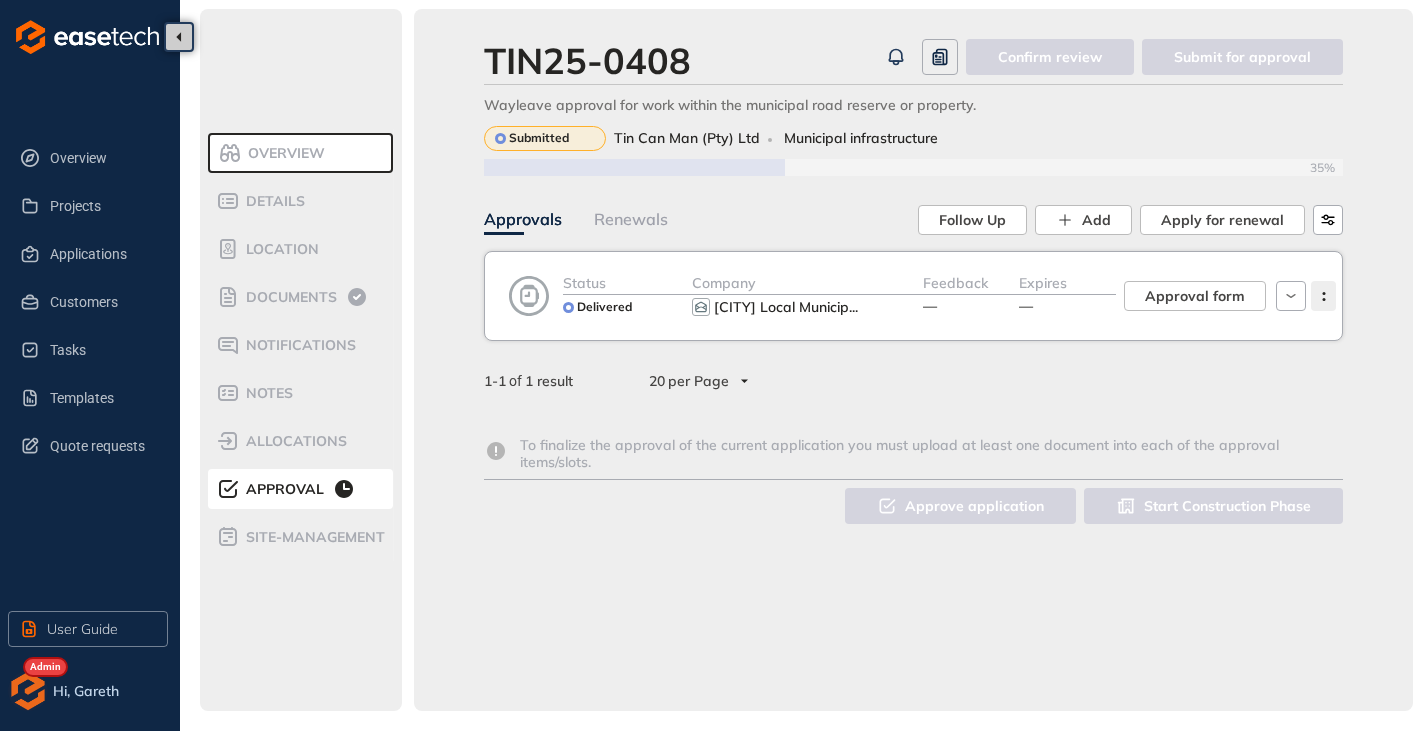 click 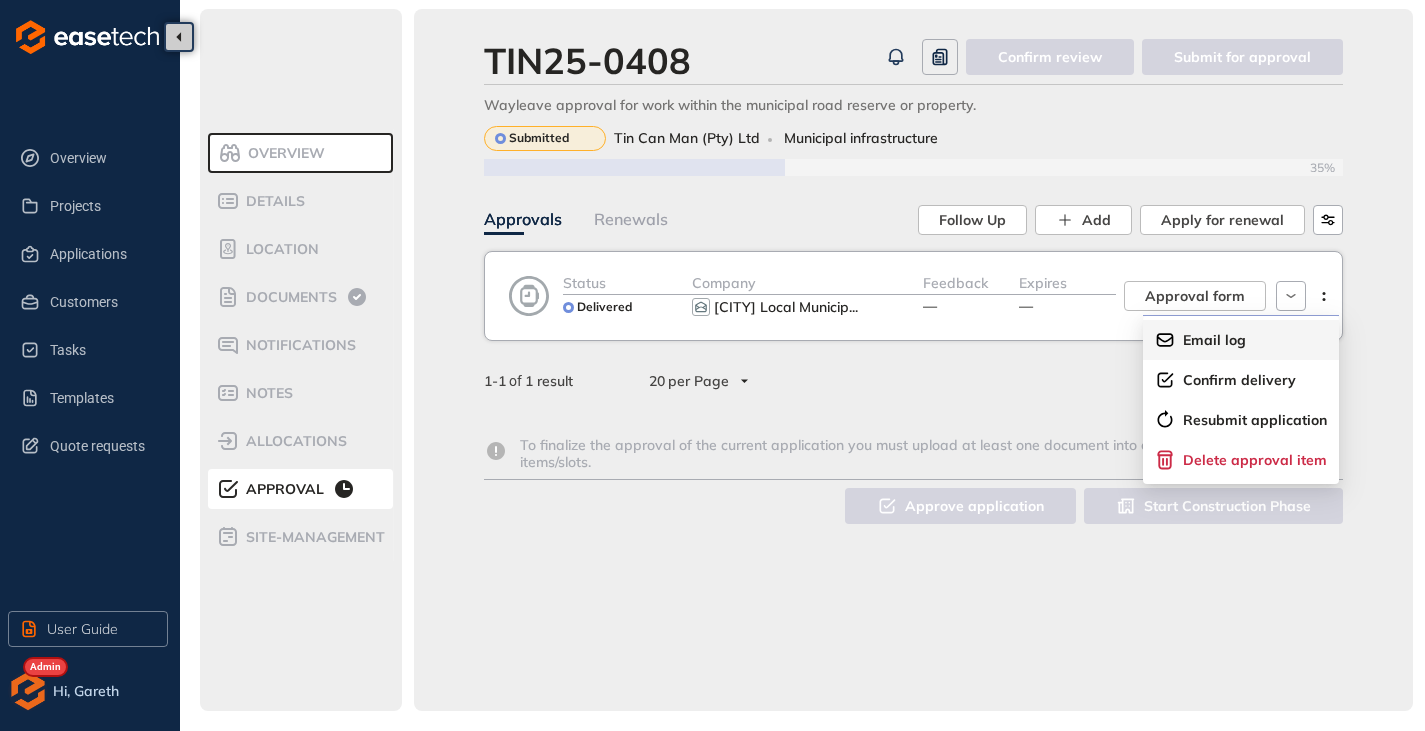 click on "Email log" at bounding box center (1214, 340) 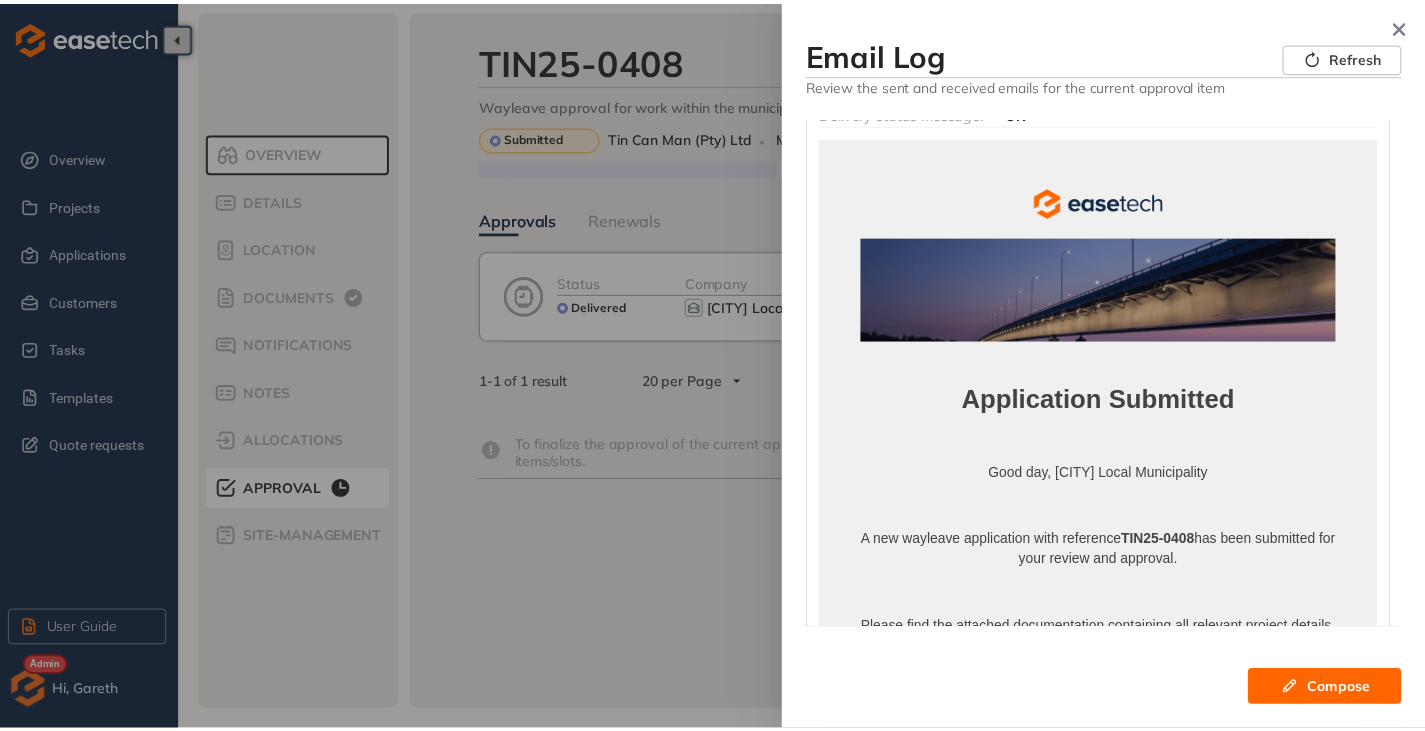 scroll, scrollTop: 300, scrollLeft: 0, axis: vertical 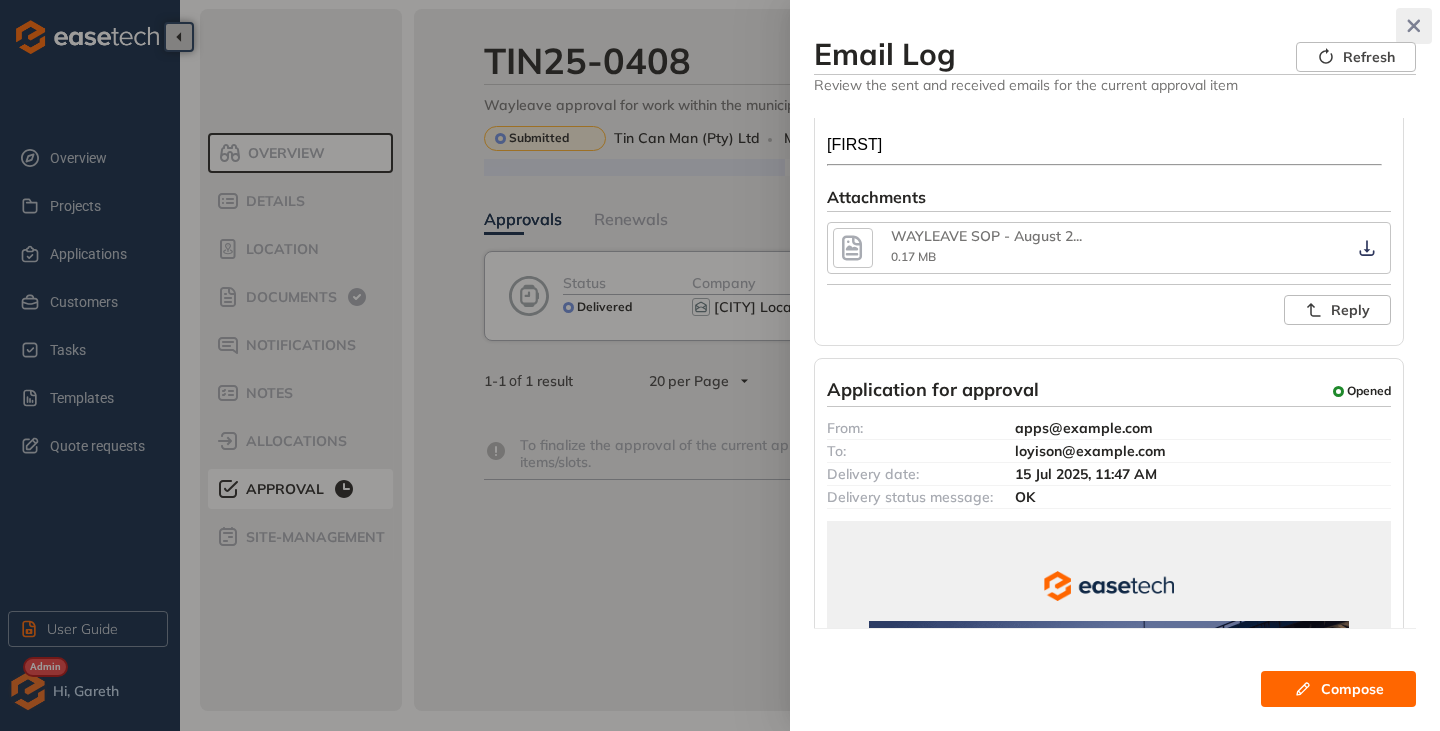 click 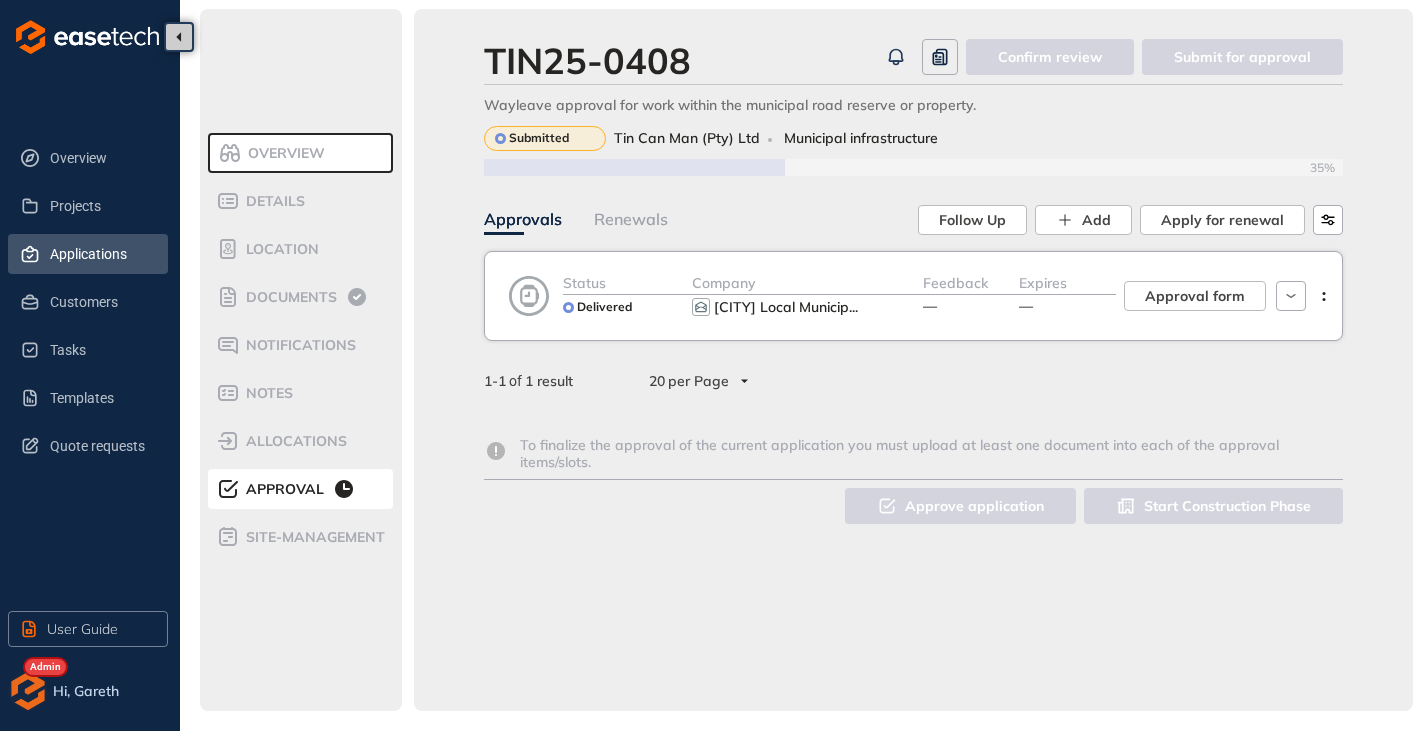 click on "Applications" at bounding box center [101, 254] 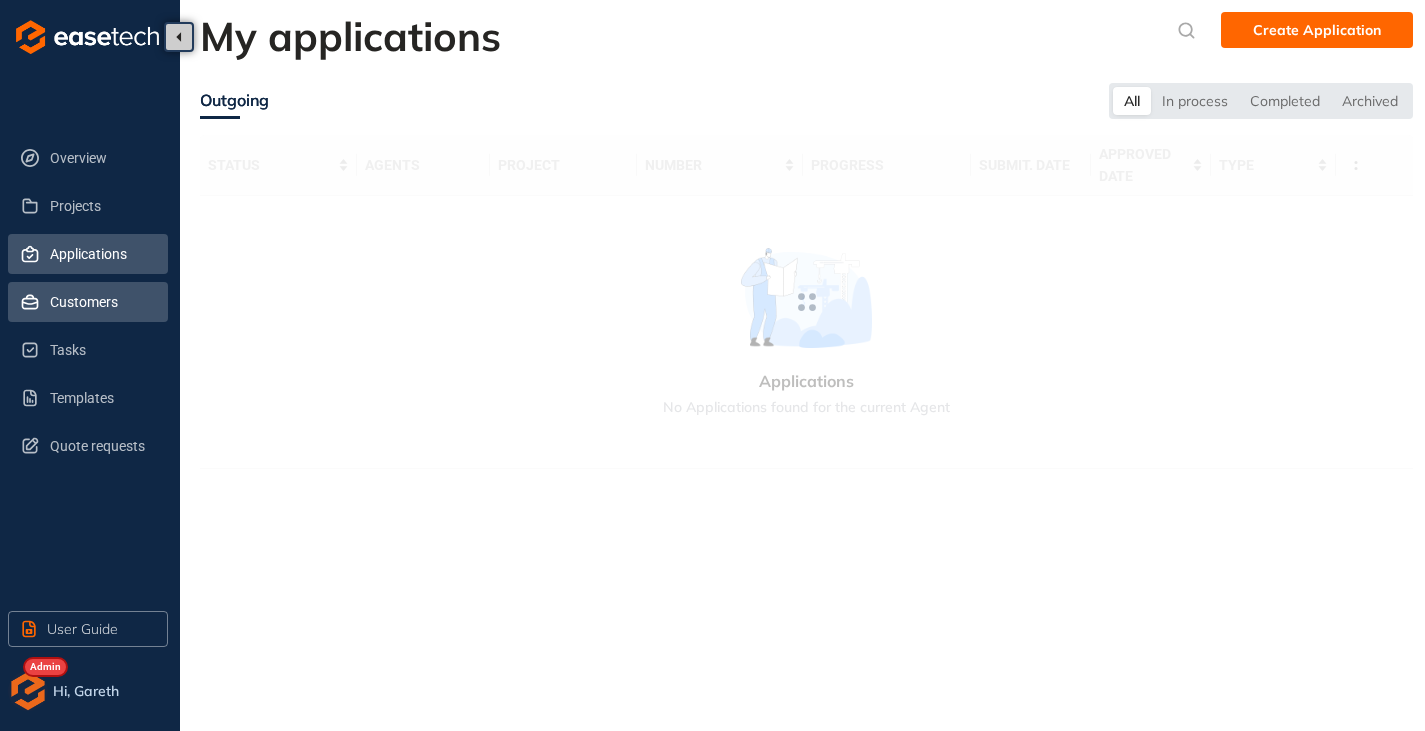 scroll, scrollTop: 0, scrollLeft: 0, axis: both 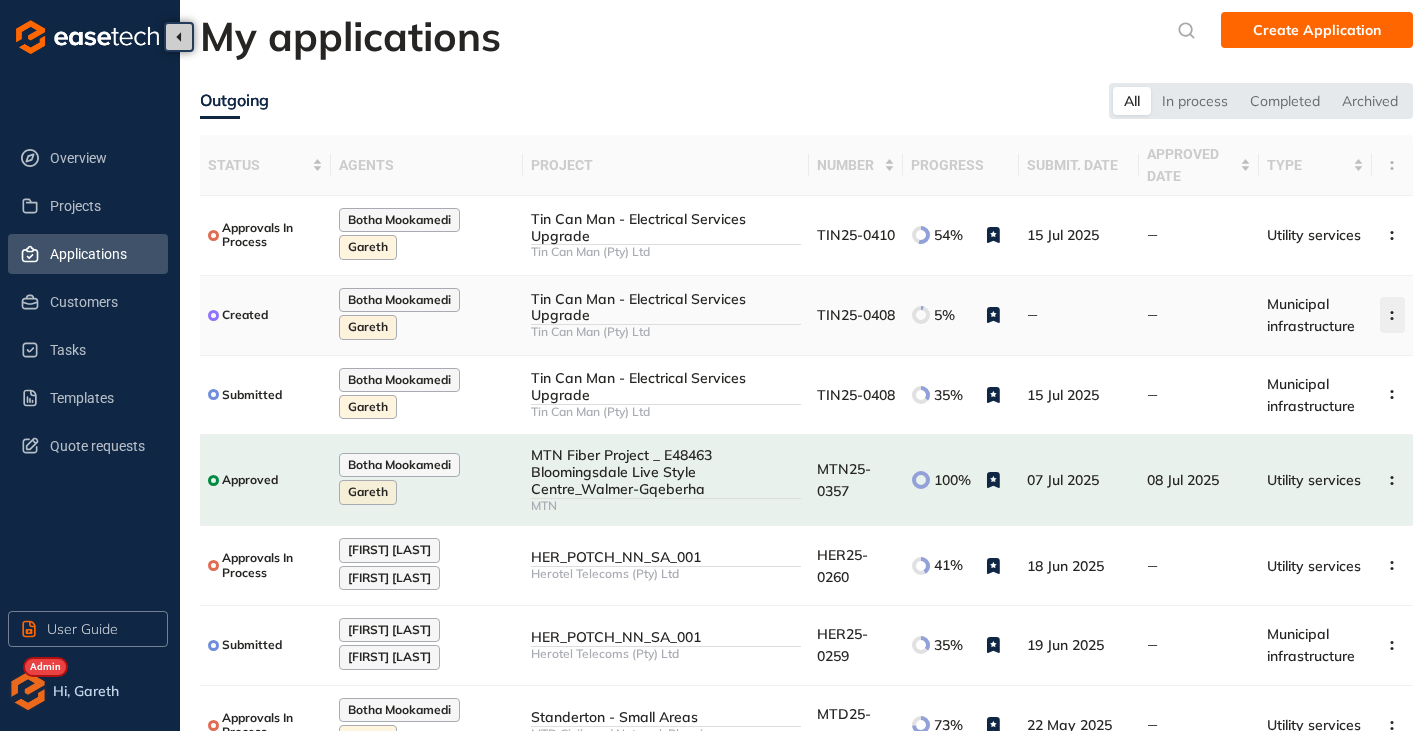 click 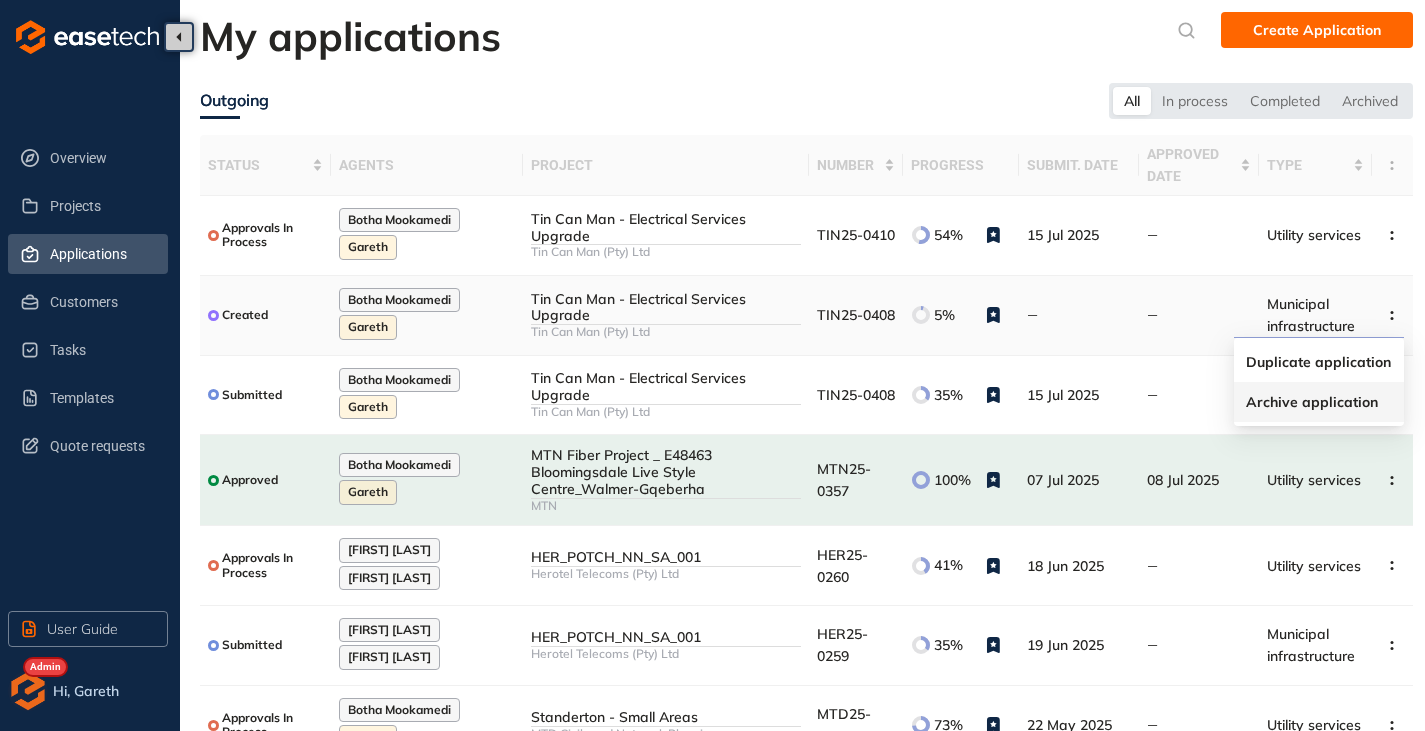 click on "Archive application" at bounding box center (1312, 402) 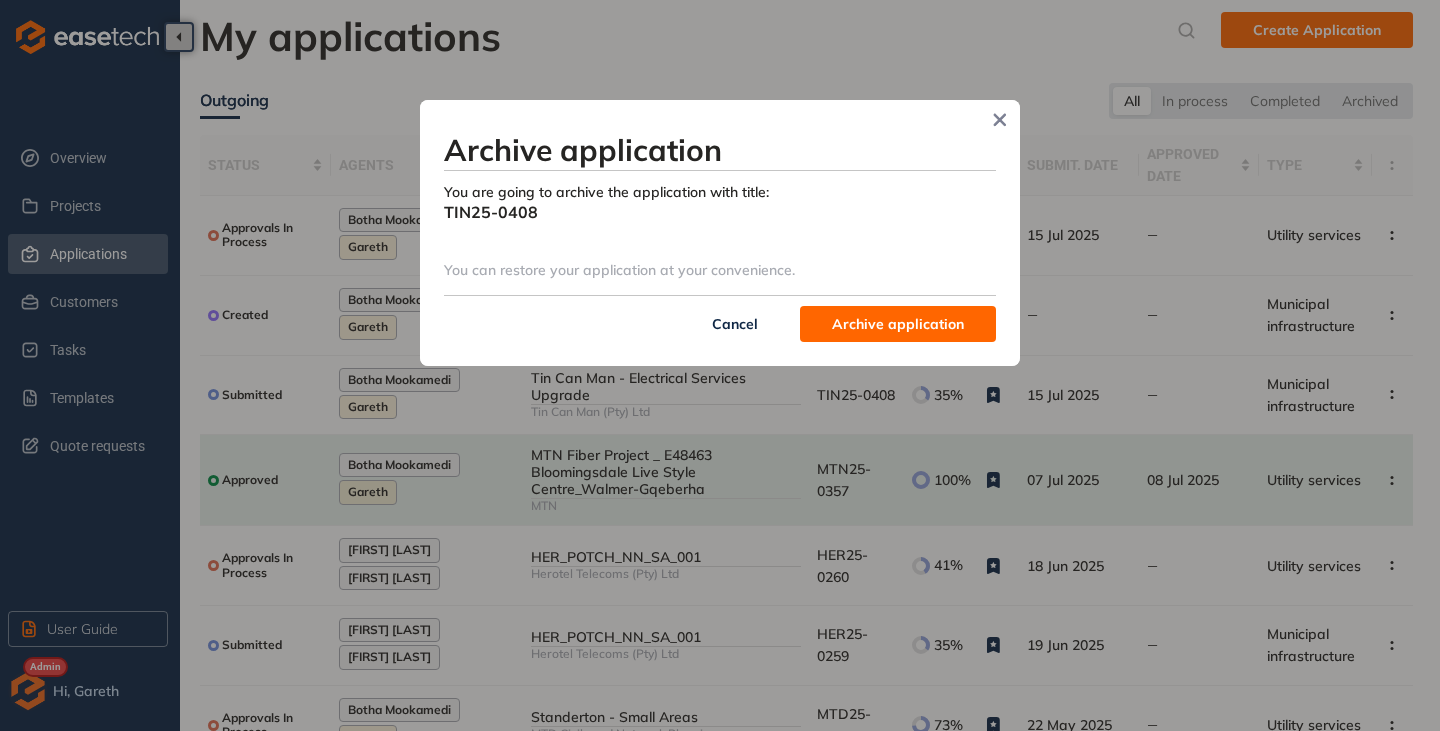 click on "Archive application" at bounding box center (898, 324) 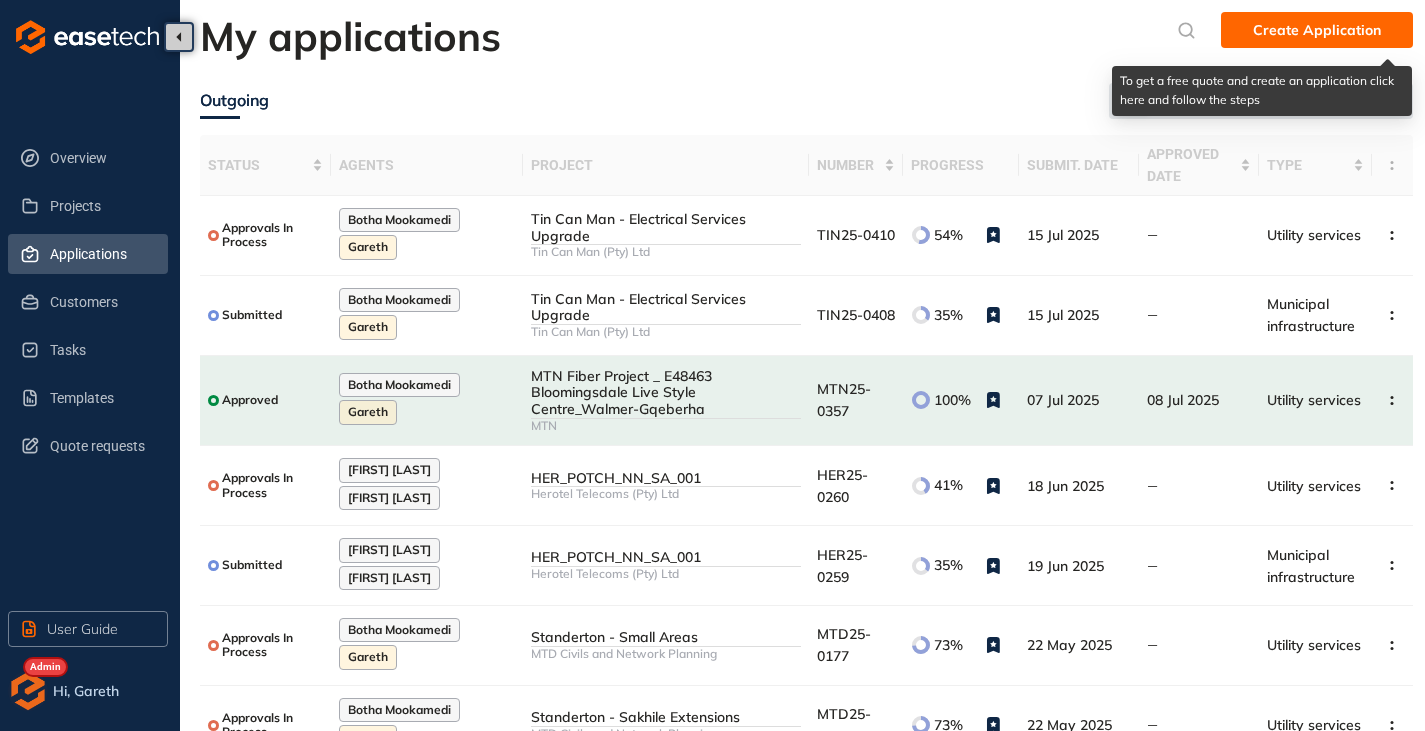 click on "Create Application" at bounding box center (1317, 30) 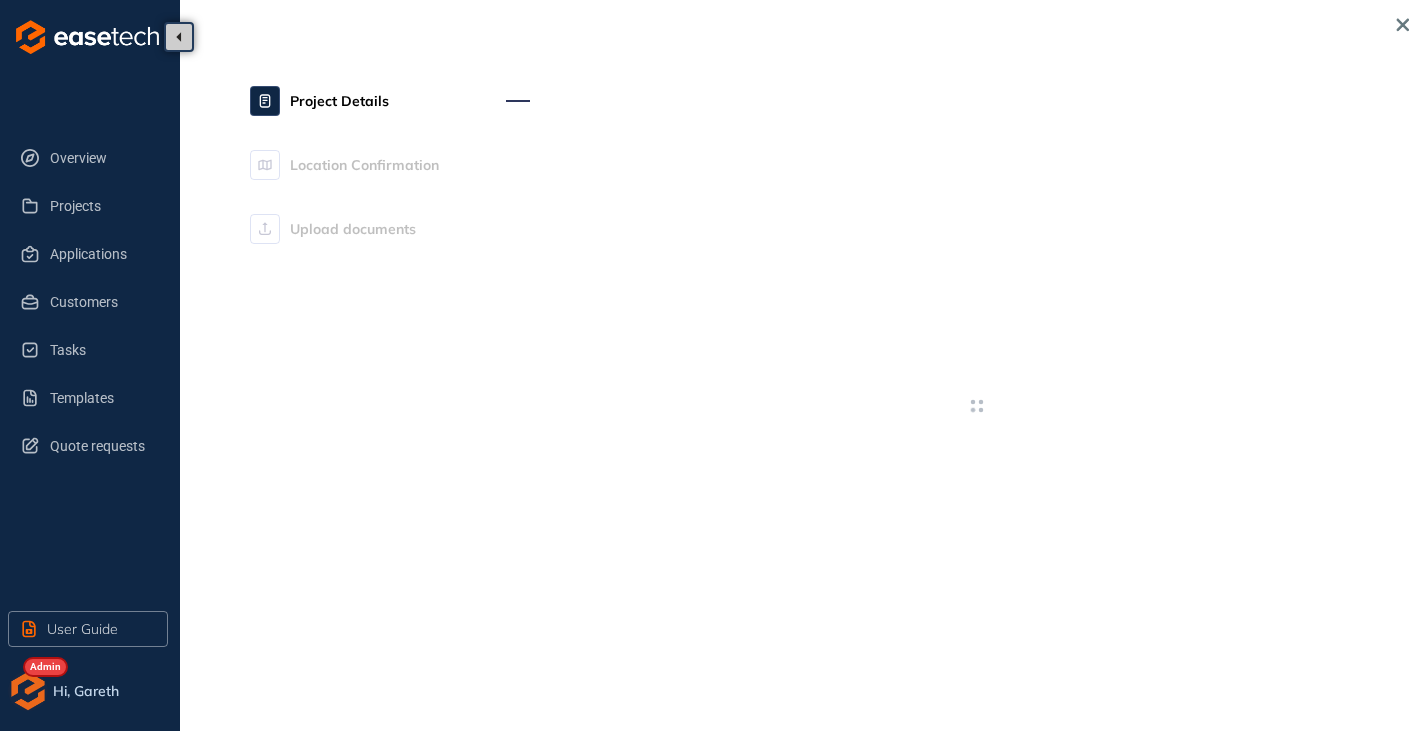 type on "**********" 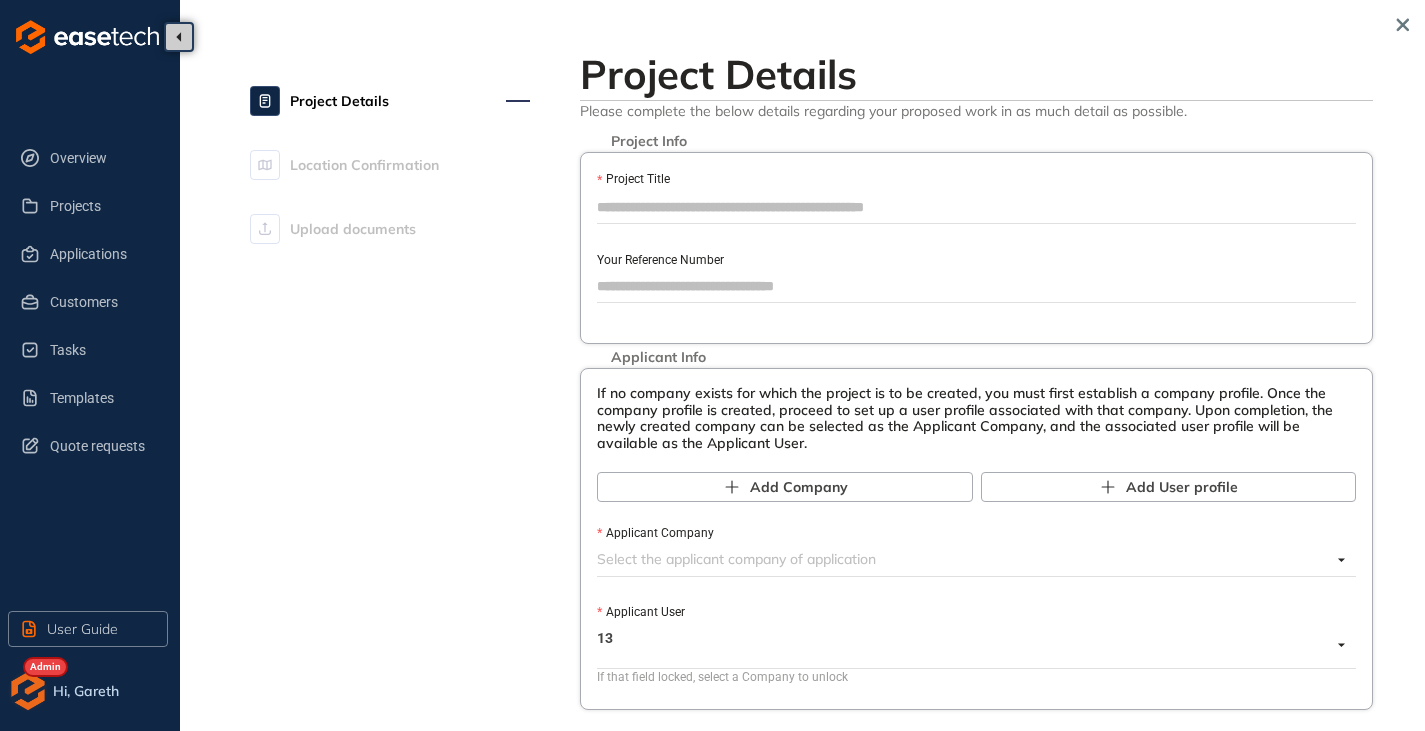 paste on "**********" 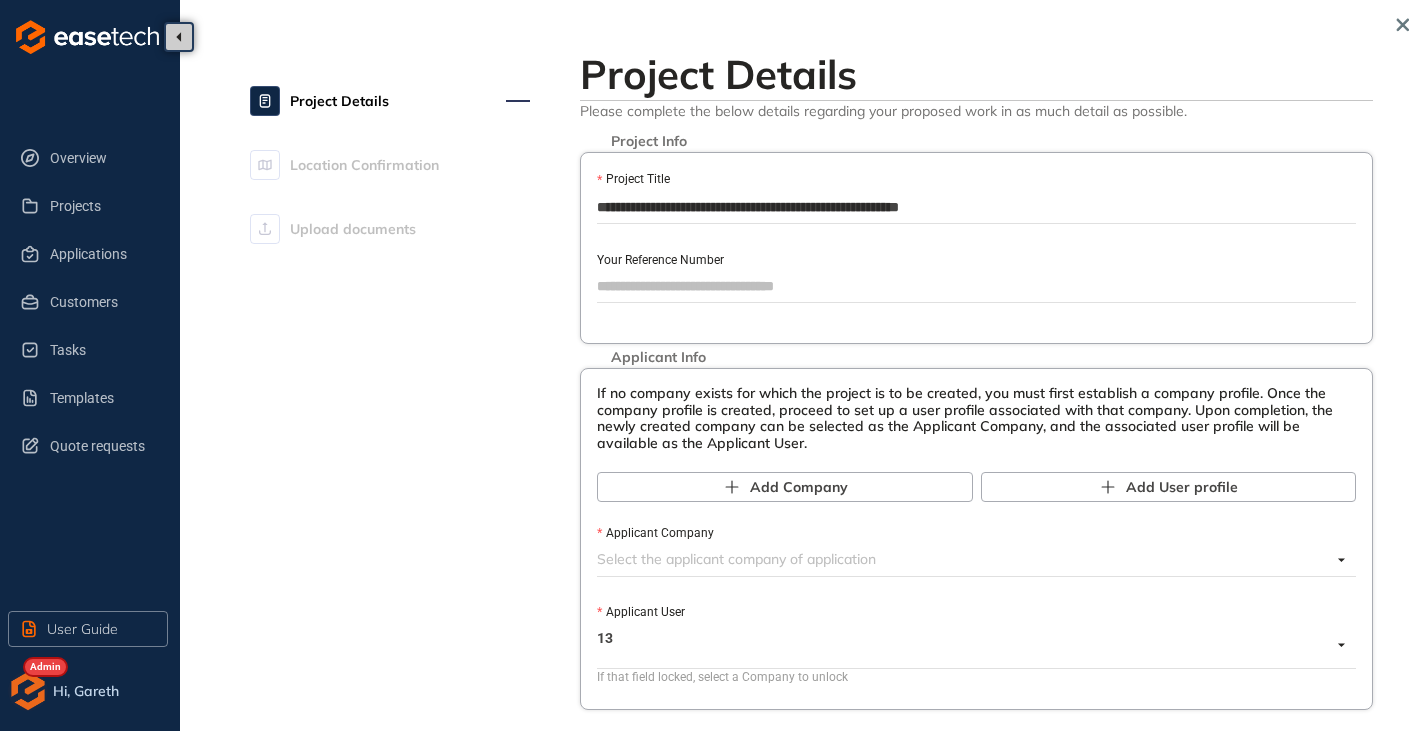 type on "**********" 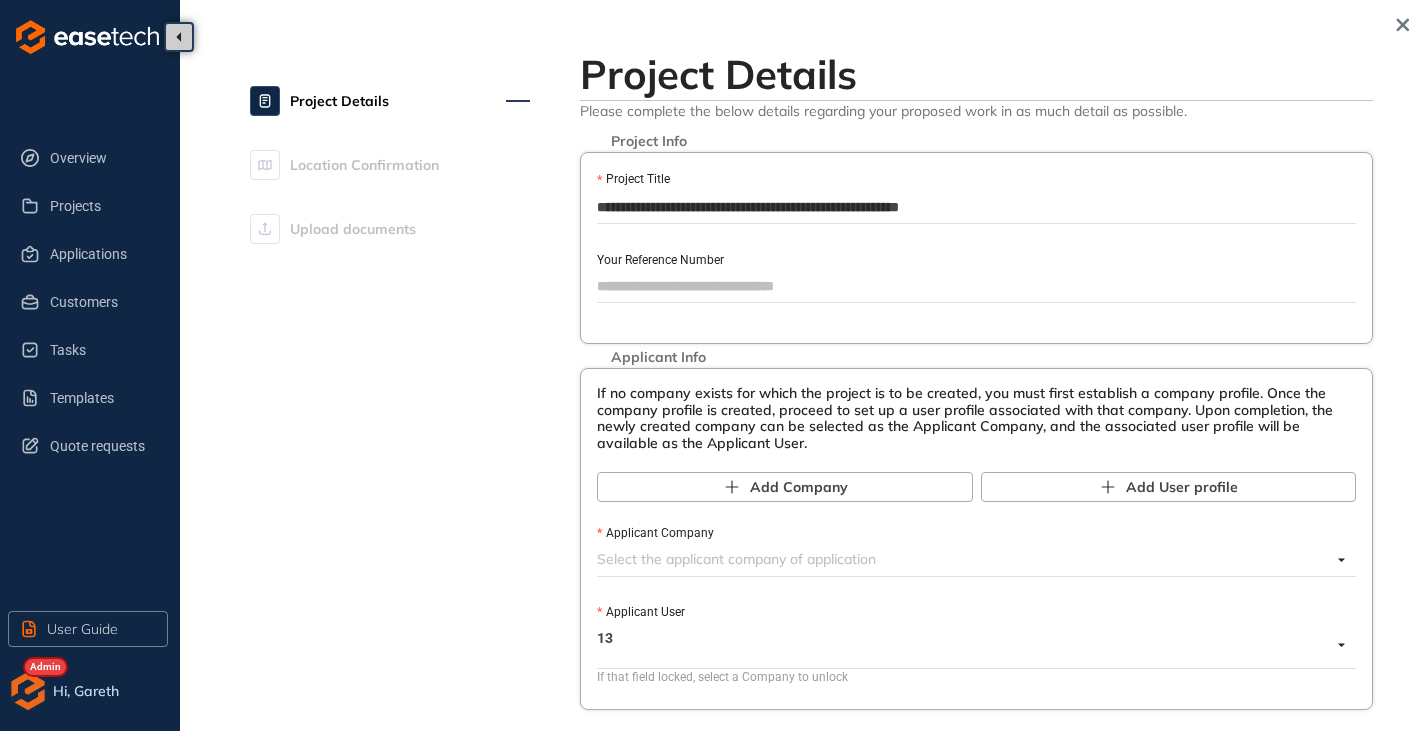 click on "Your Reference Number" at bounding box center (976, 286) 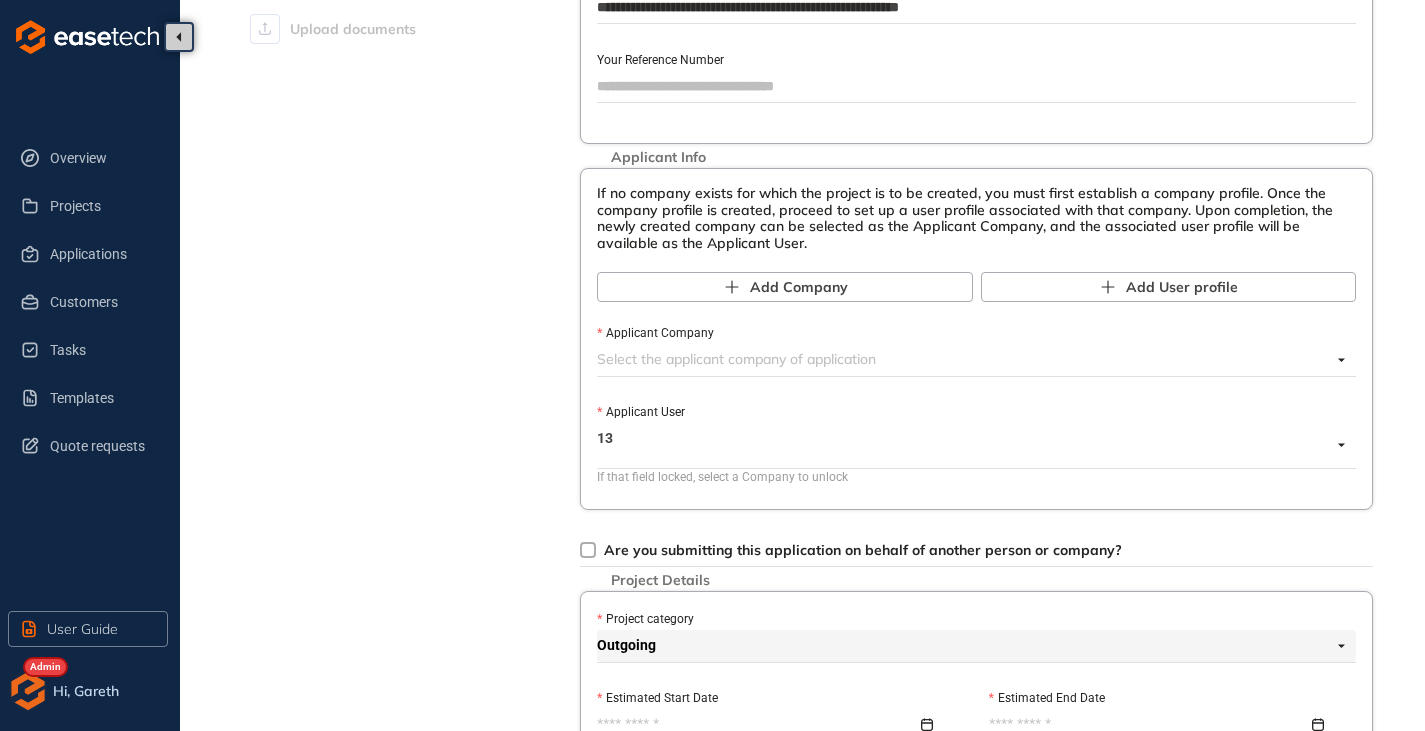 click on "Project Details Location Confirmation Upload documents" at bounding box center [390, 663] 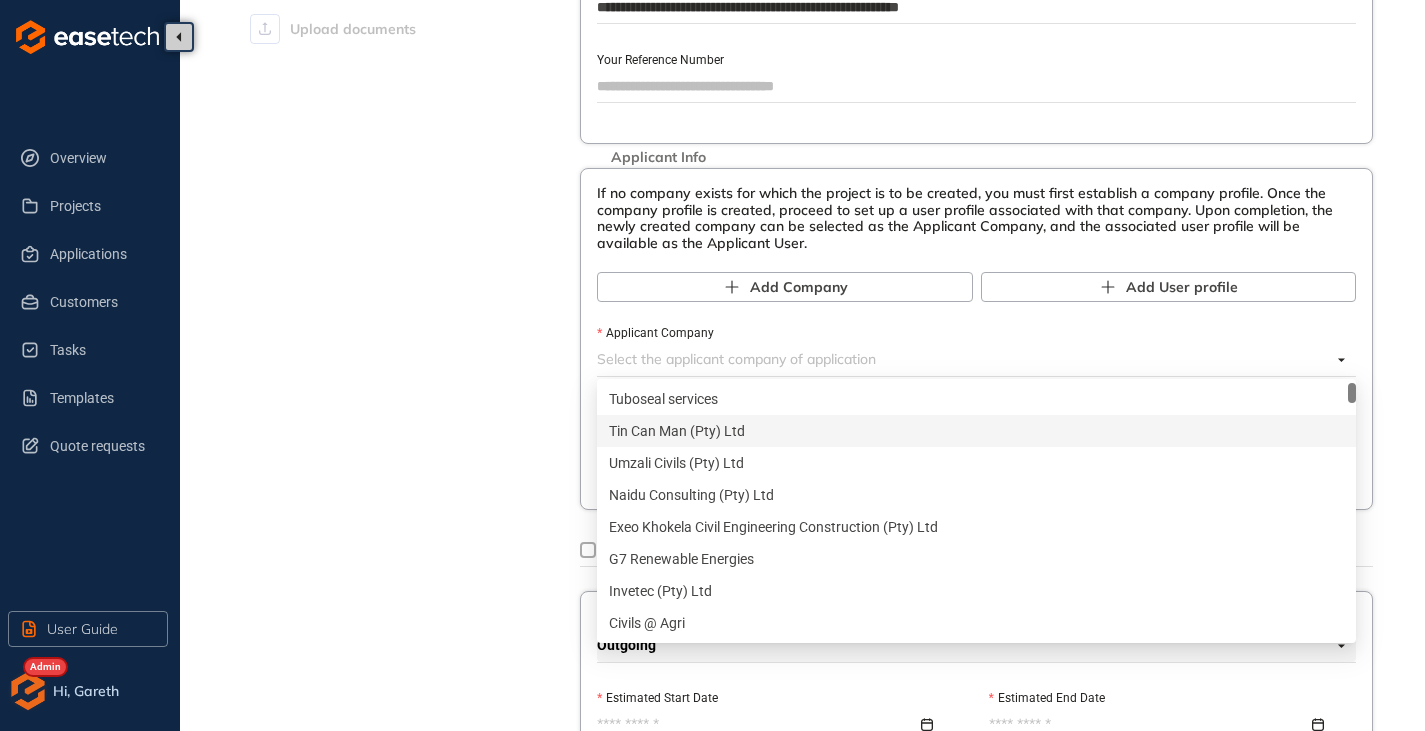 click on "Tin Can Man (Pty) Ltd" at bounding box center [976, 431] 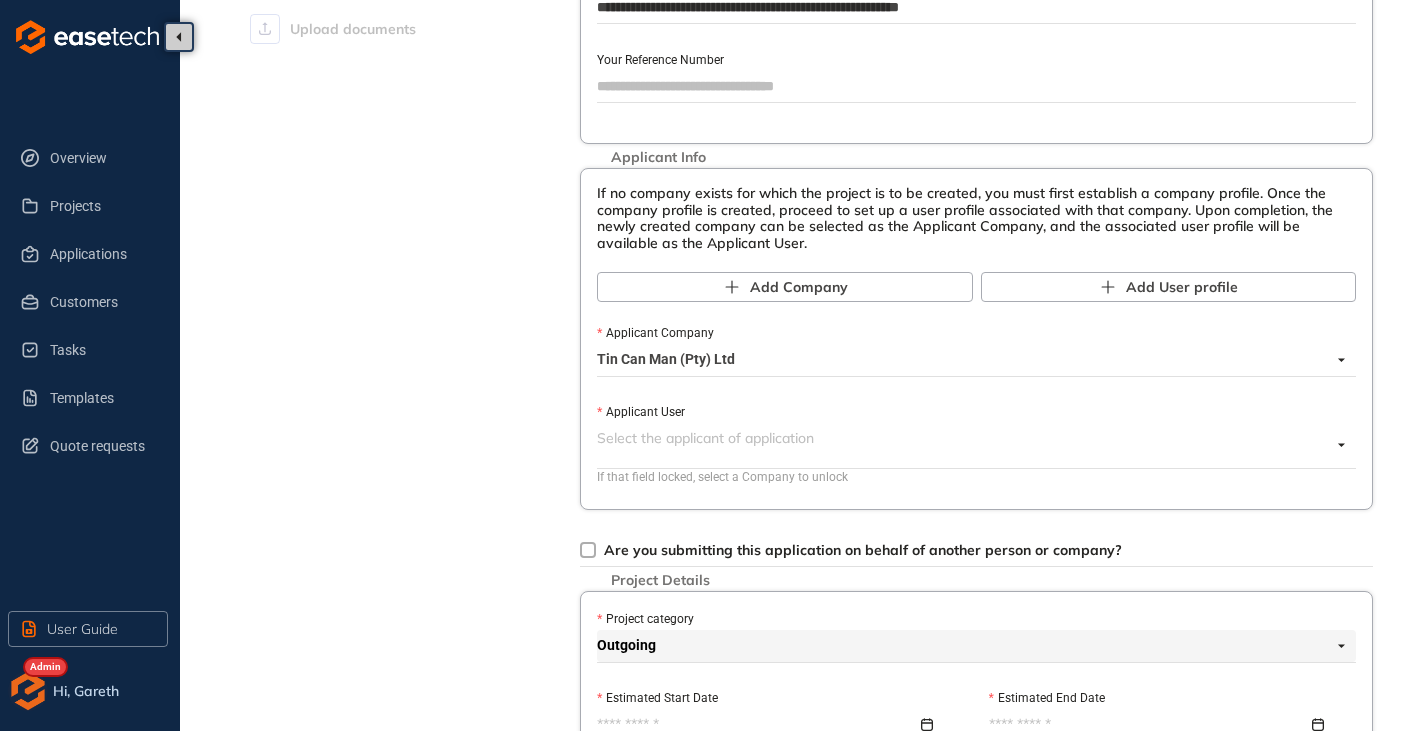 click at bounding box center (964, 445) 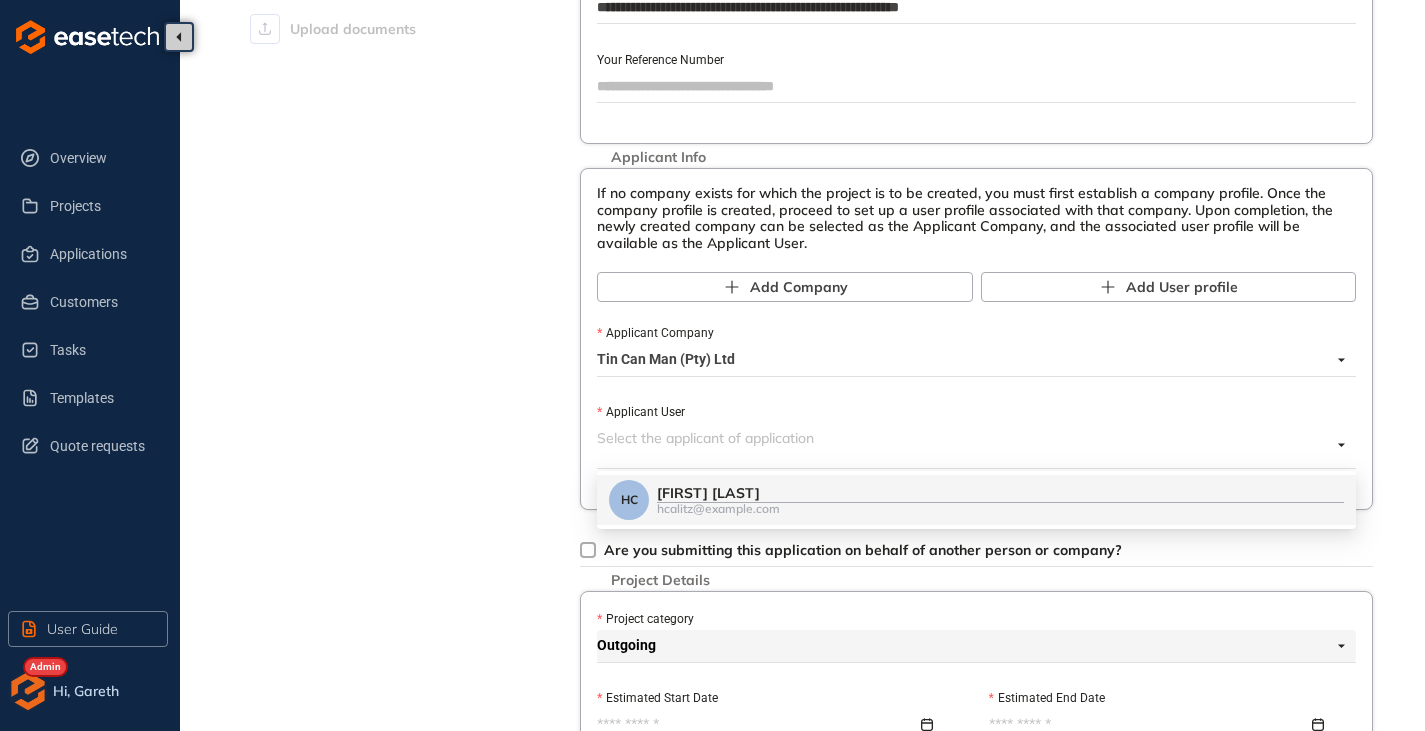 click on "[FIRST] [LAST]" at bounding box center (1000, 493) 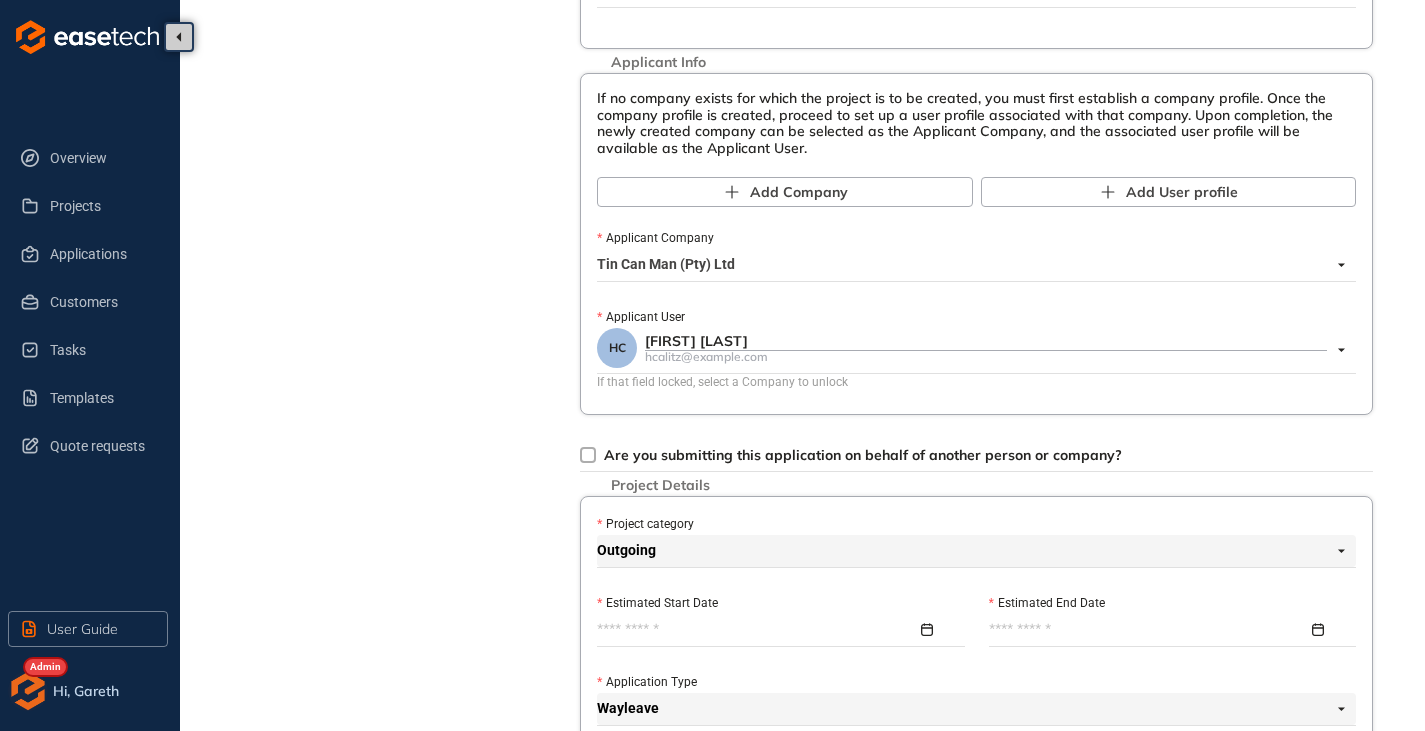 scroll, scrollTop: 400, scrollLeft: 0, axis: vertical 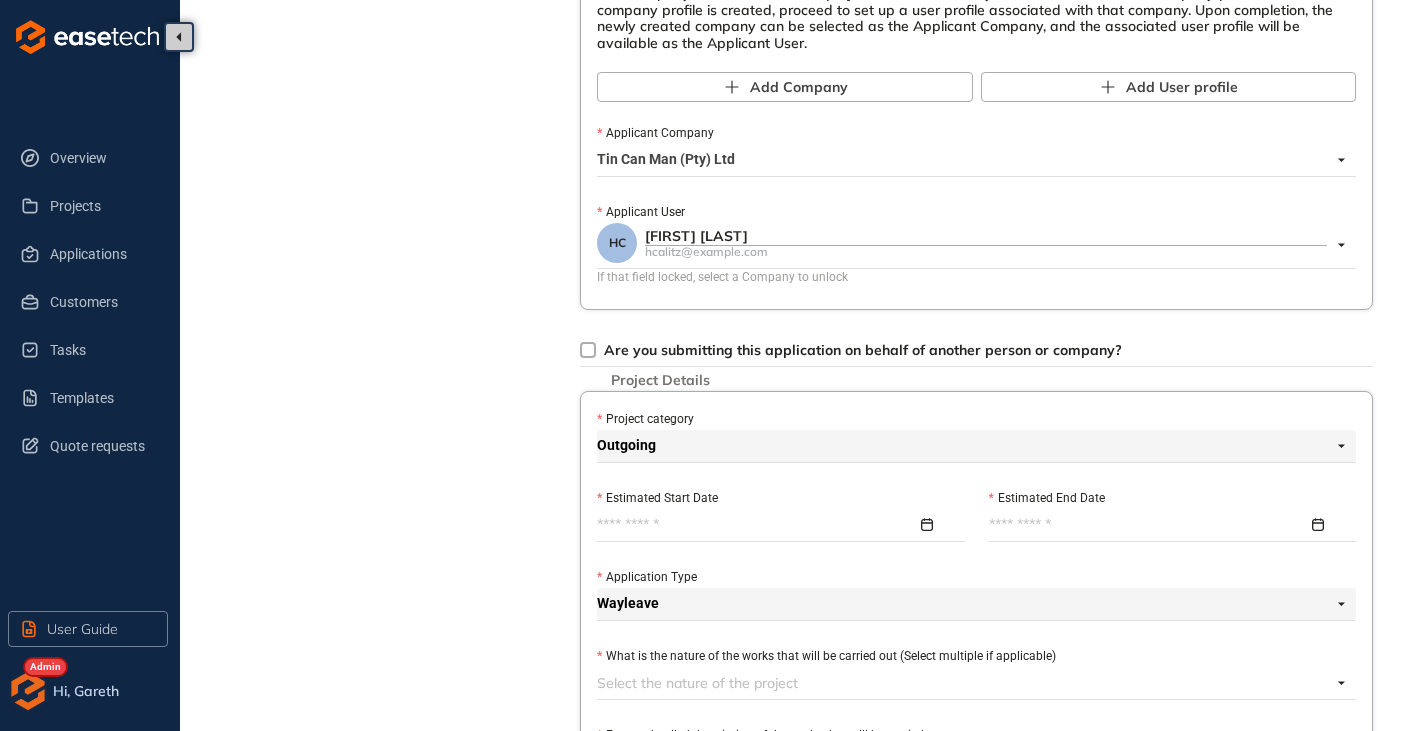 click on "Estimated Start Date" at bounding box center (757, 525) 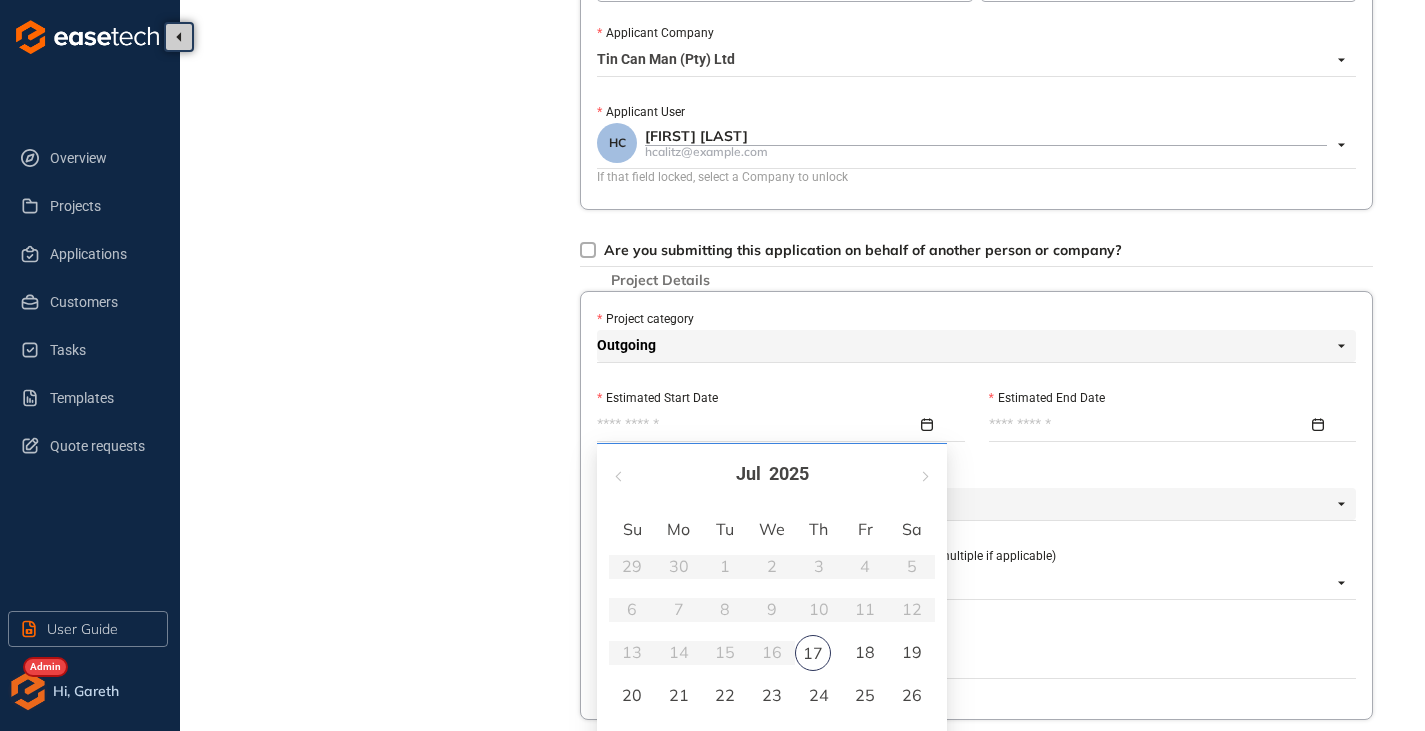 type on "**********" 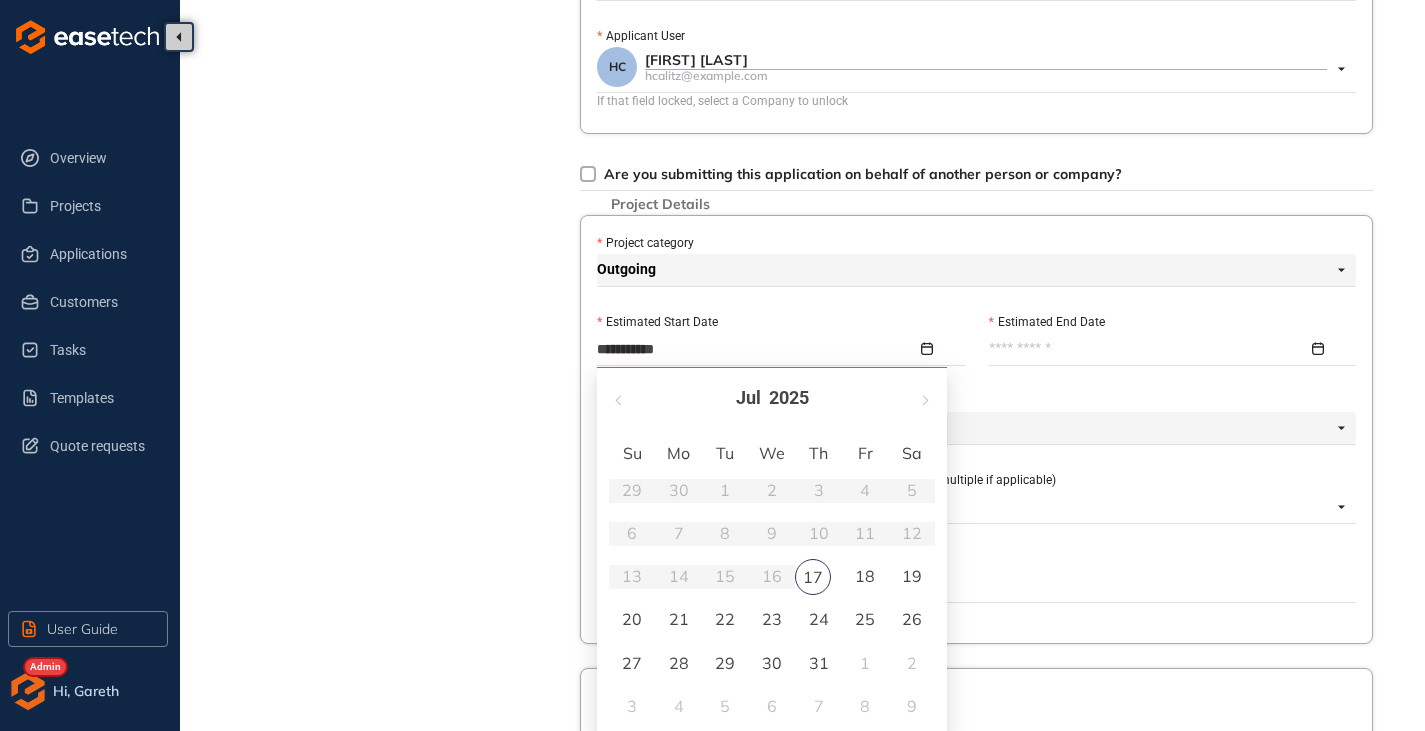 scroll, scrollTop: 600, scrollLeft: 0, axis: vertical 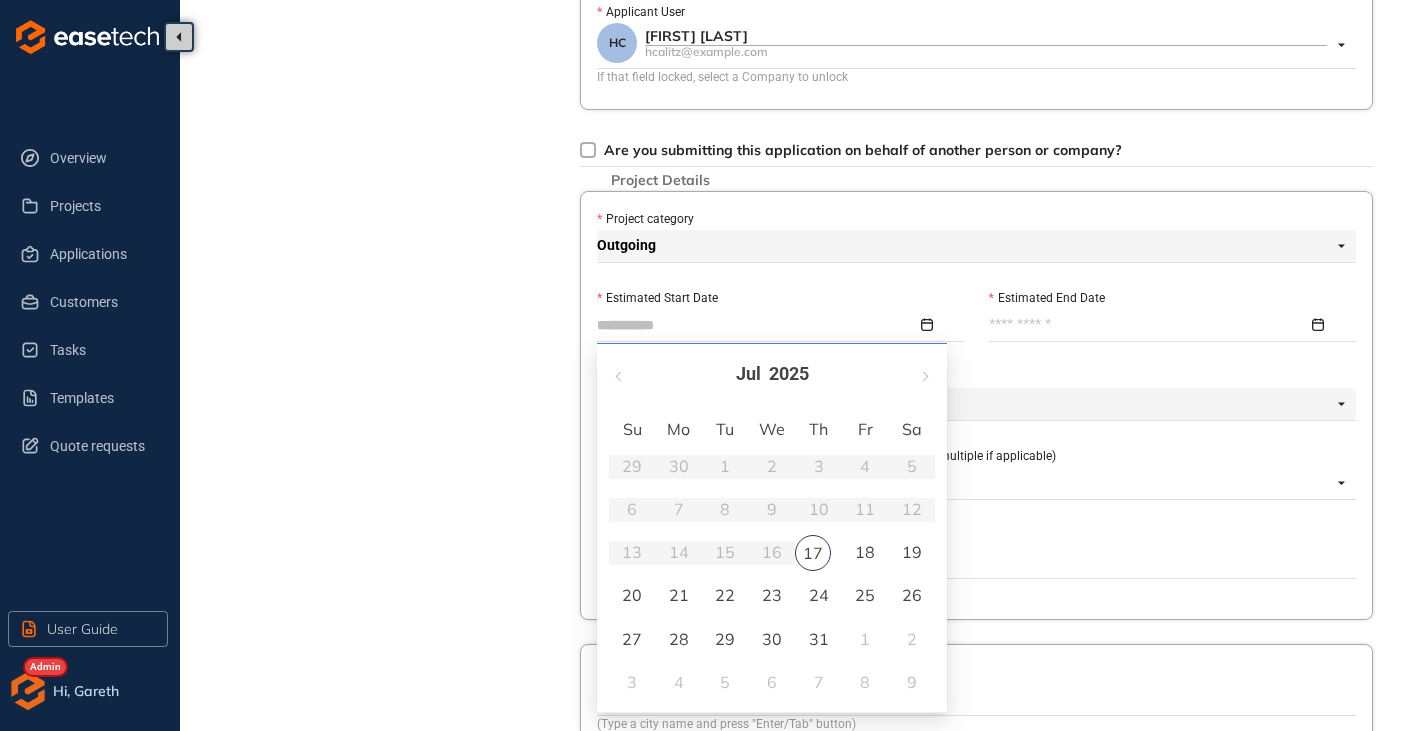 type on "**********" 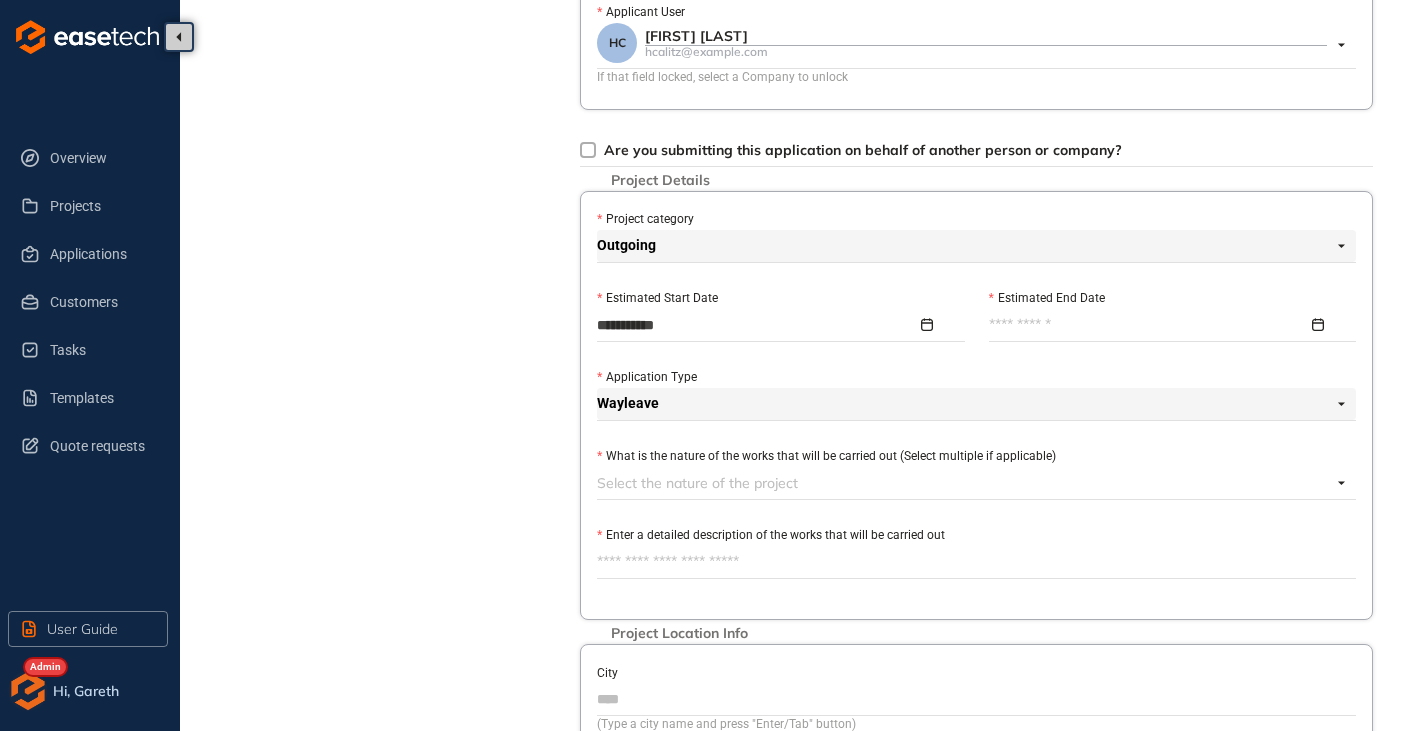 click on "Estimated End Date" at bounding box center (1149, 325) 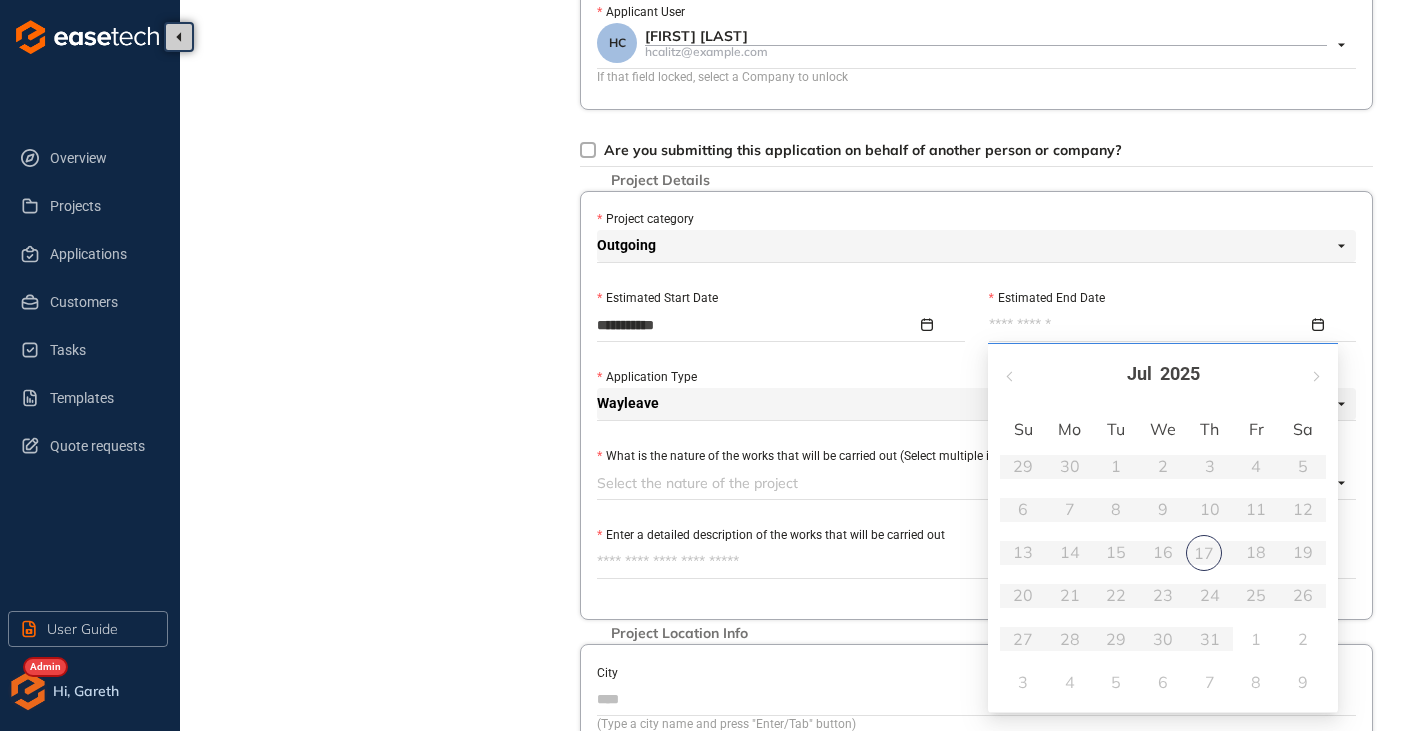 click on "Jul 2025" at bounding box center [1163, 374] 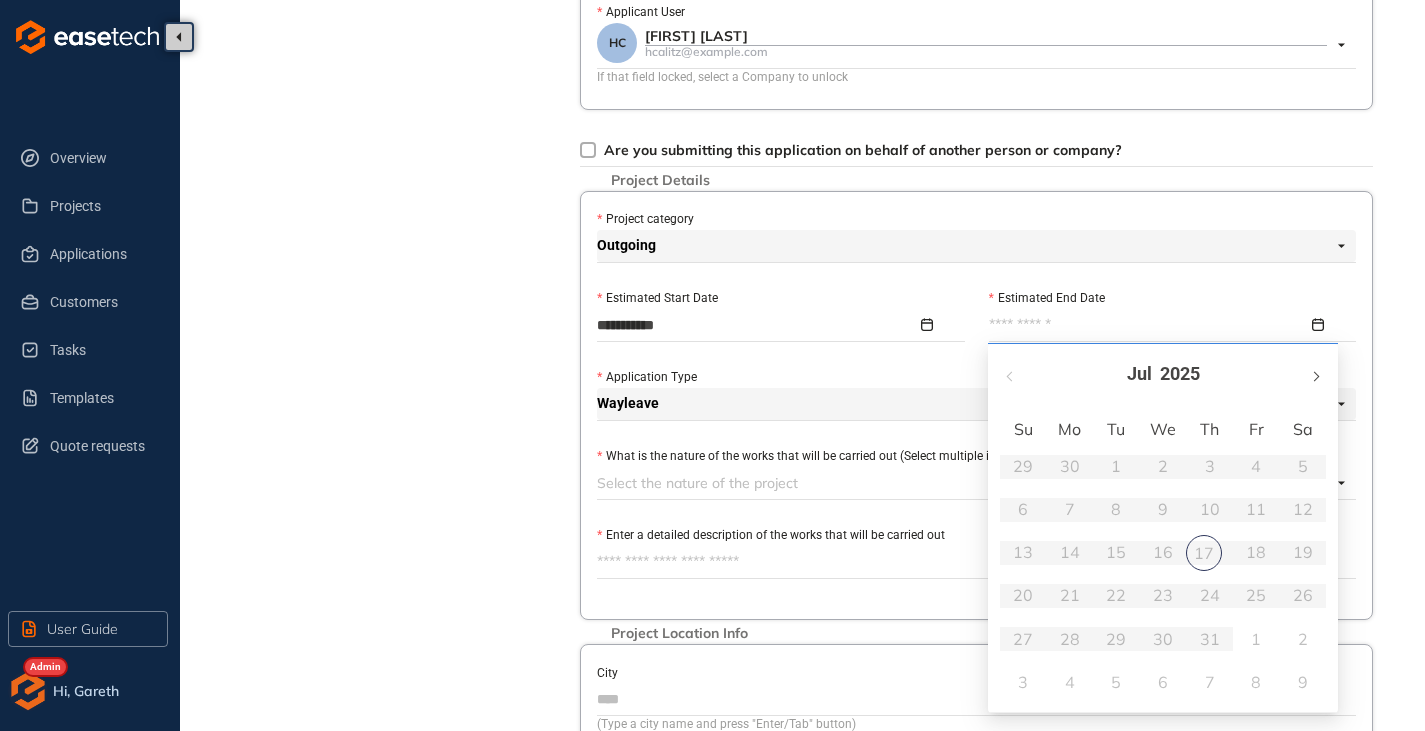 click at bounding box center [1315, 374] 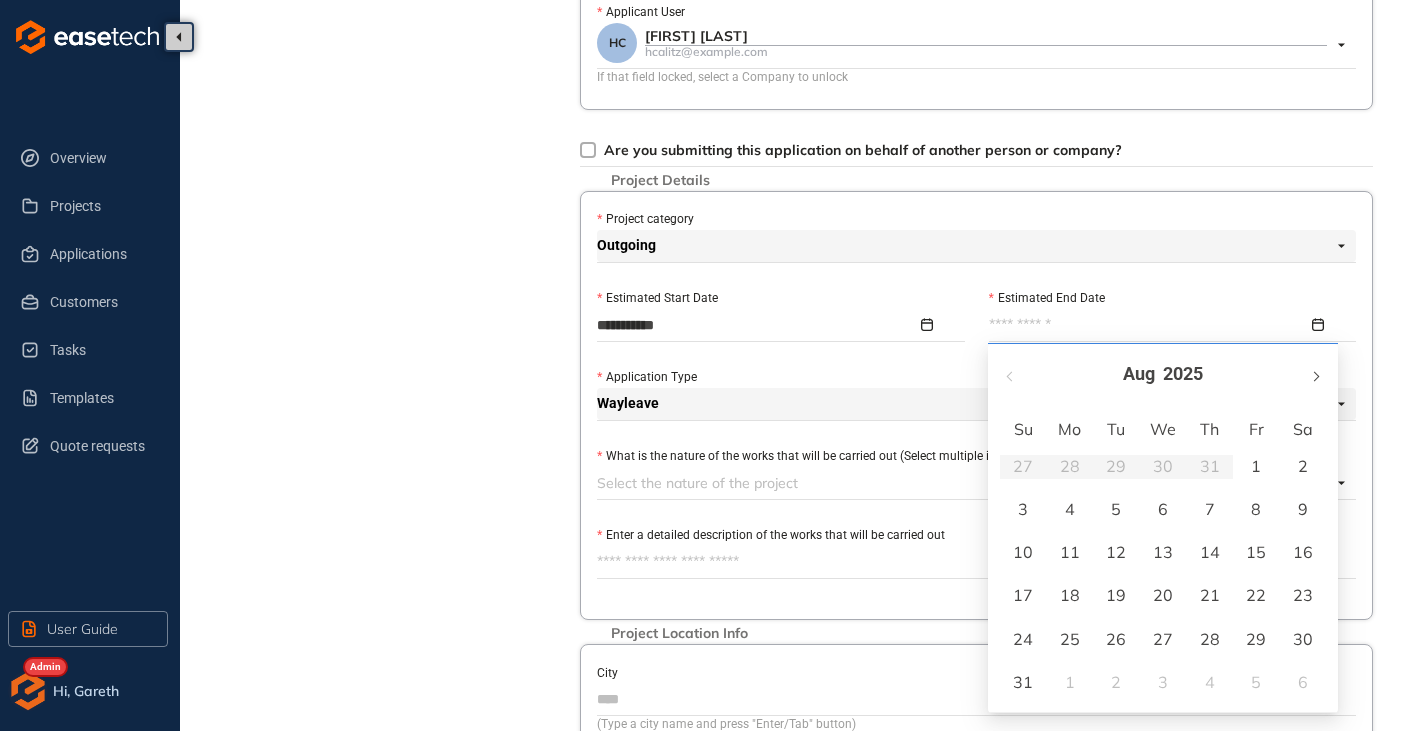click at bounding box center [1315, 374] 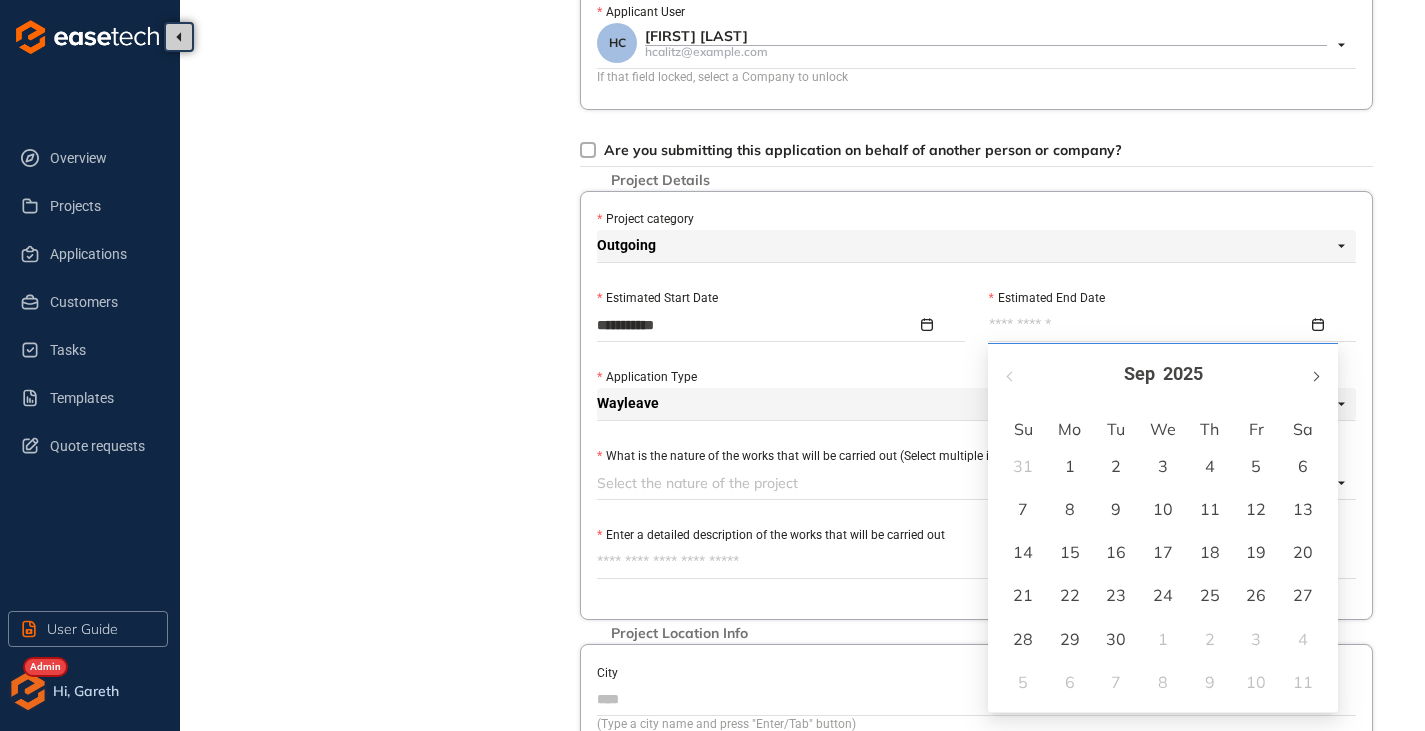 click at bounding box center [1315, 374] 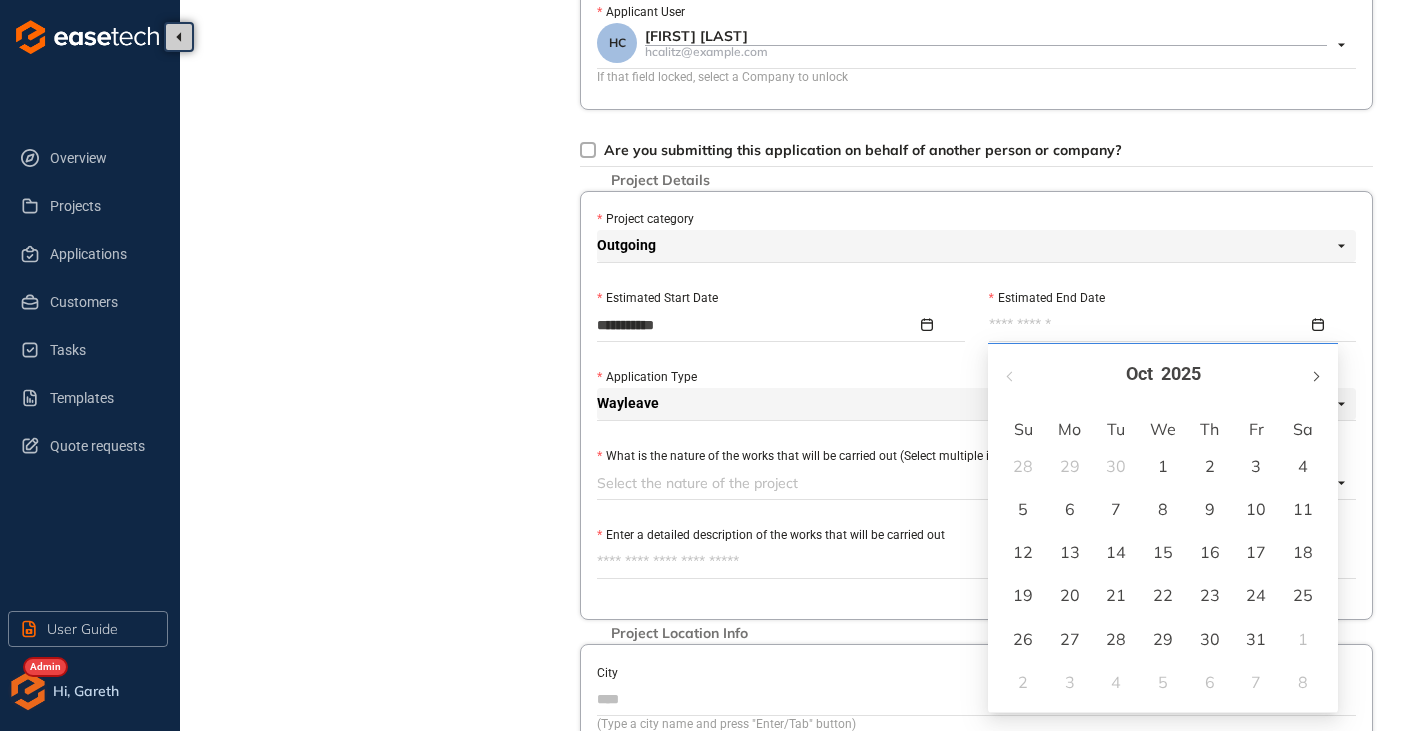 click at bounding box center [1315, 374] 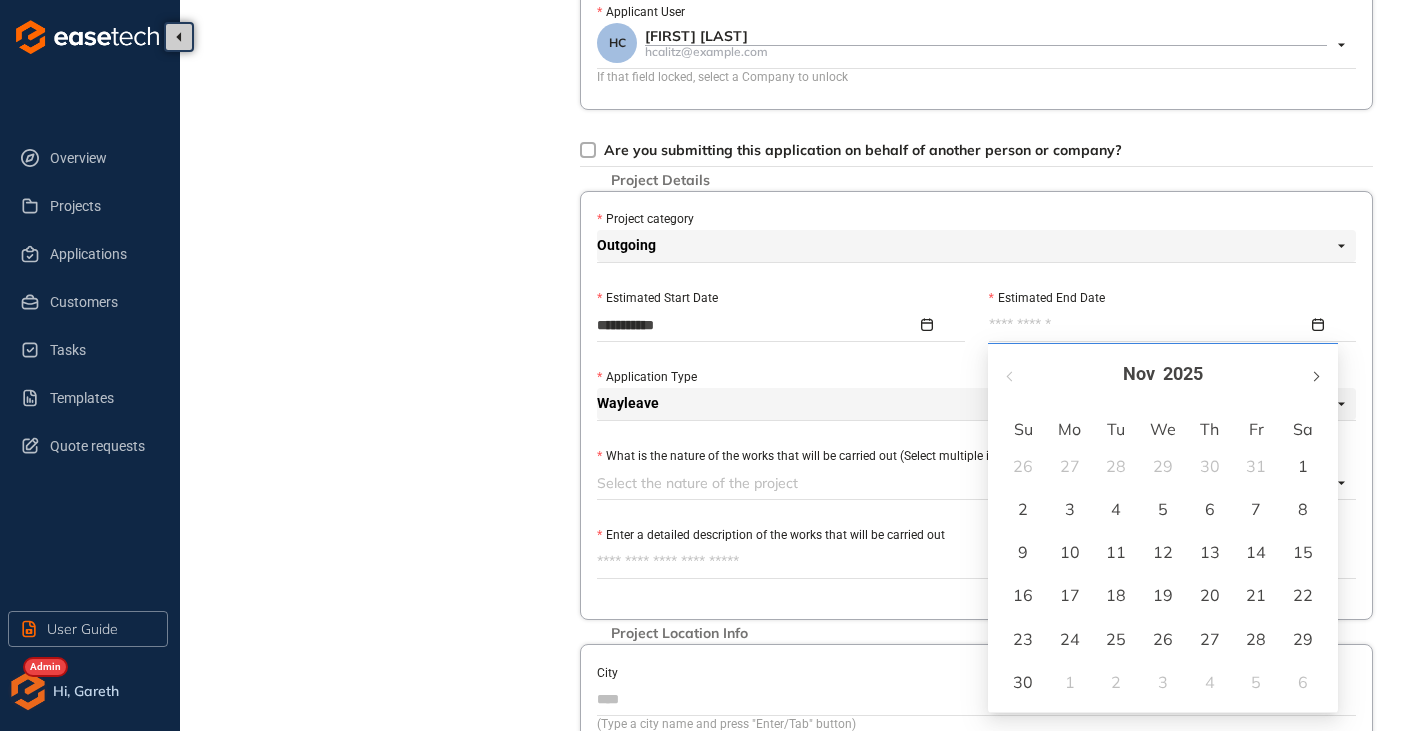 click at bounding box center (1315, 374) 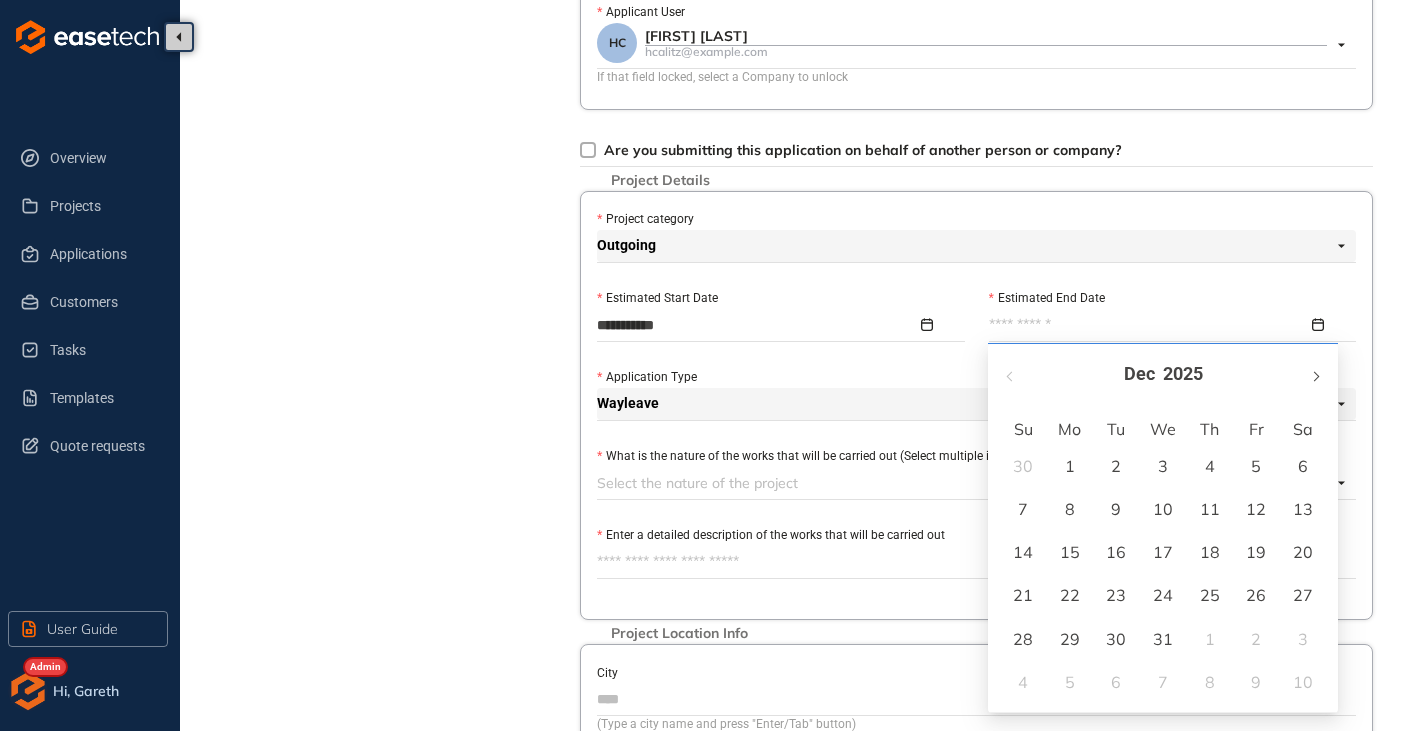 click at bounding box center [1315, 374] 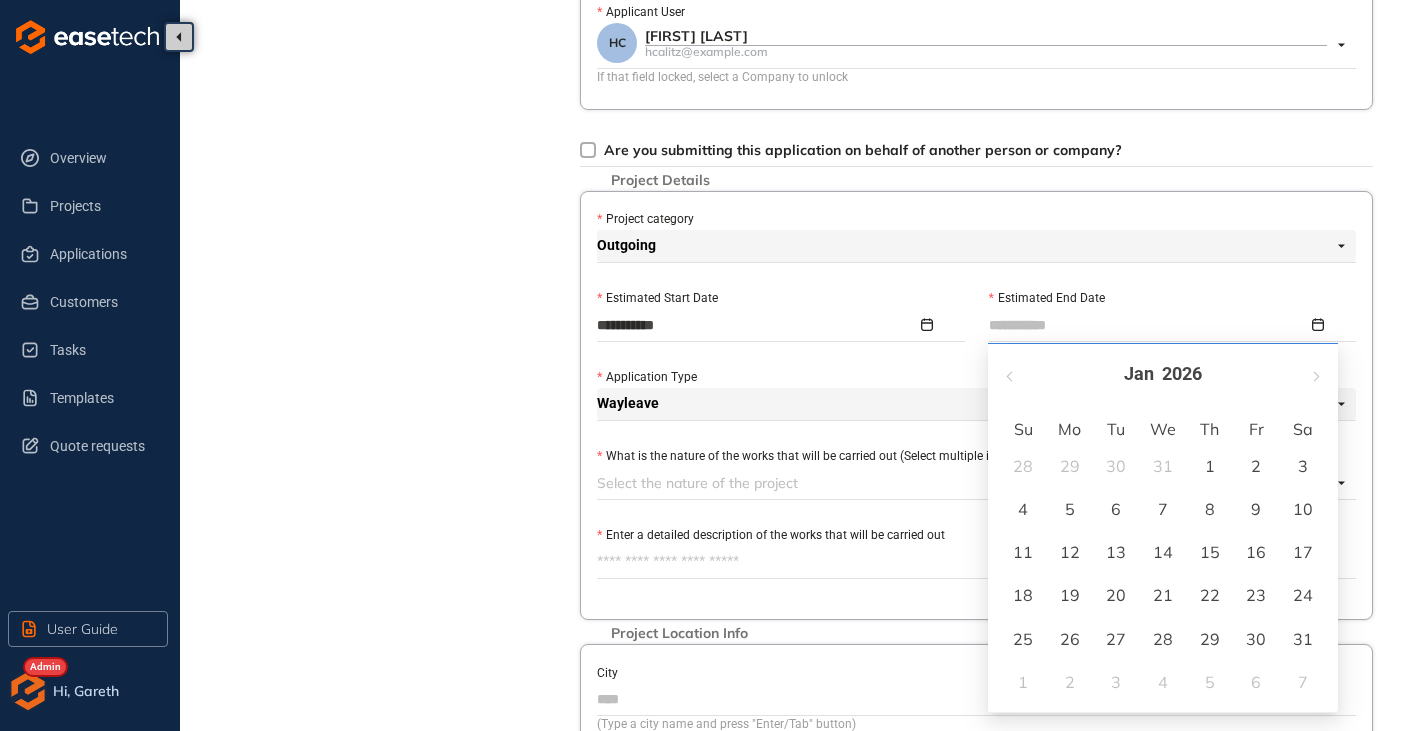 type on "**********" 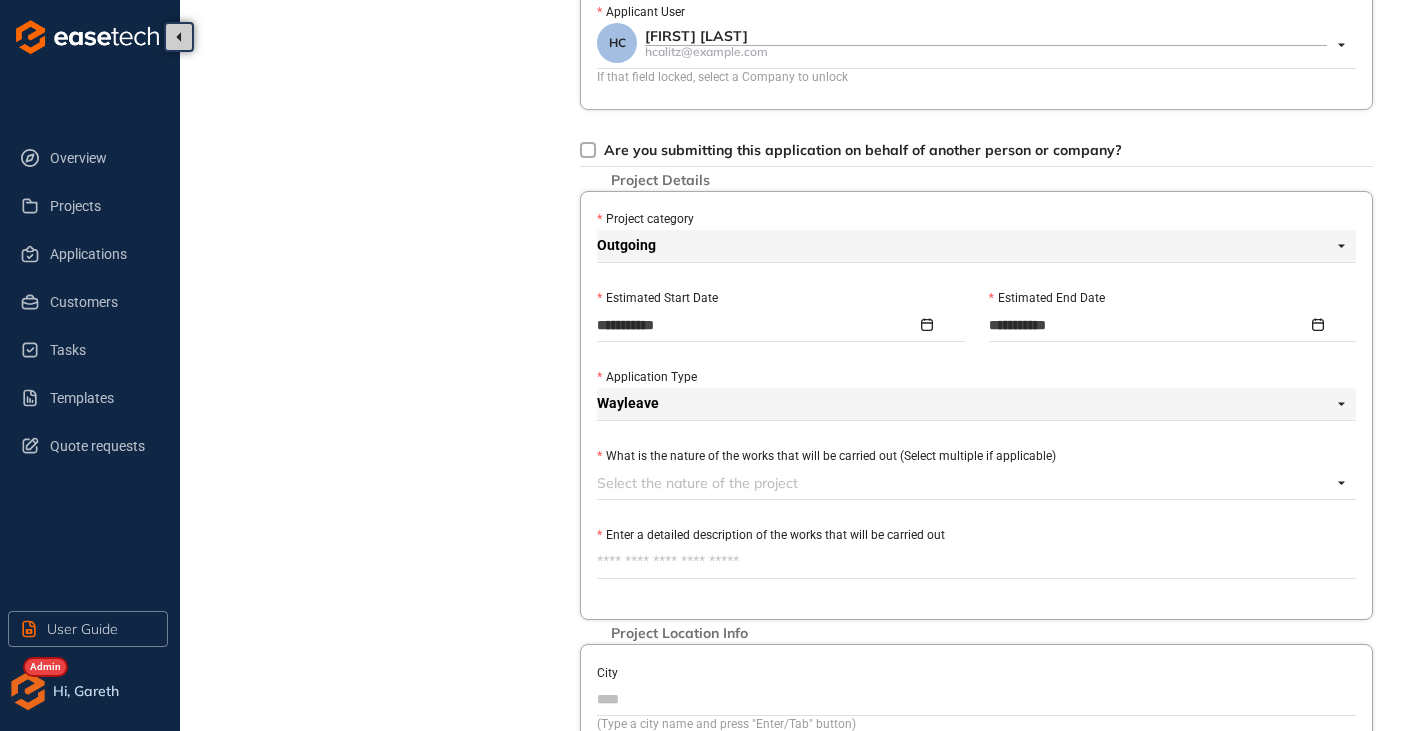 click at bounding box center (964, 483) 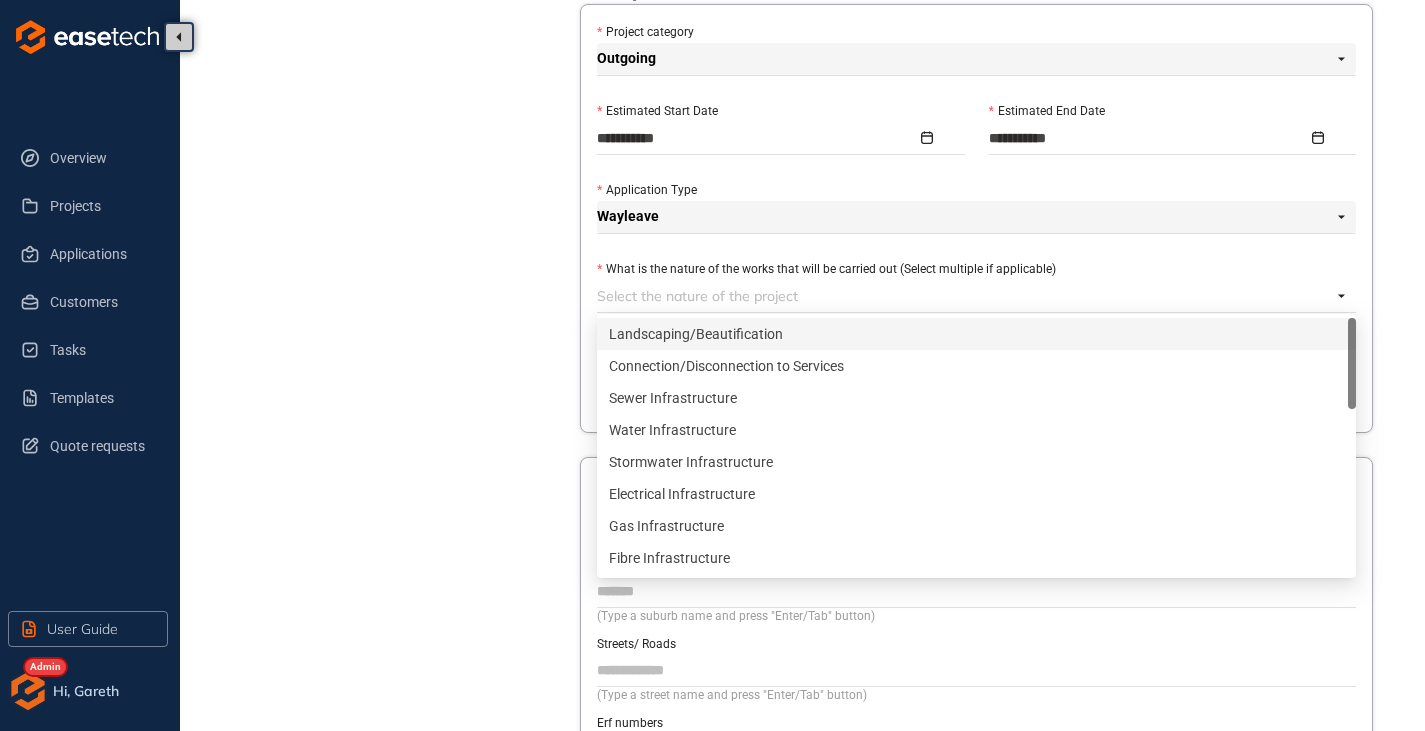 scroll, scrollTop: 1003, scrollLeft: 0, axis: vertical 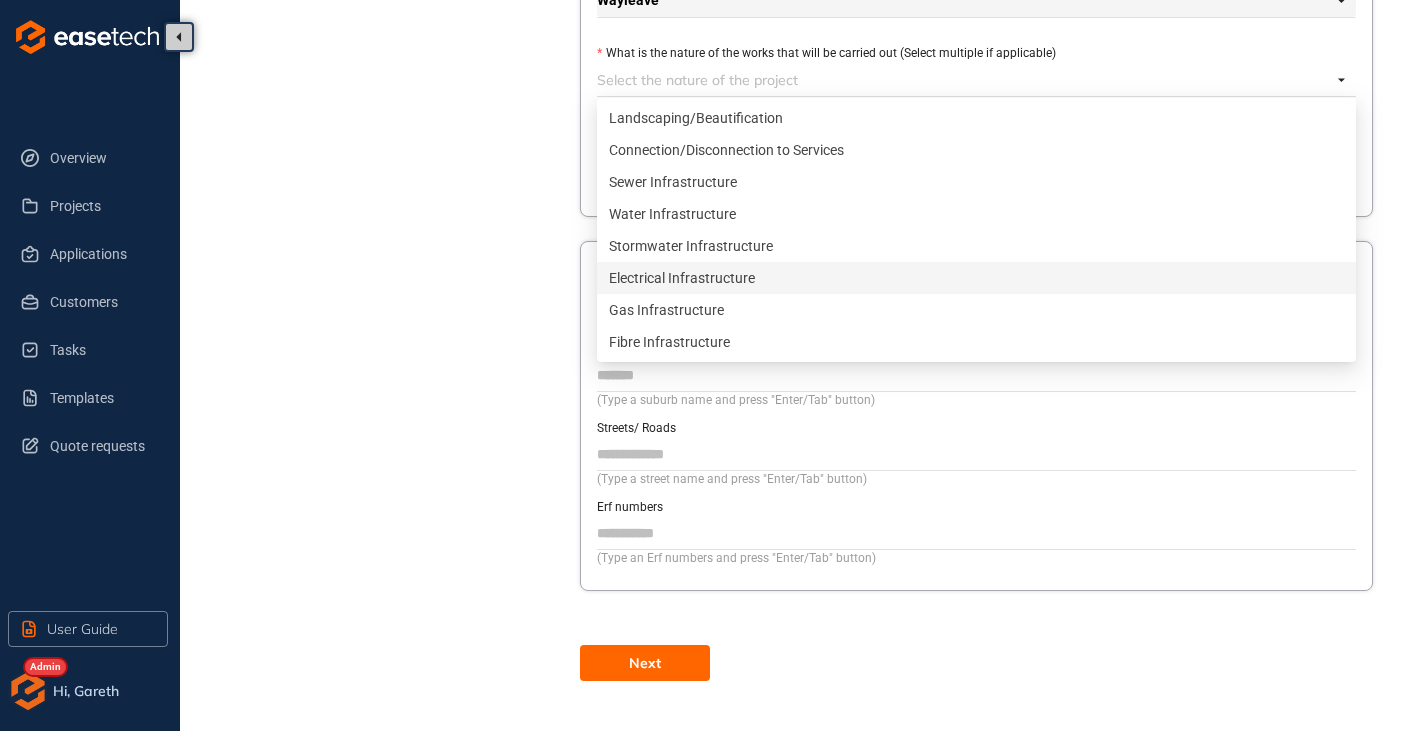 click on "Electrical Infrastructure" at bounding box center [976, 278] 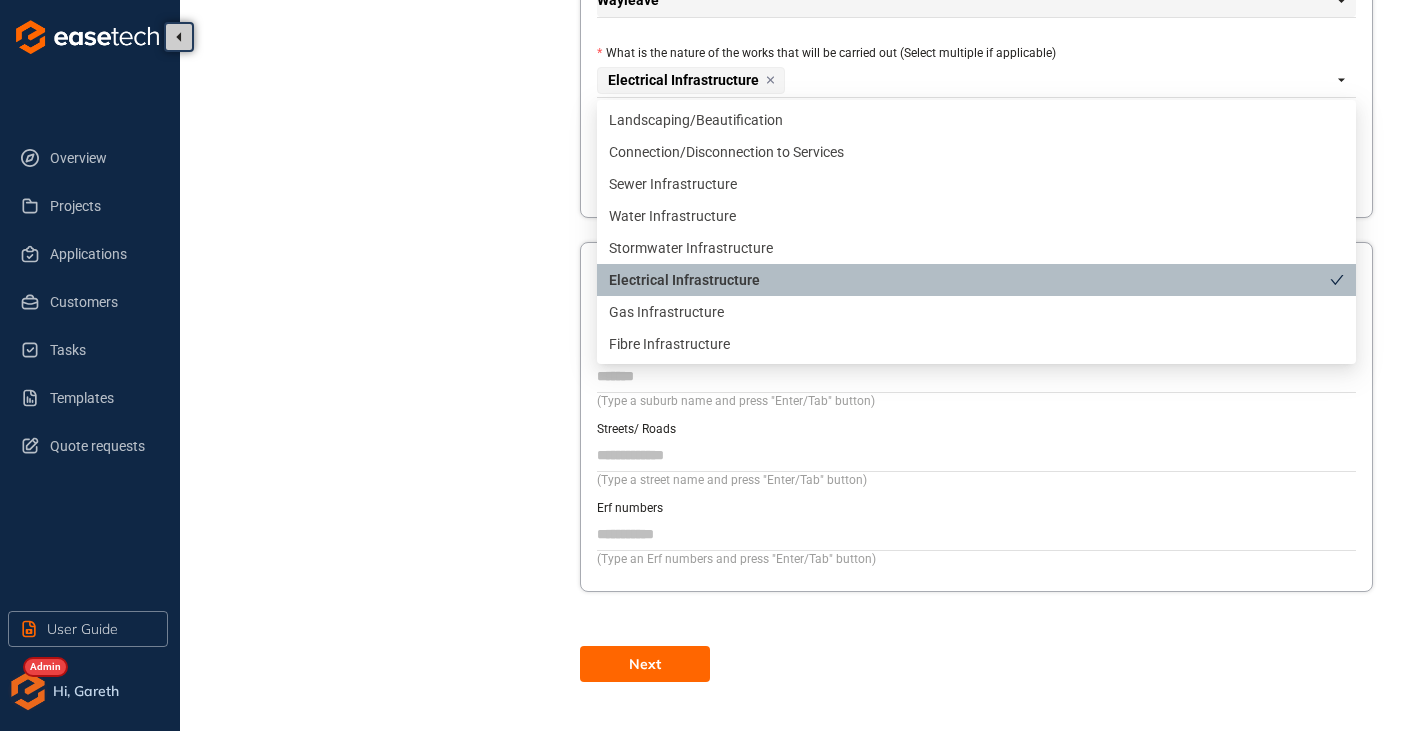 click on "Project Details Location Confirmation Upload documents" at bounding box center (390, -140) 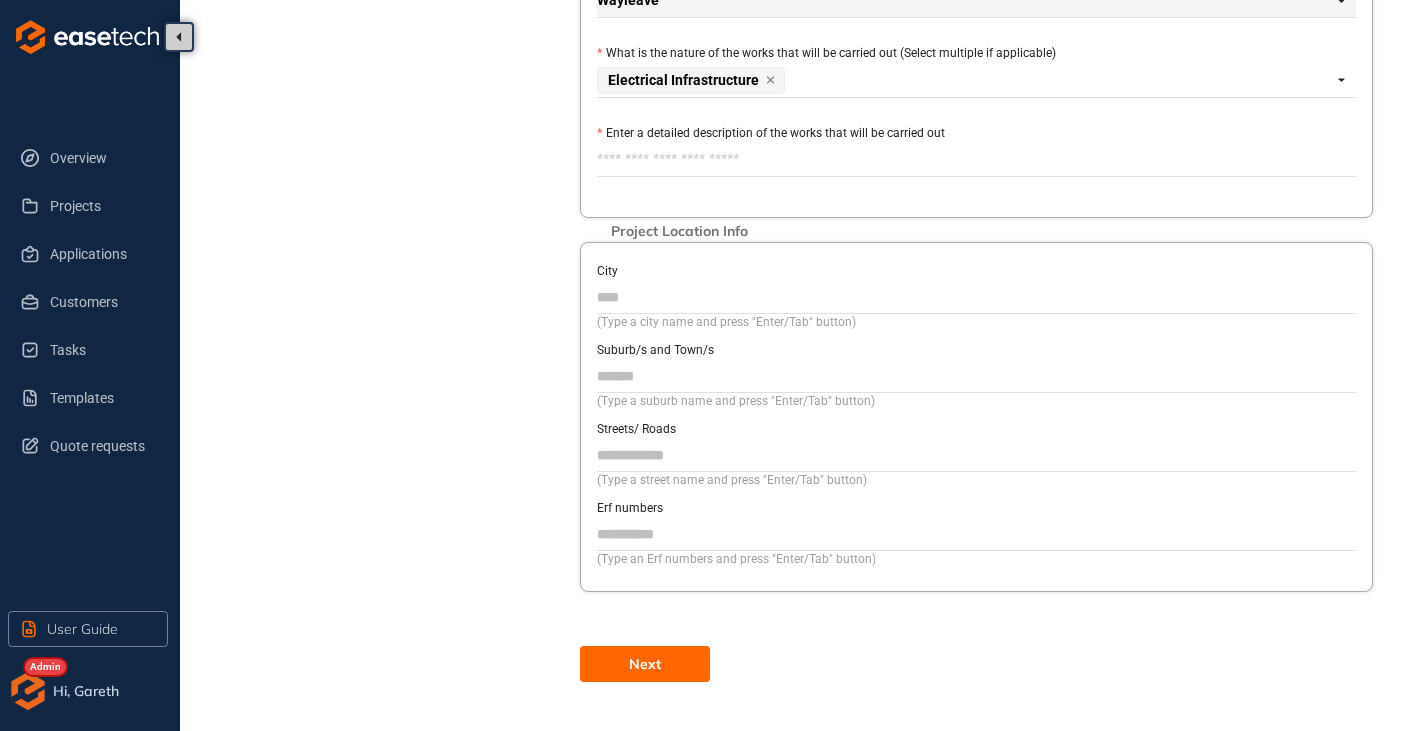 paste on "**********" 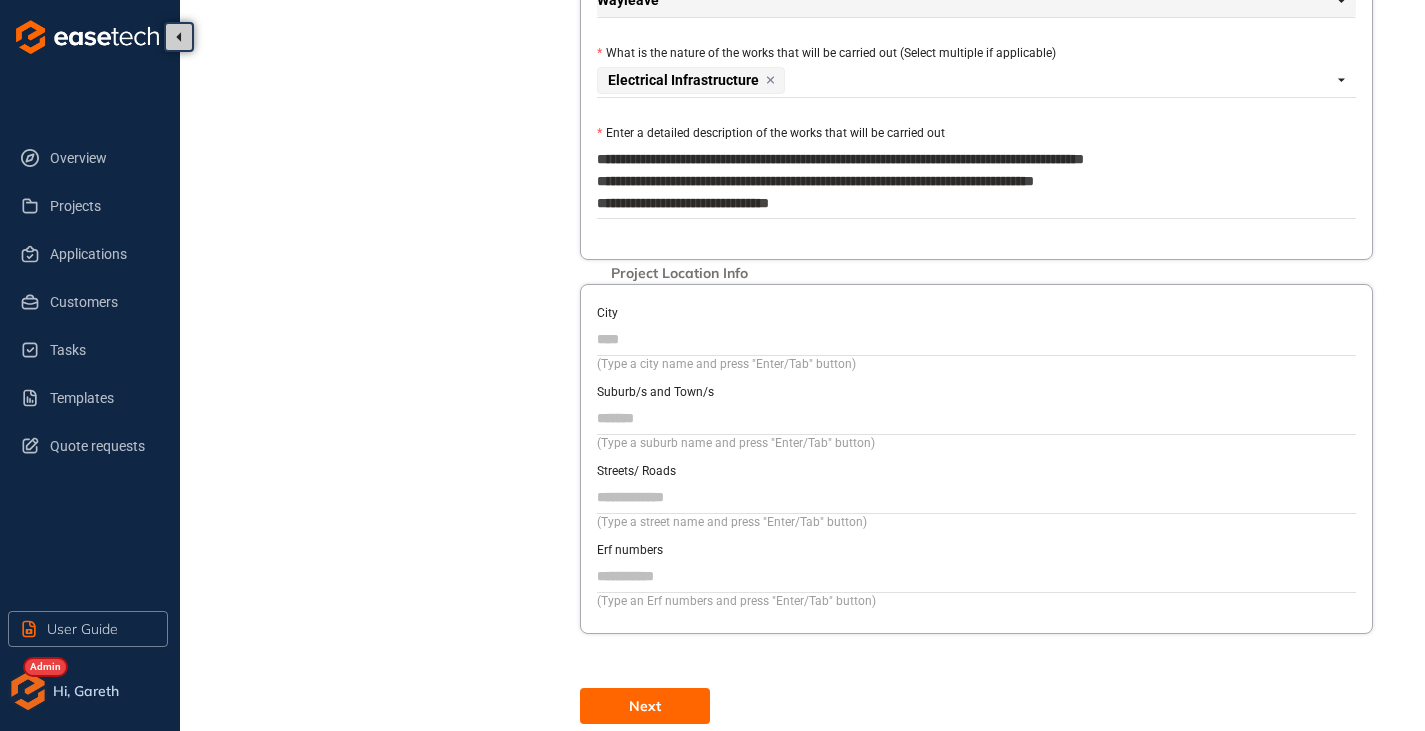 type on "**********" 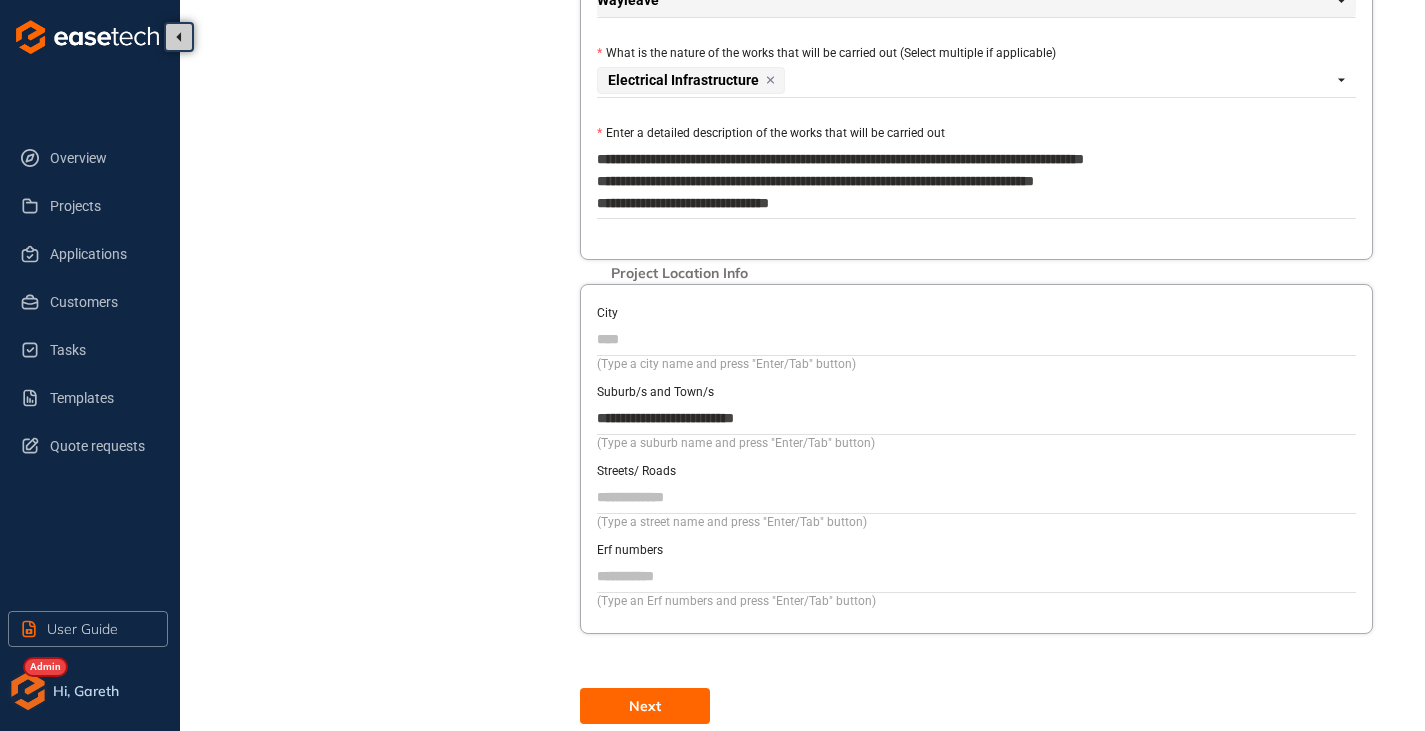 type on "**********" 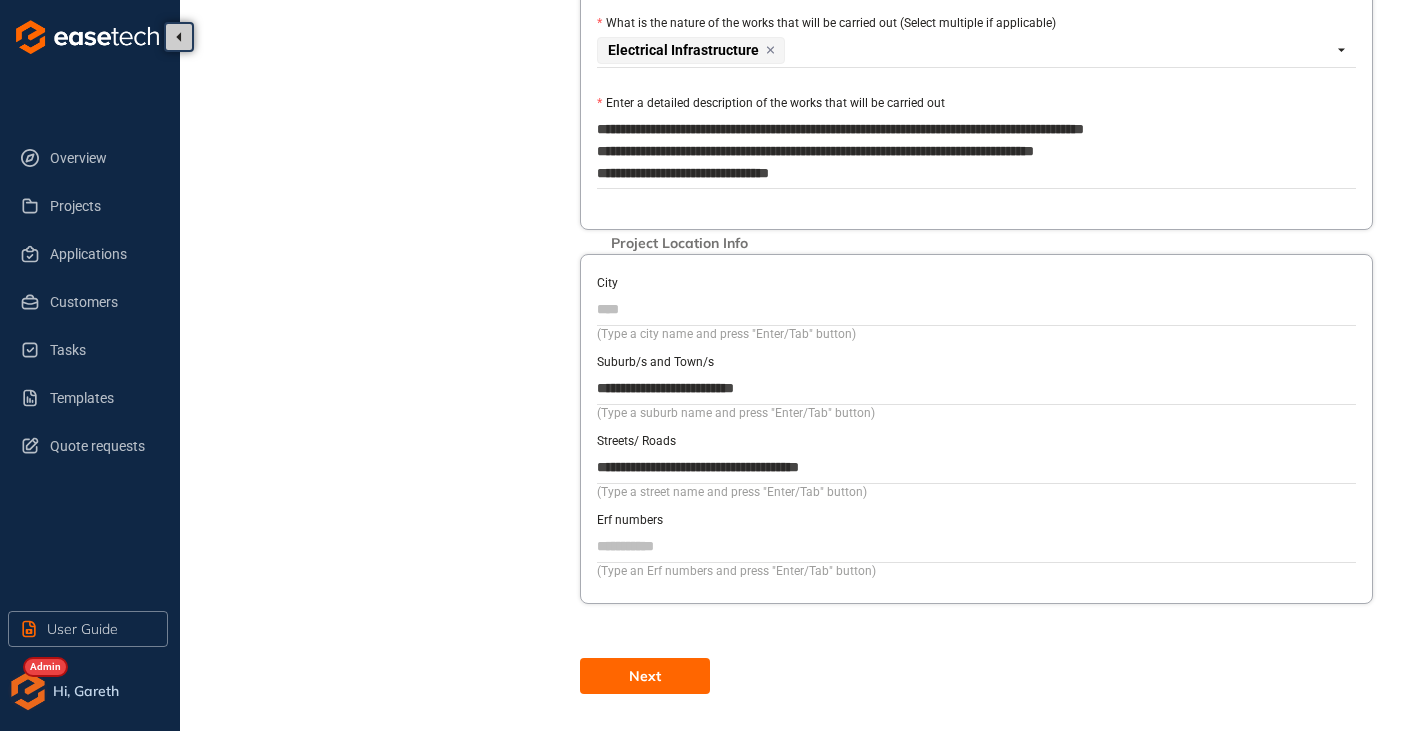 scroll, scrollTop: 1046, scrollLeft: 0, axis: vertical 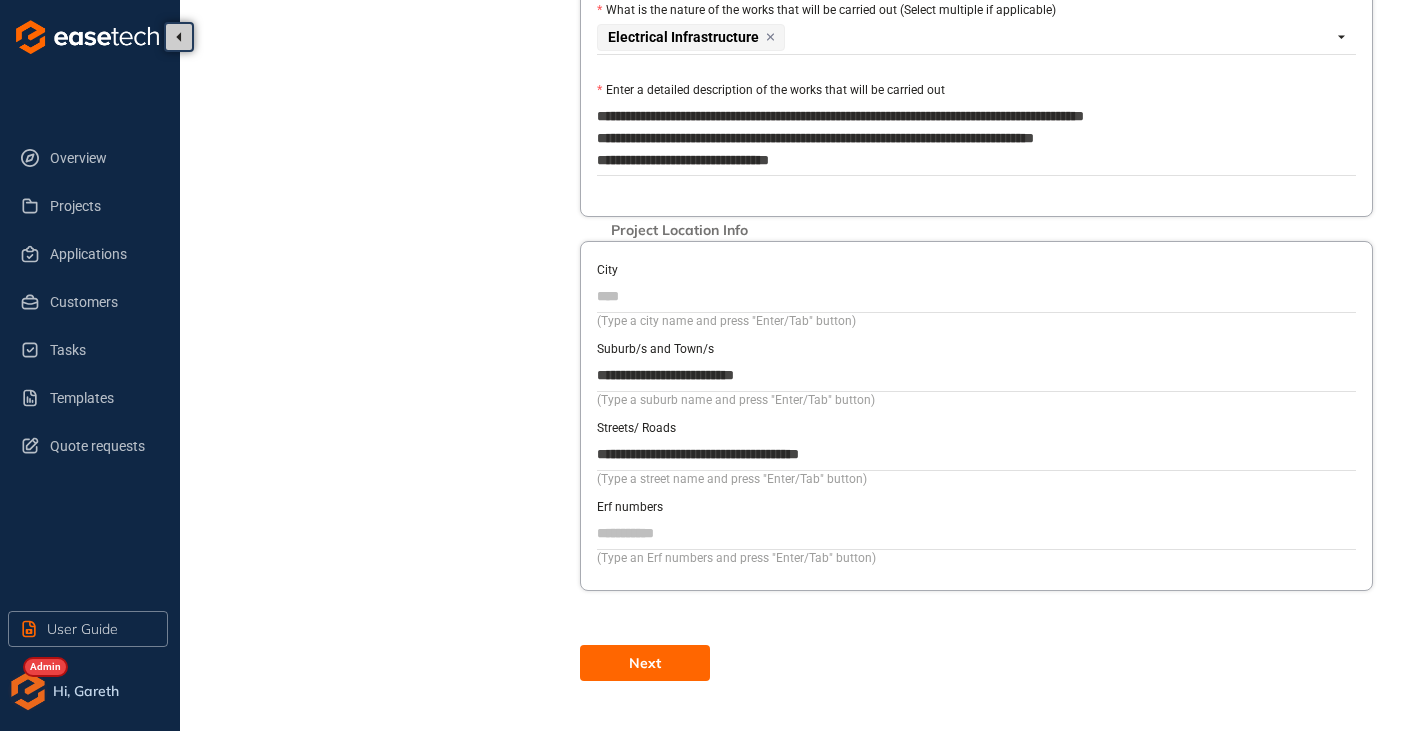 type on "**********" 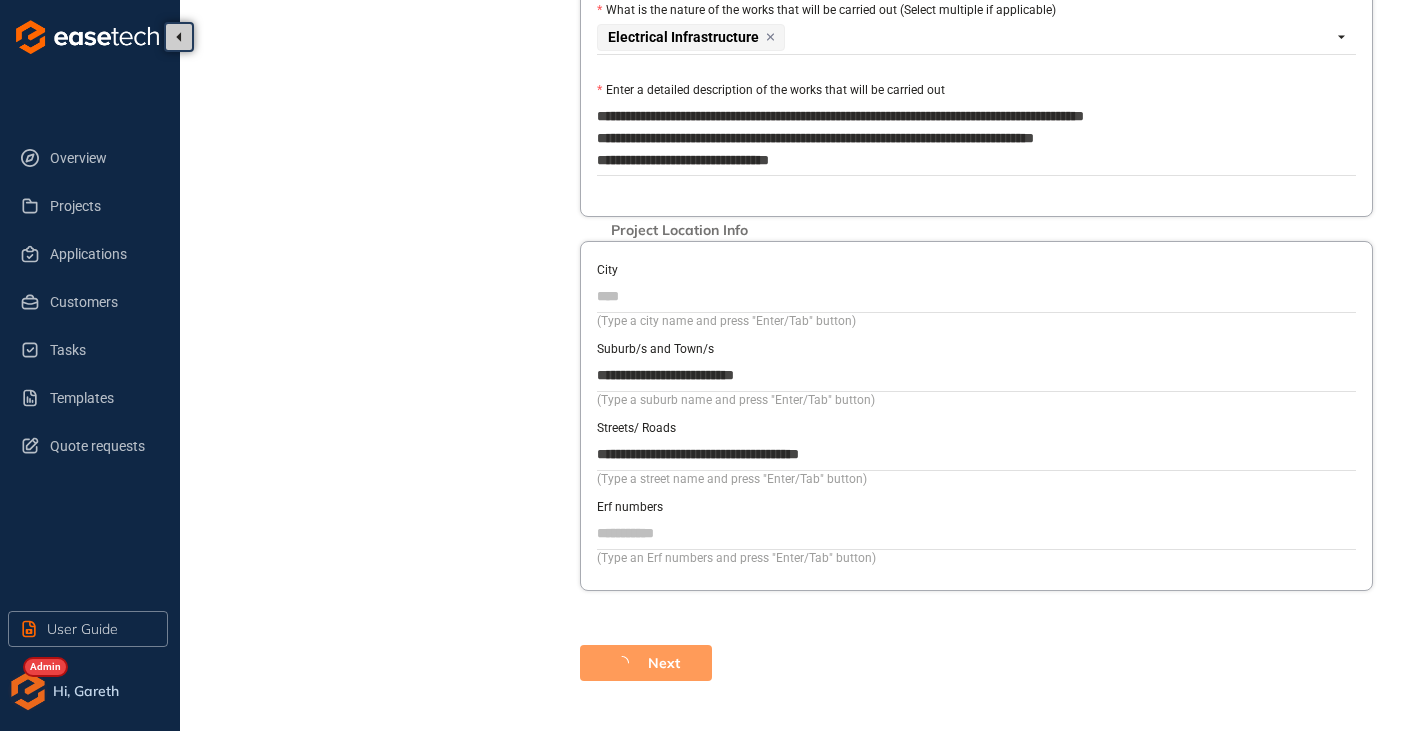 scroll, scrollTop: 92, scrollLeft: 0, axis: vertical 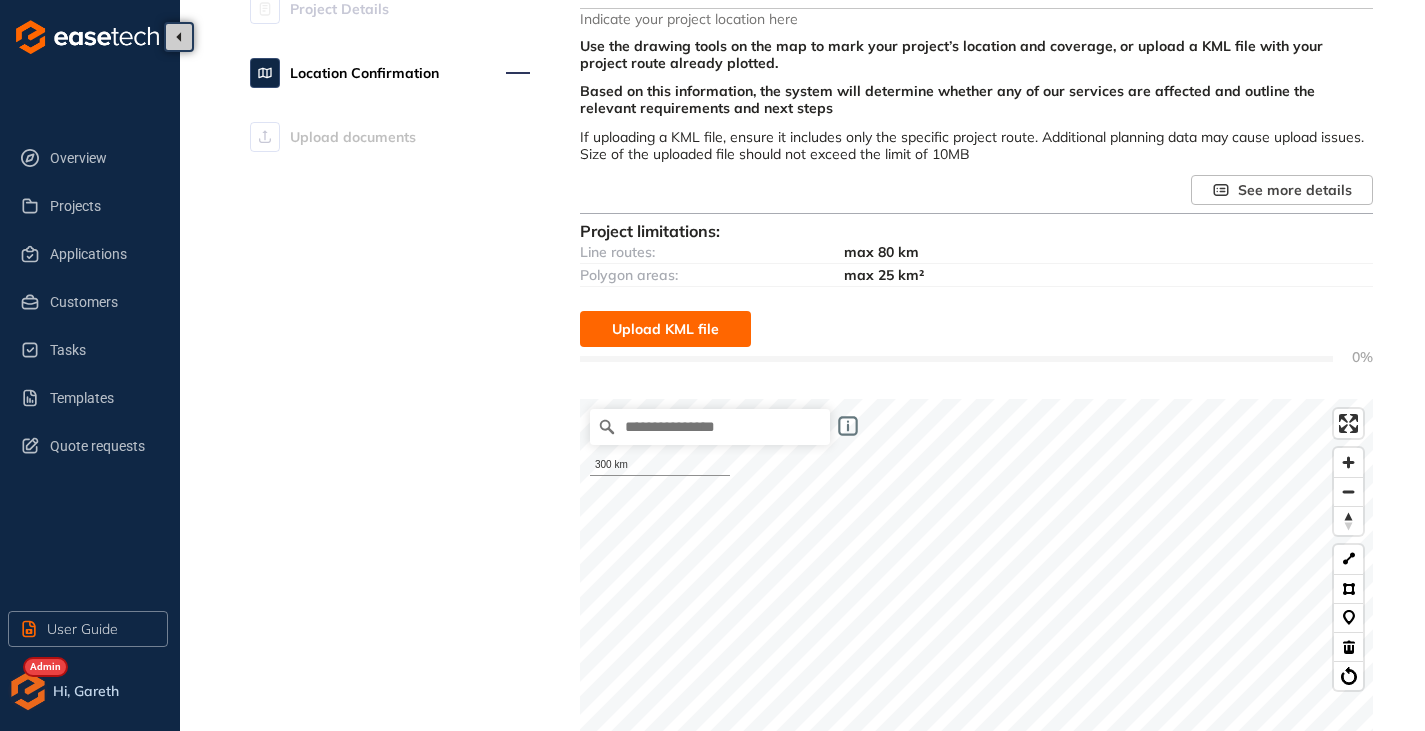 click on "Upload KML file" at bounding box center (665, 329) 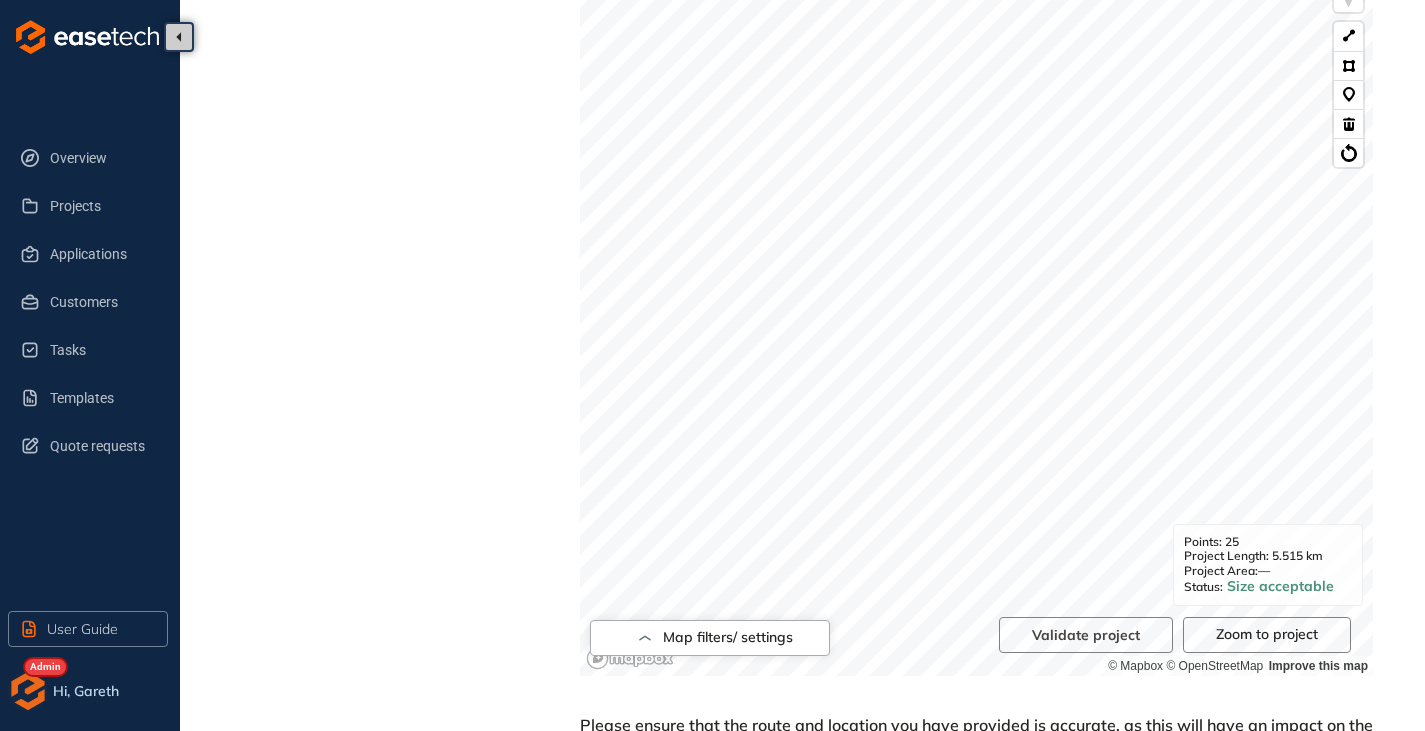 scroll, scrollTop: 806, scrollLeft: 0, axis: vertical 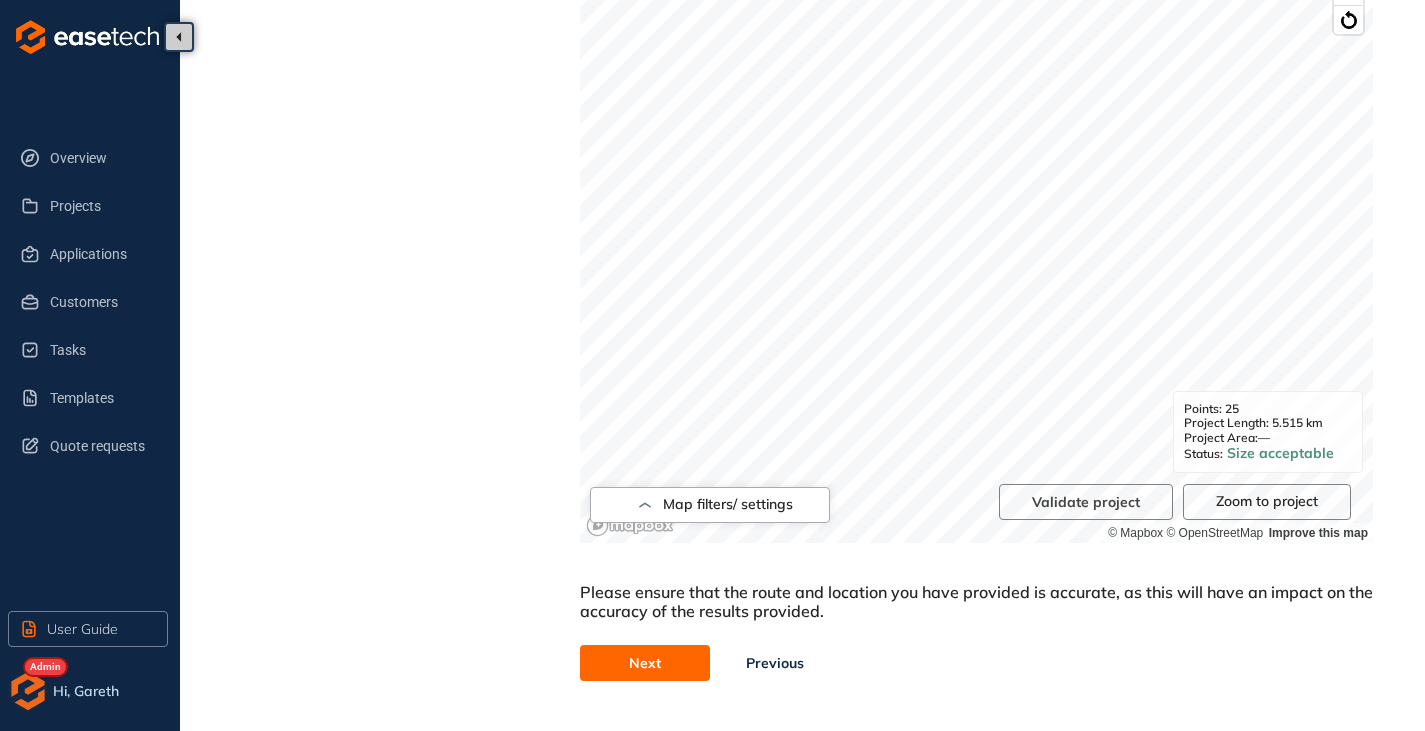 click on "Next" at bounding box center [645, 663] 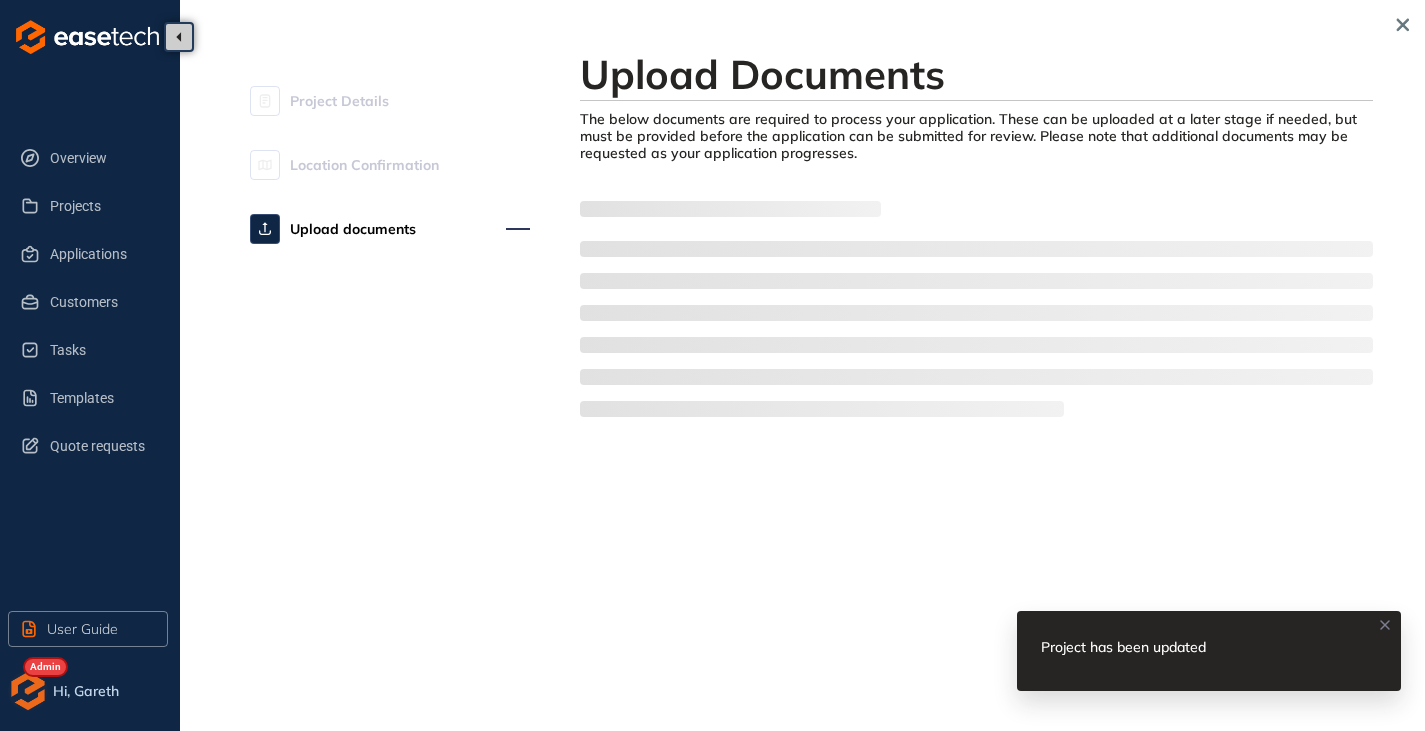 scroll, scrollTop: 0, scrollLeft: 0, axis: both 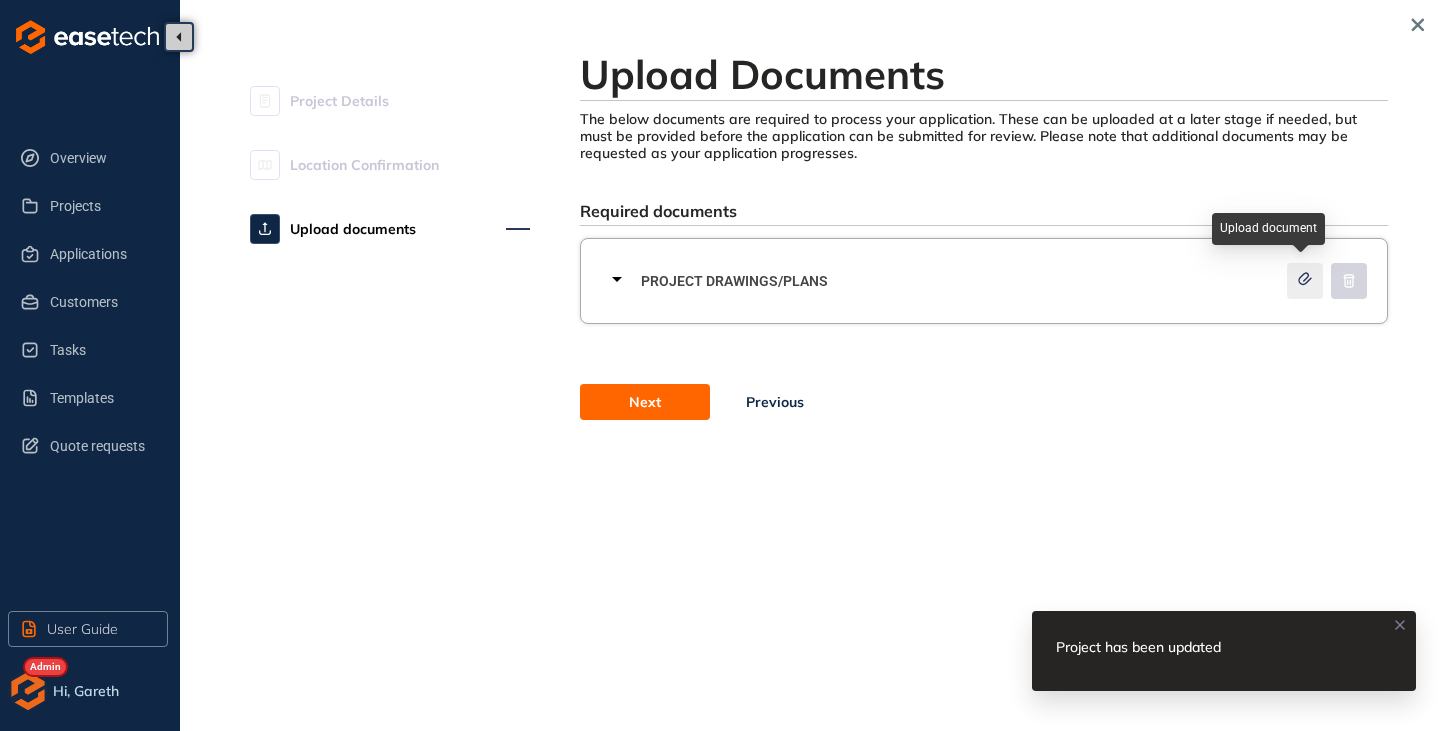 click 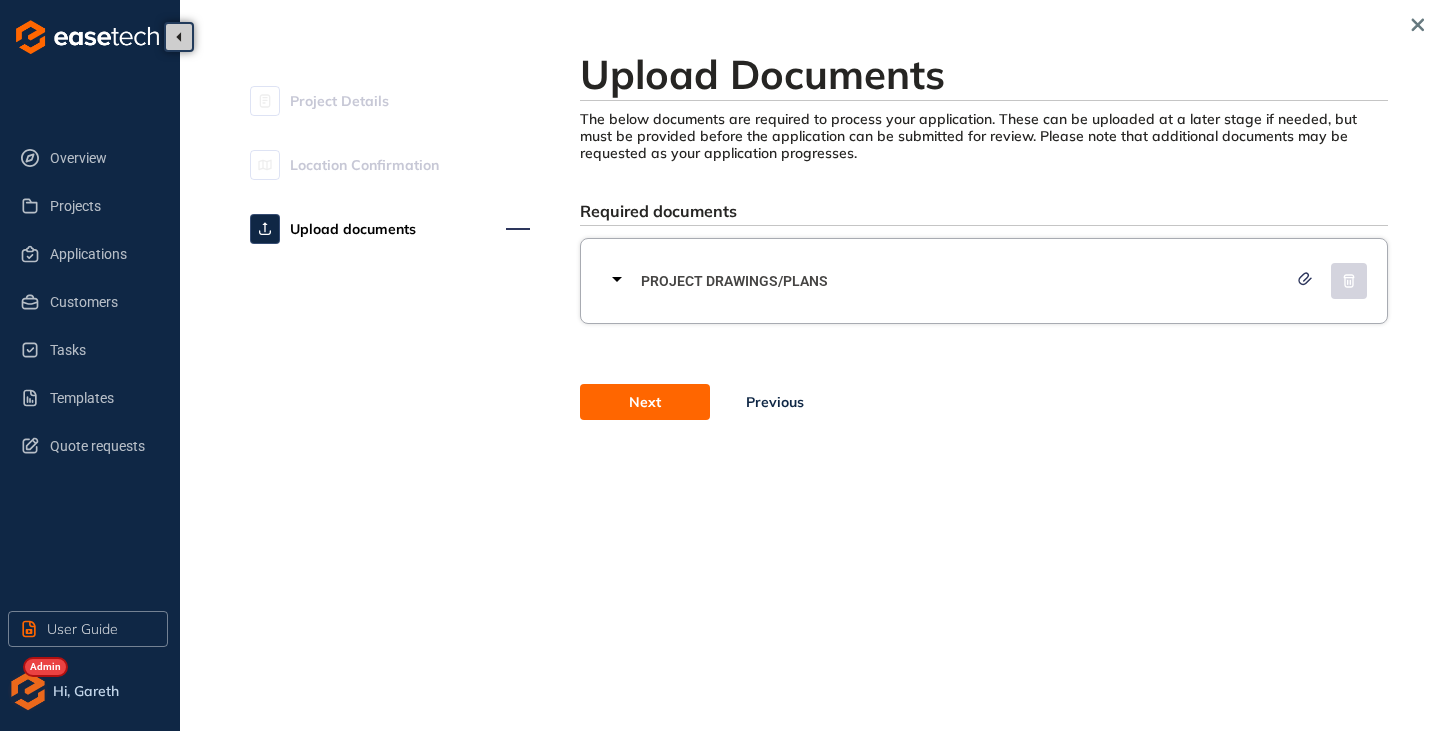 click on "Next" at bounding box center (645, 402) 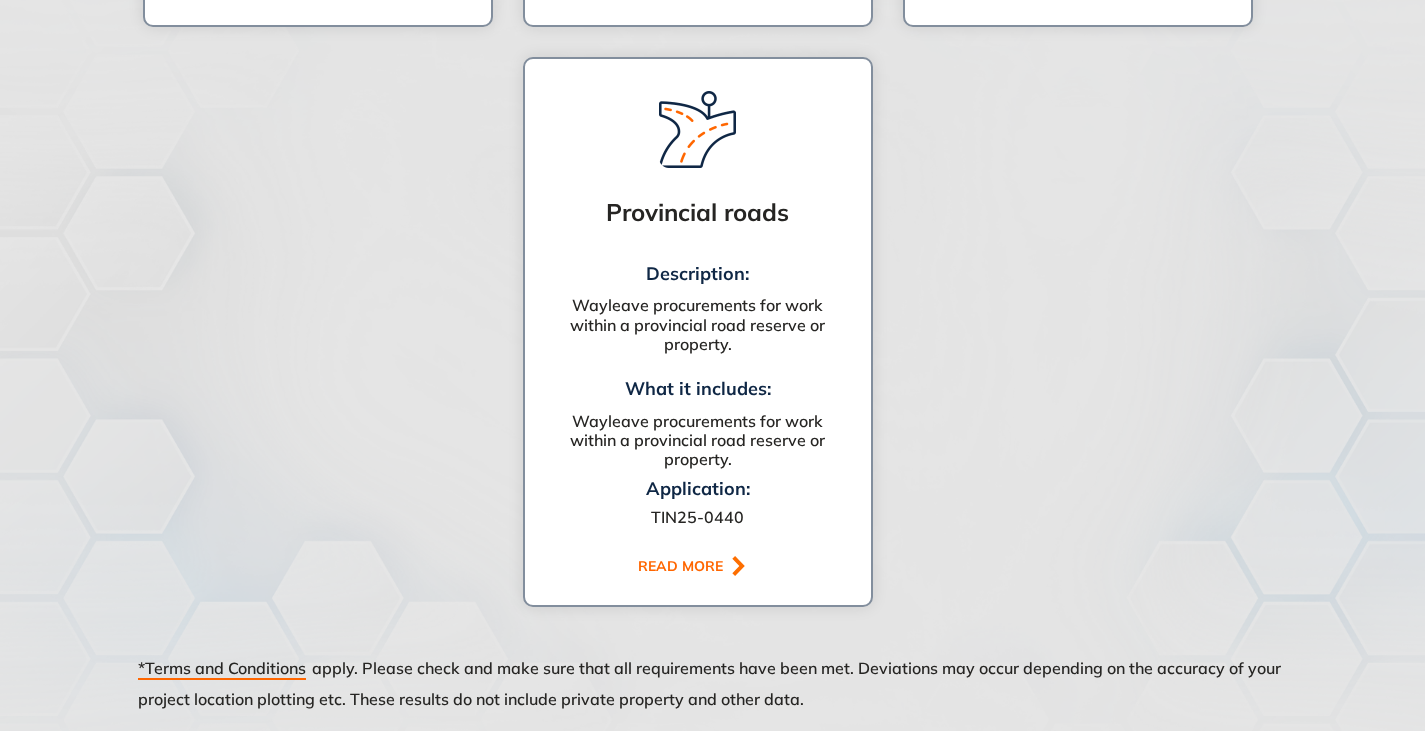 scroll, scrollTop: 2212, scrollLeft: 0, axis: vertical 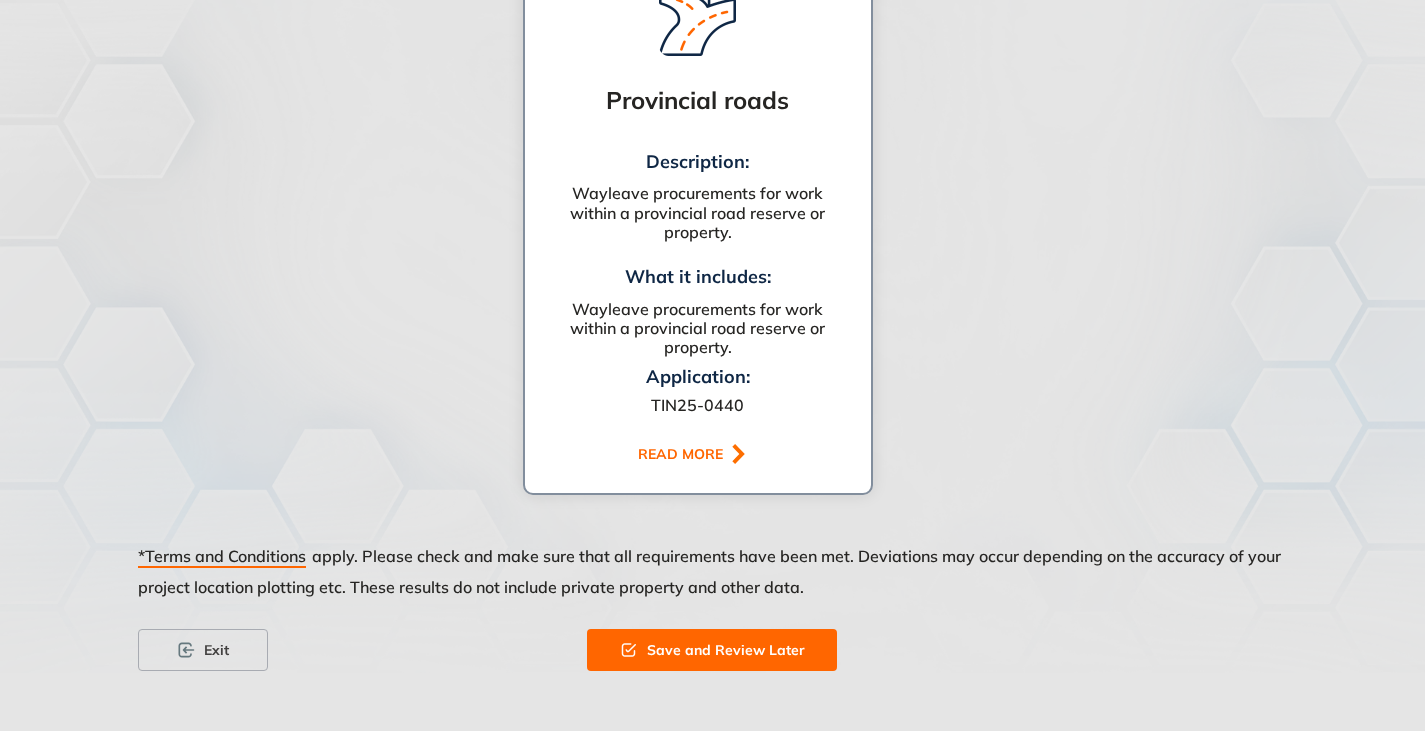 click on "Save and Review Later" at bounding box center (712, 650) 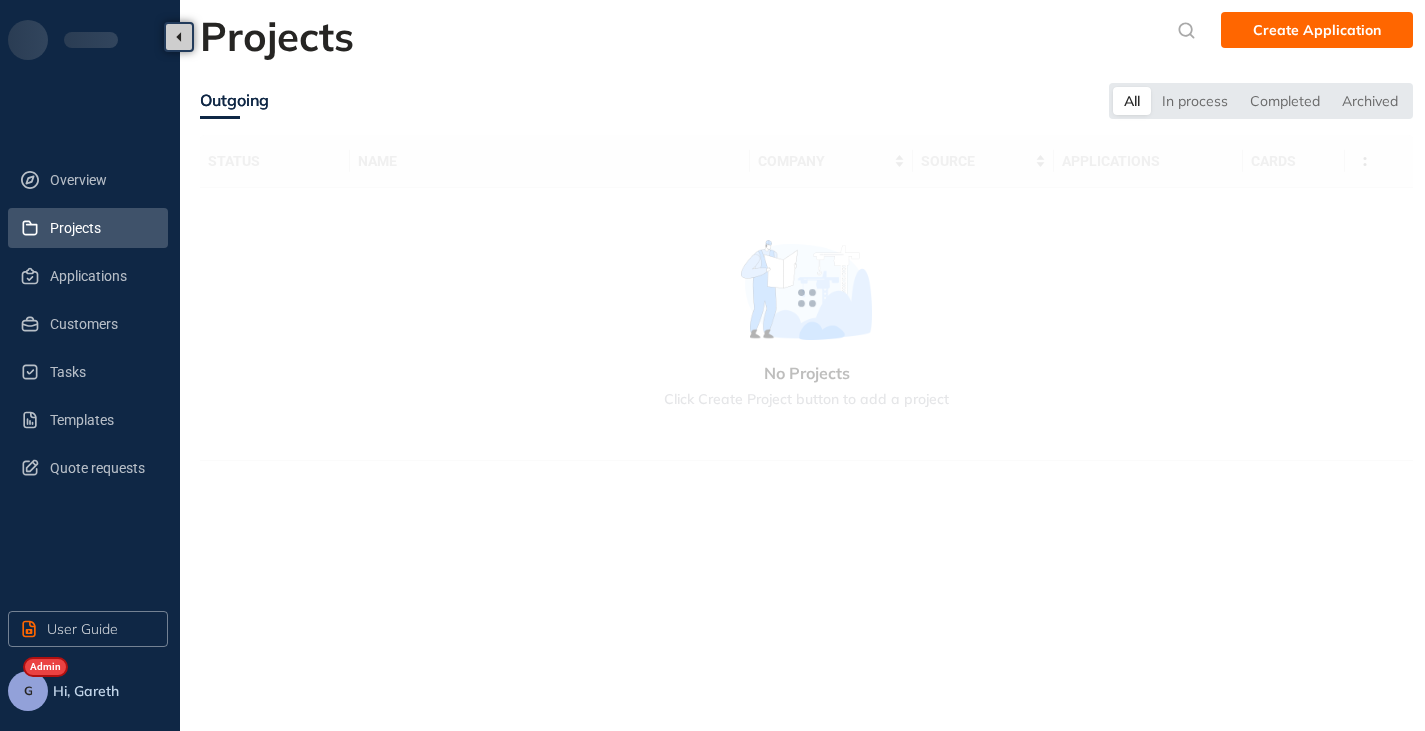 scroll, scrollTop: 0, scrollLeft: 0, axis: both 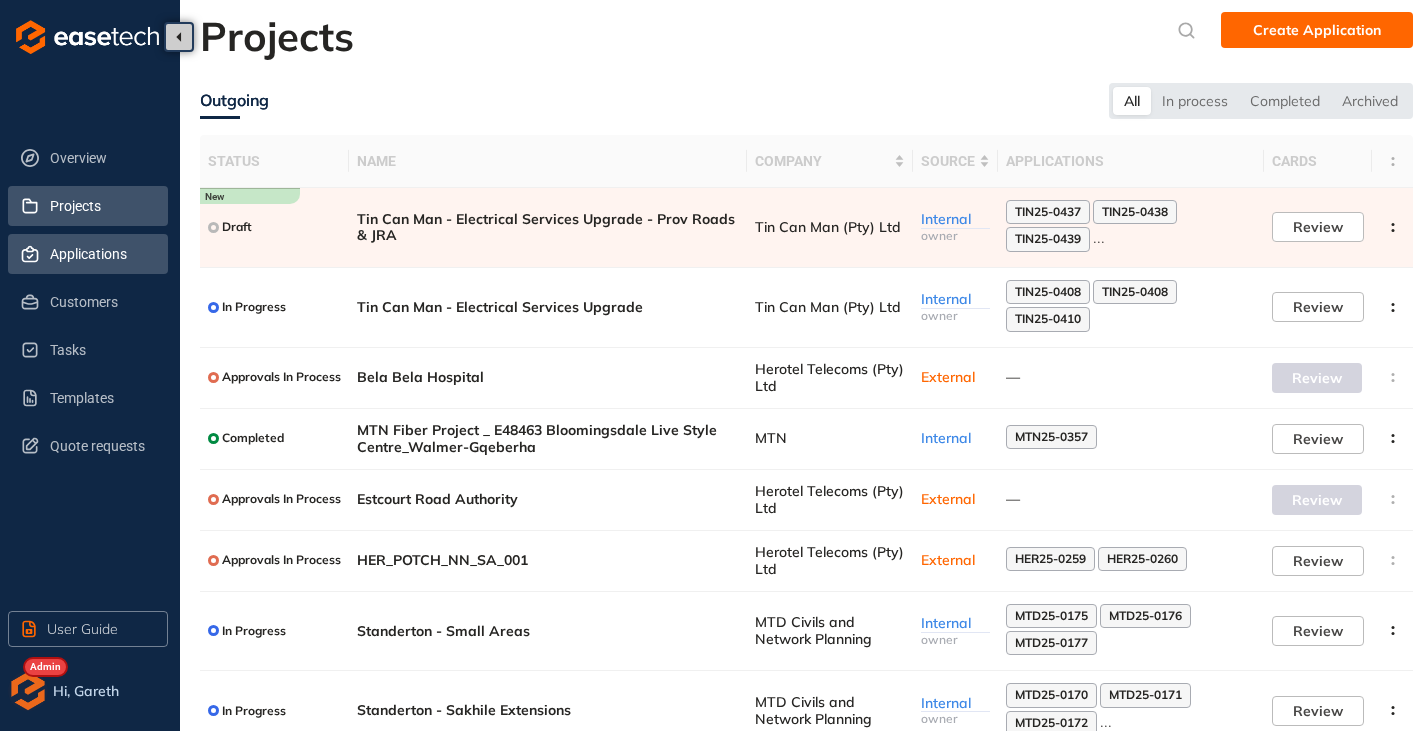 click on "Applications" at bounding box center [101, 254] 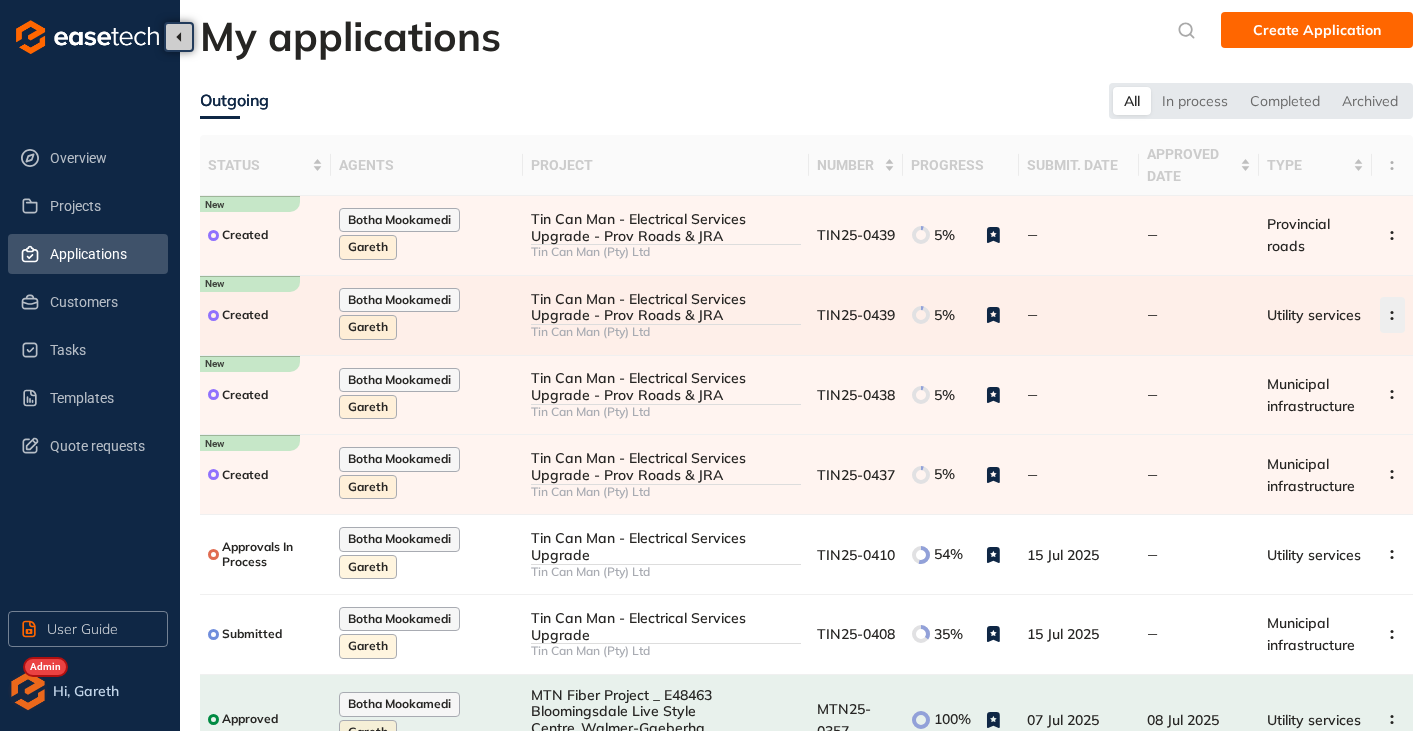 click 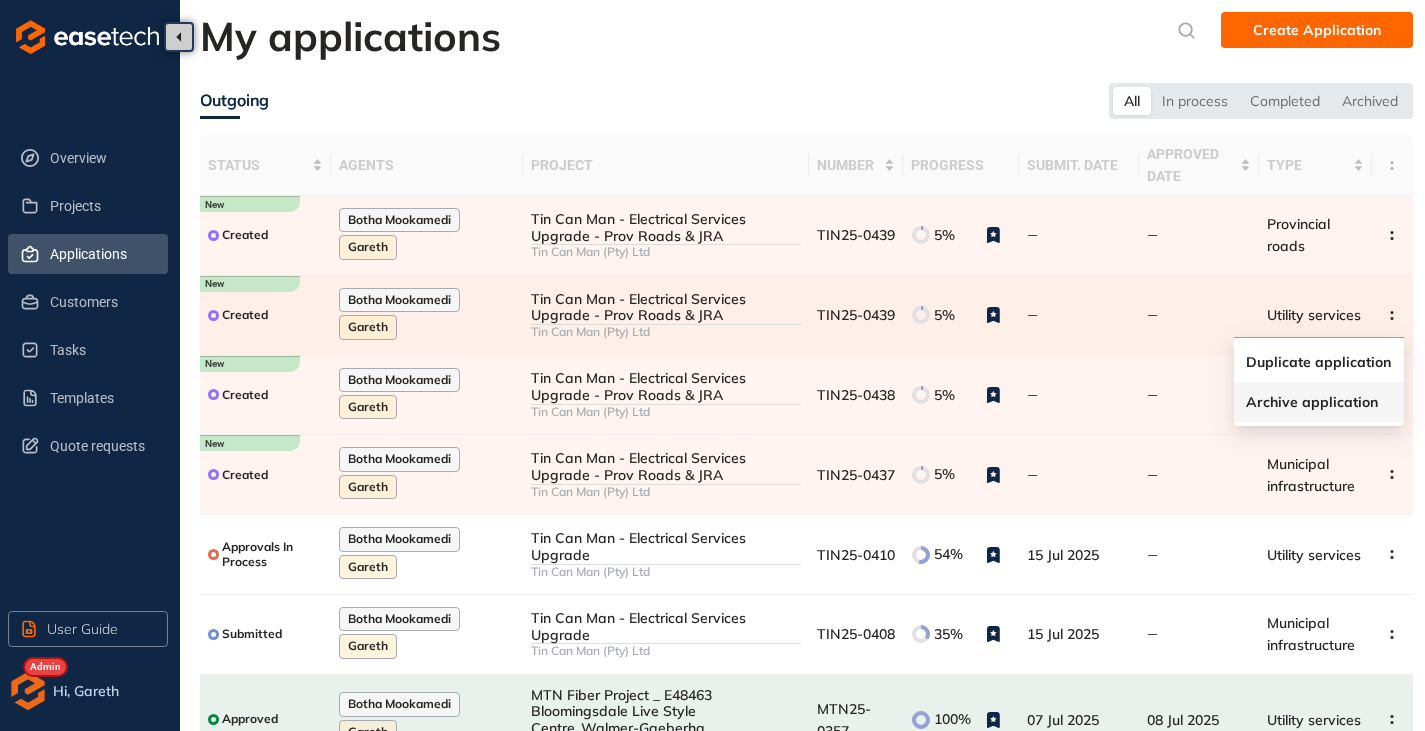 click on "Archive application" at bounding box center (1312, 402) 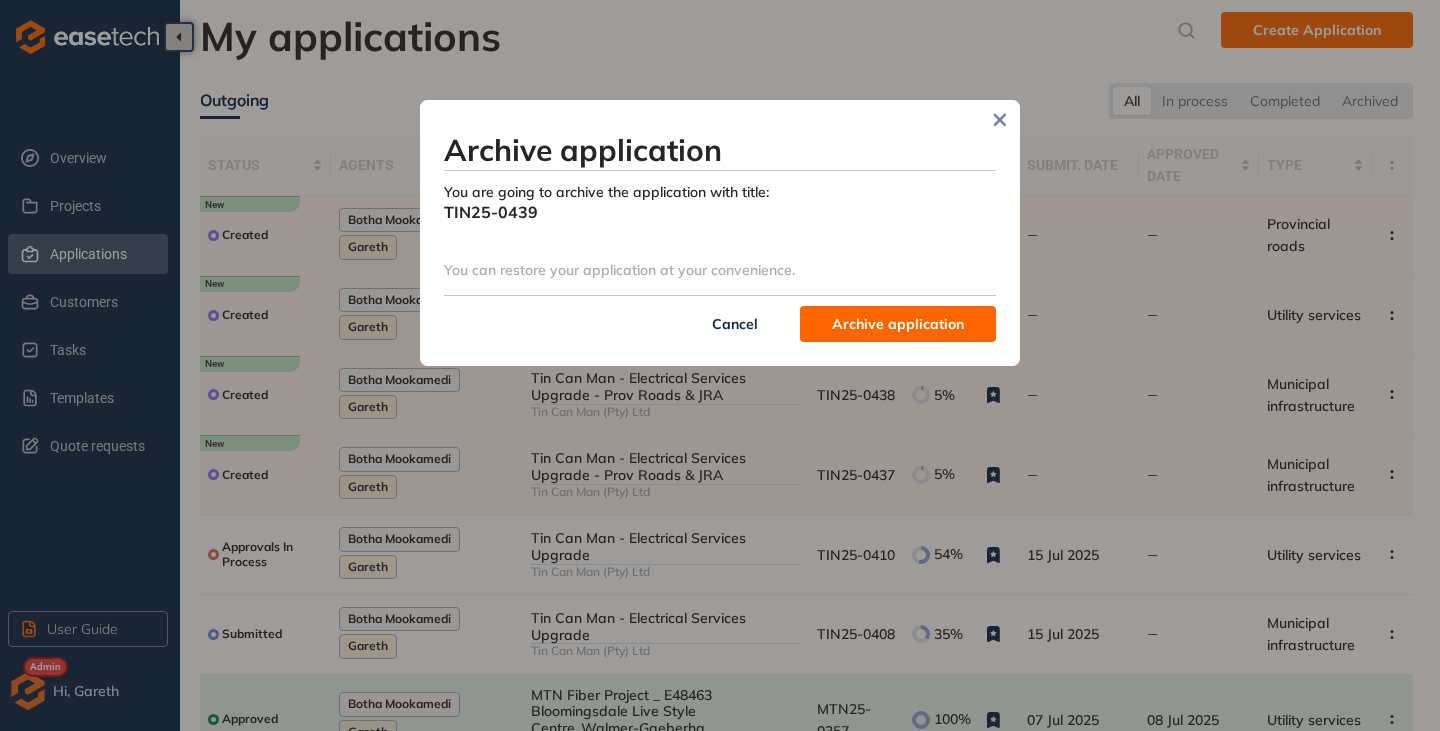 click on "Archive application" at bounding box center [898, 324] 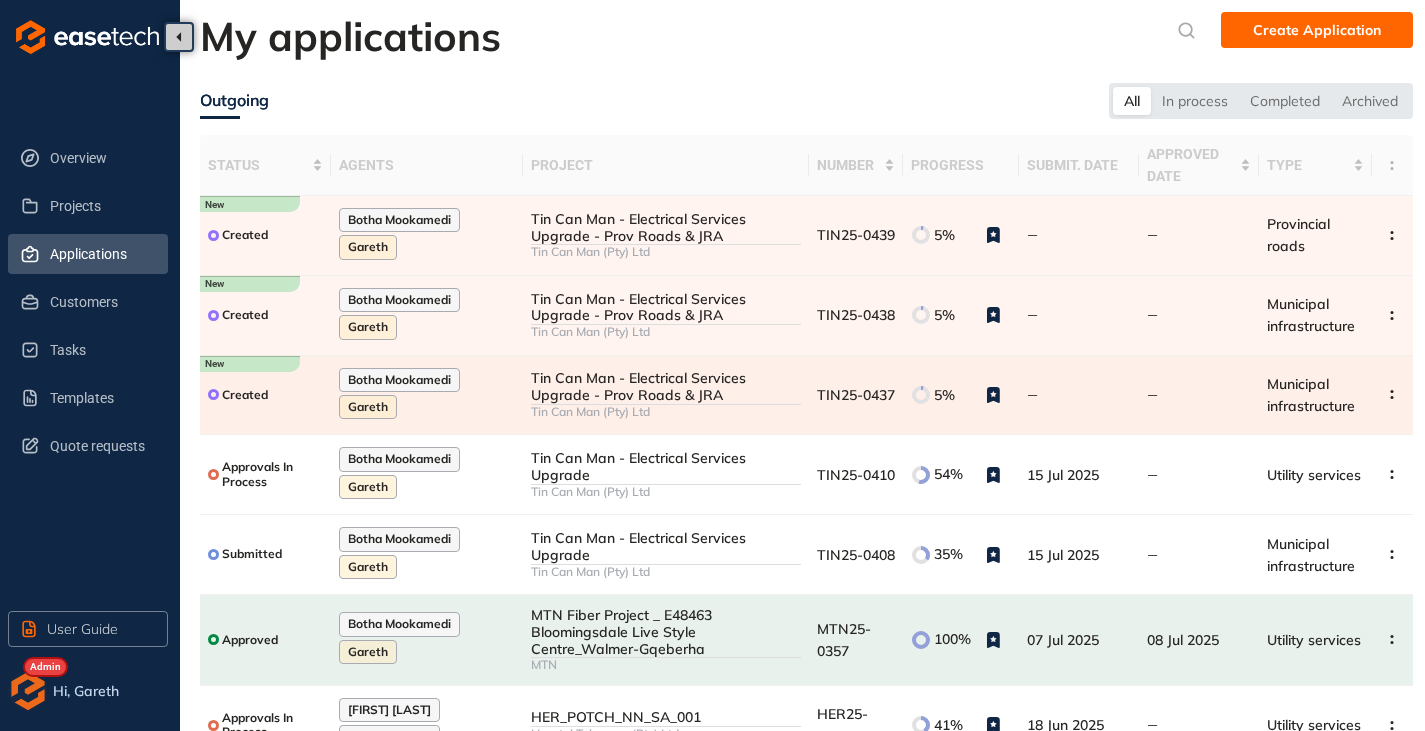 click on "Tin Can Man - Electrical Services Upgrade - Prov Roads & JRA" at bounding box center [666, 387] 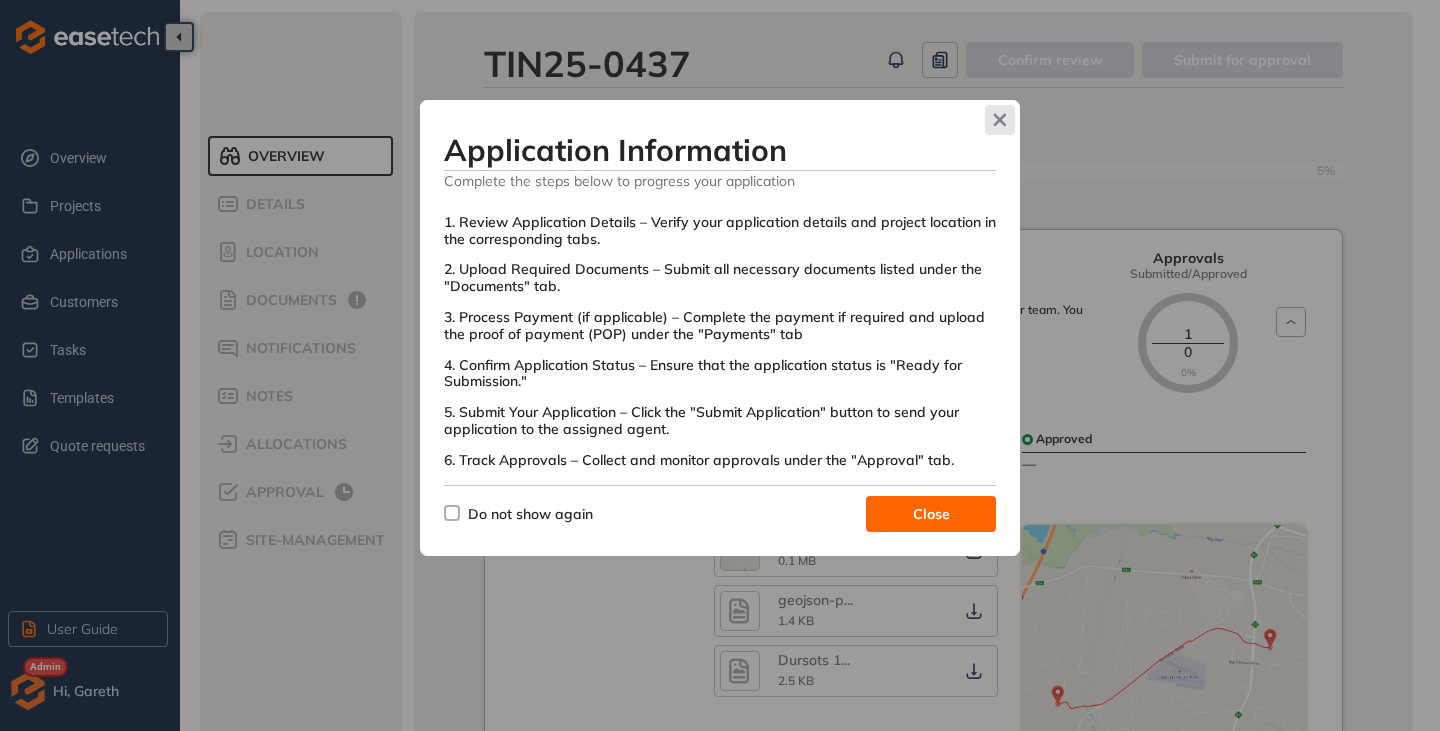 click 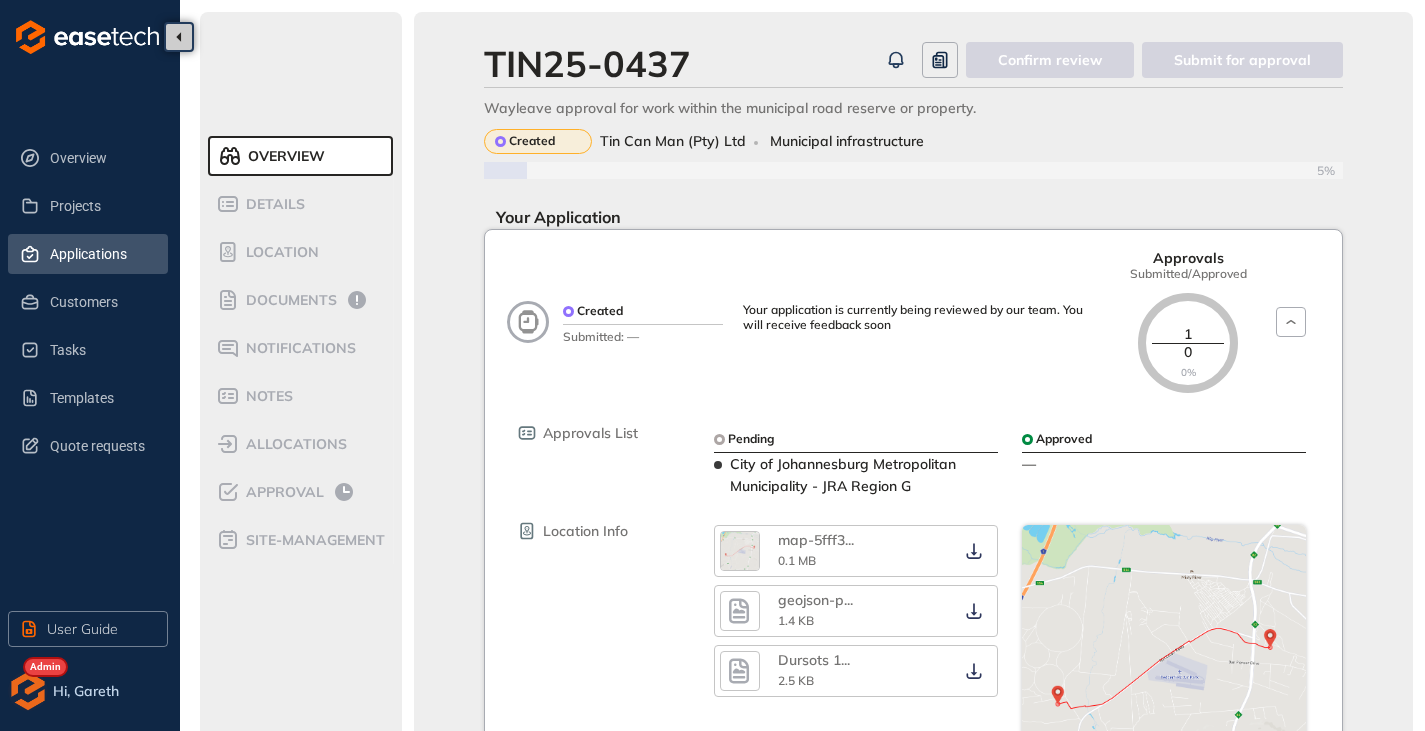 click on "Applications" at bounding box center (101, 254) 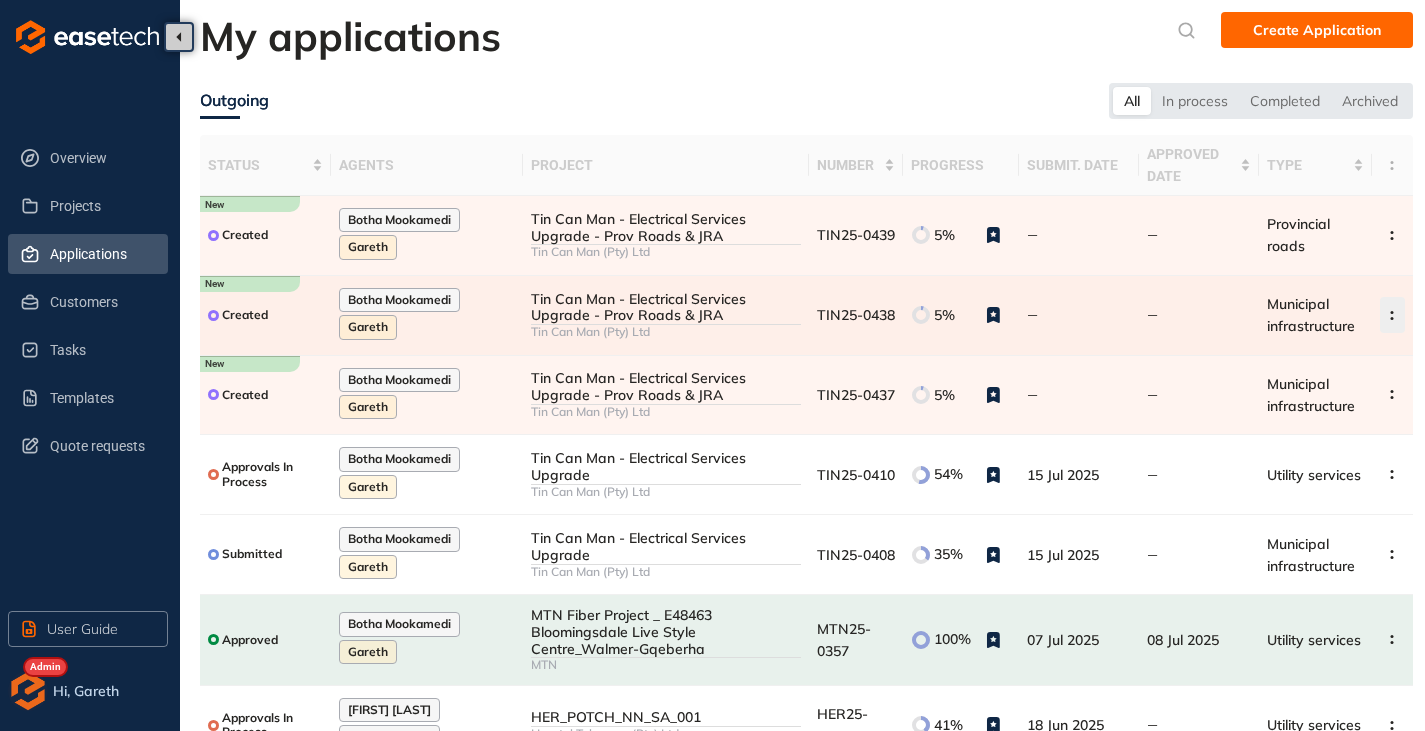 click 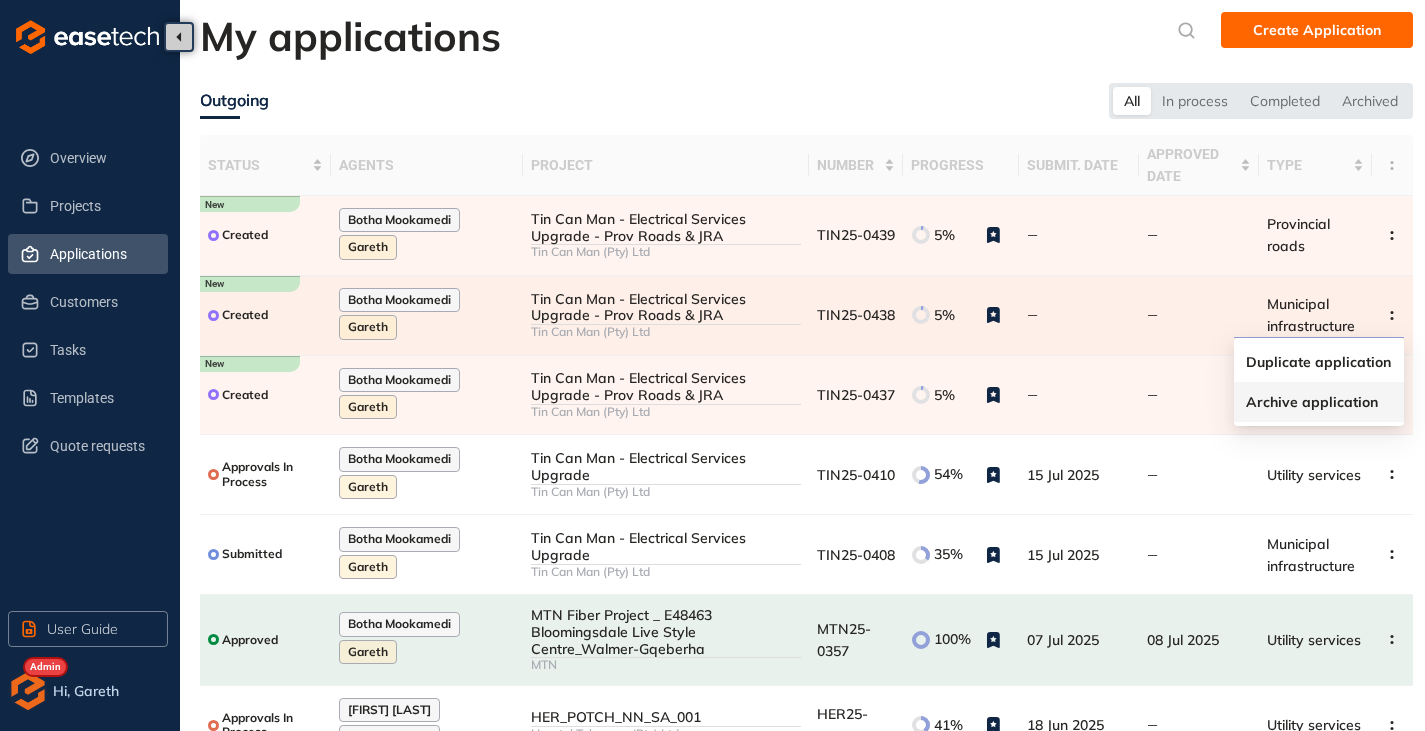 click on "Archive application" at bounding box center (1312, 402) 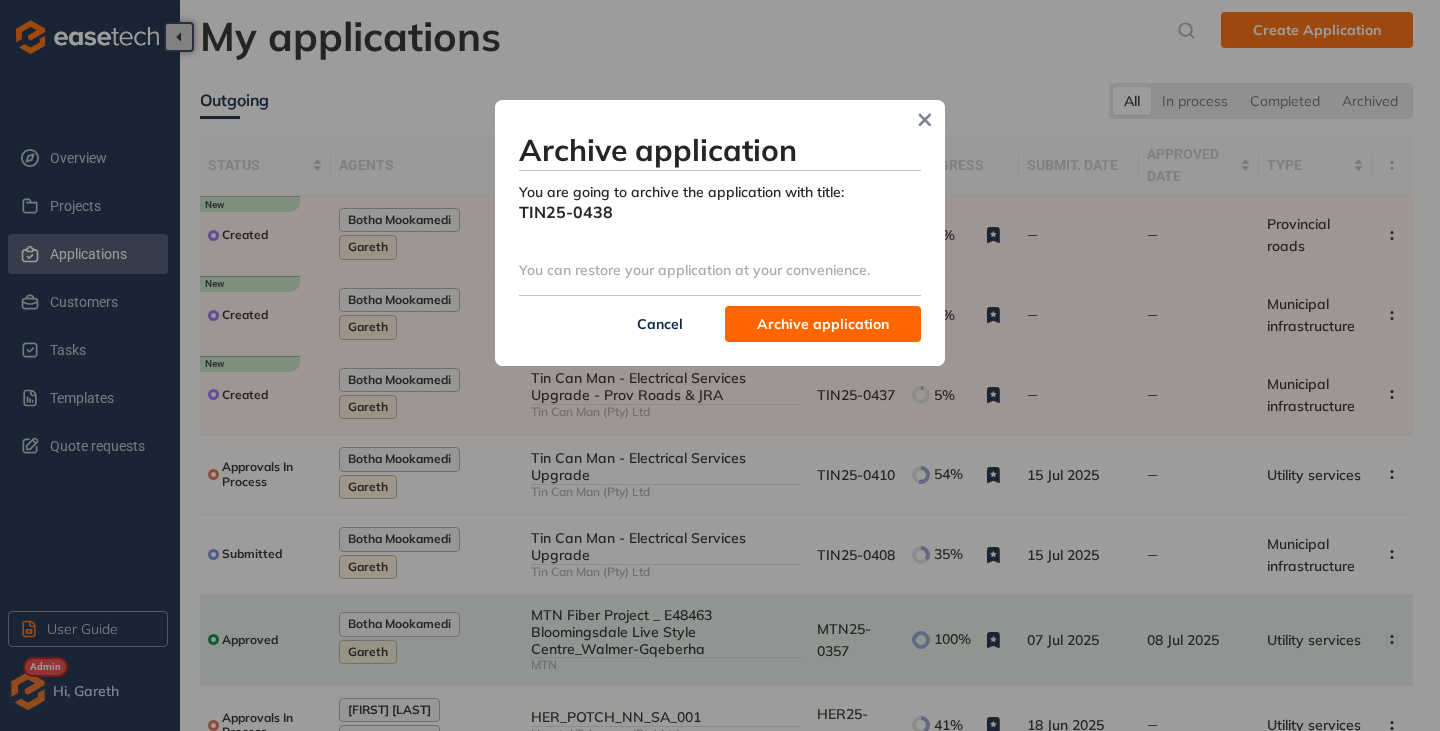 click on "Archive application" at bounding box center (823, 324) 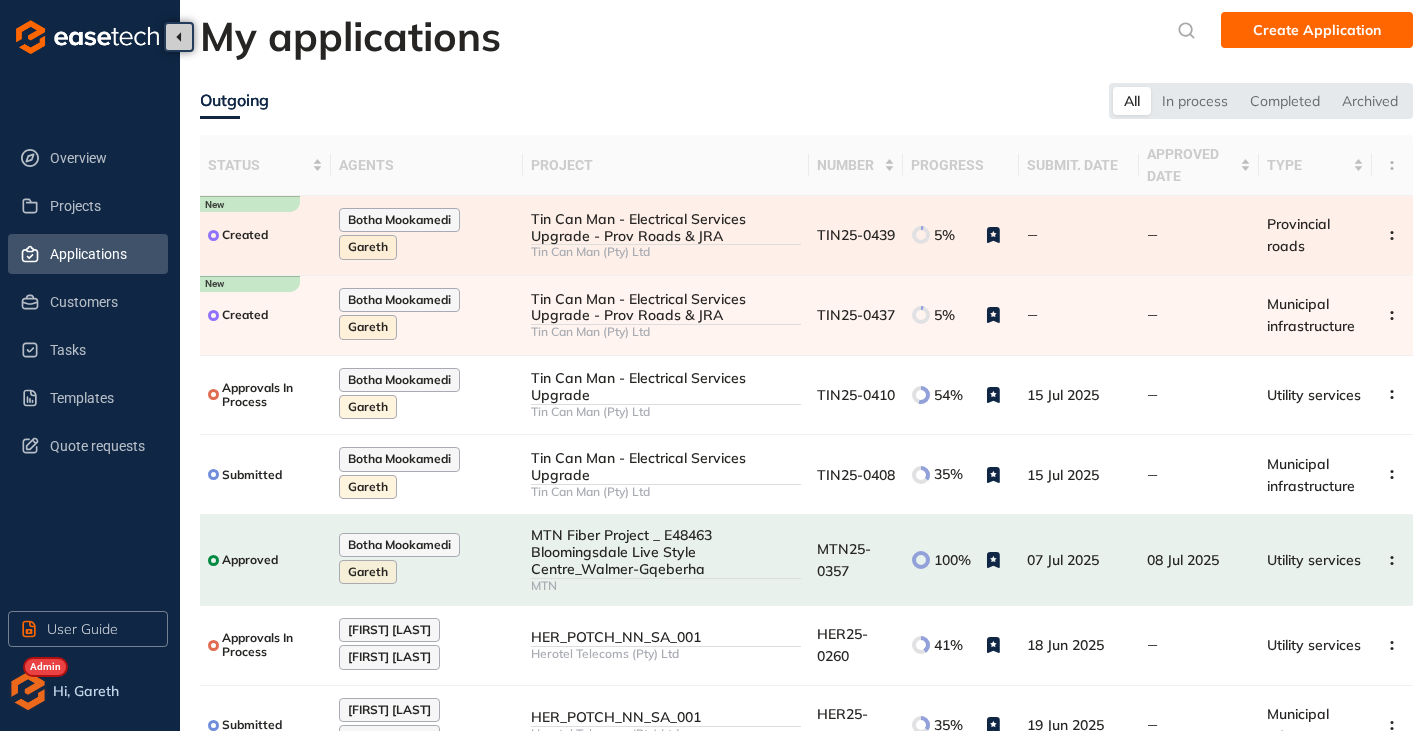 click on "Tin Can Man - Electrical Services Upgrade - Prov Roads & JRA" at bounding box center (666, 228) 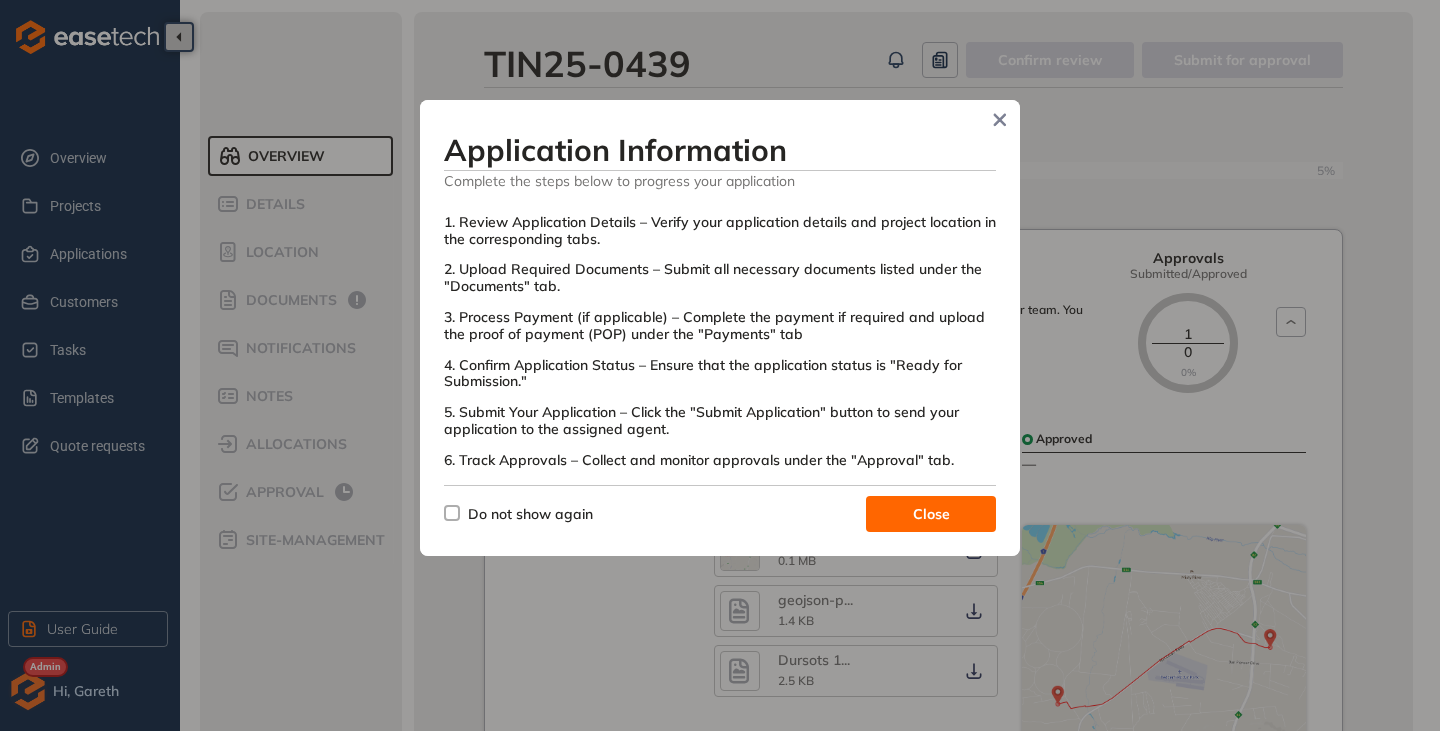 click on "Close" at bounding box center (931, 514) 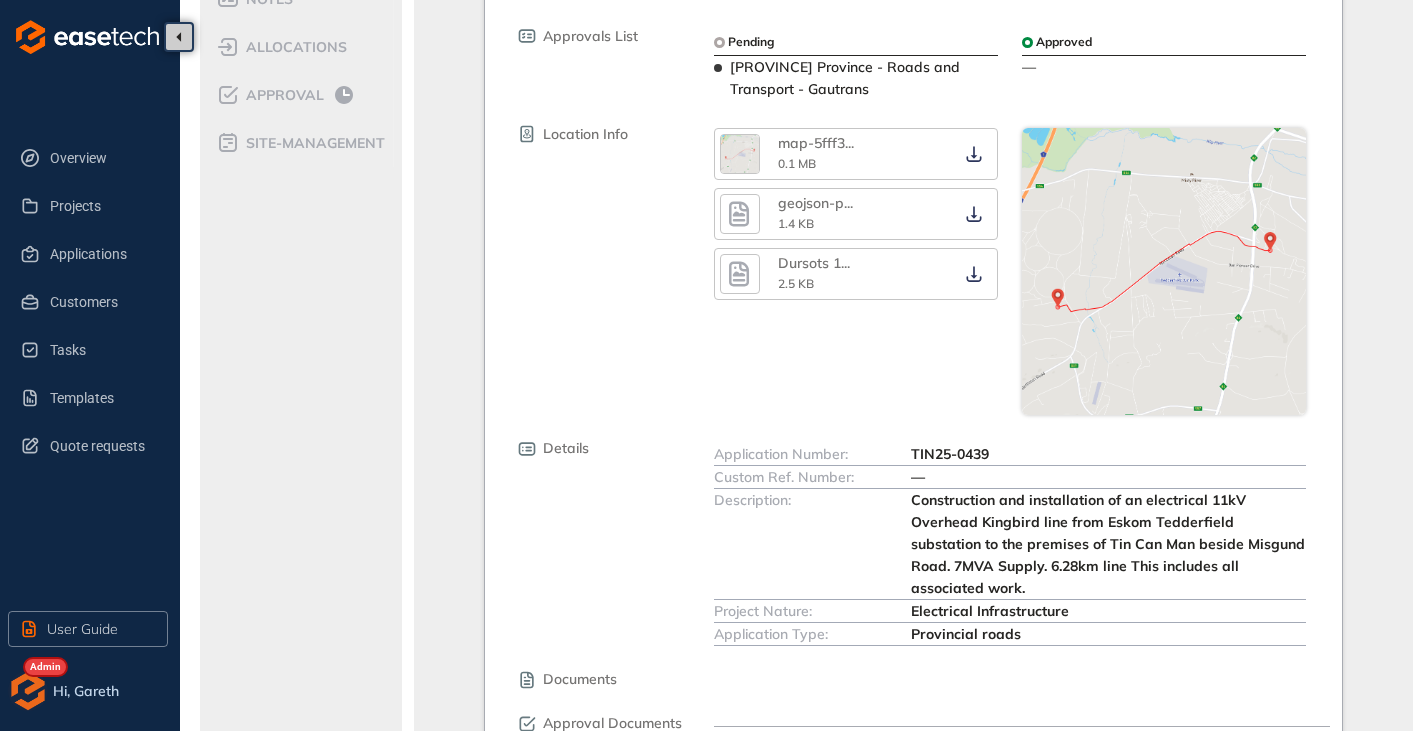 scroll, scrollTop: 300, scrollLeft: 0, axis: vertical 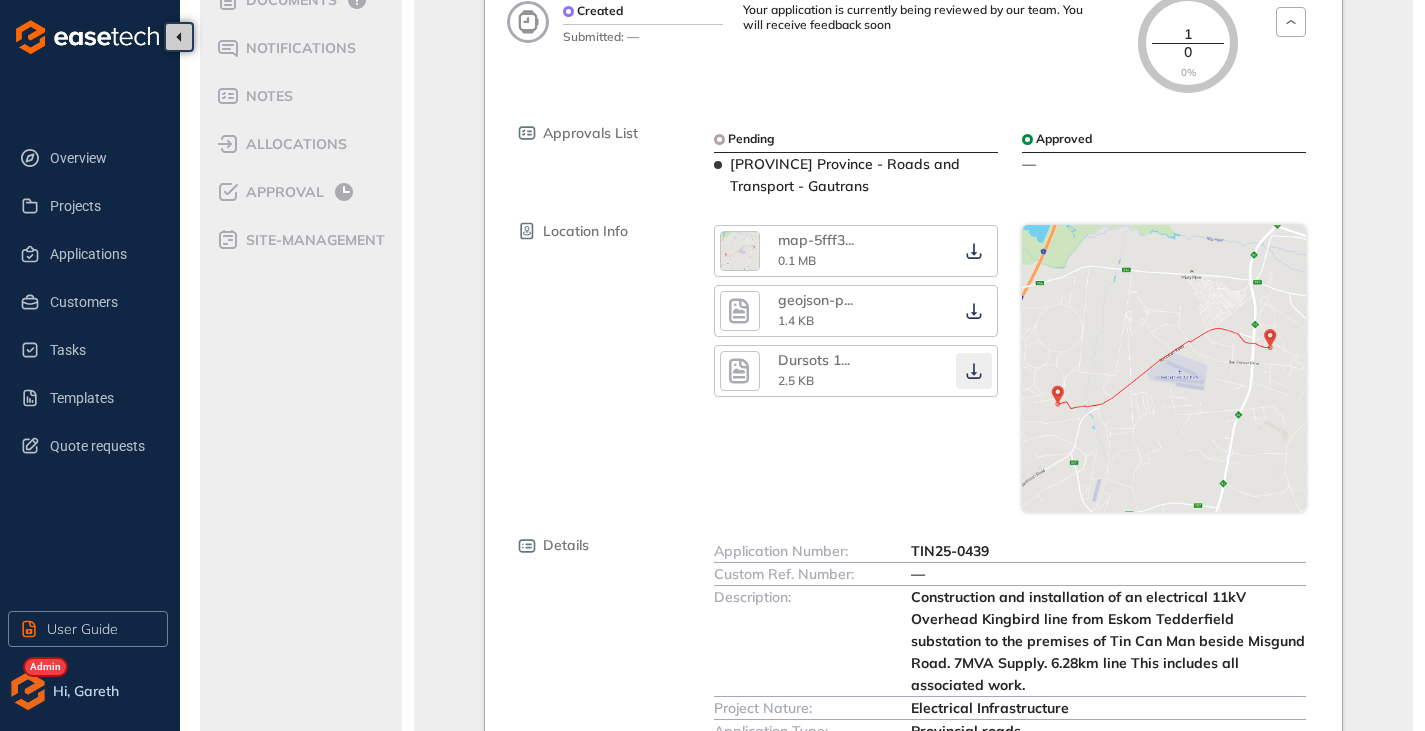 click 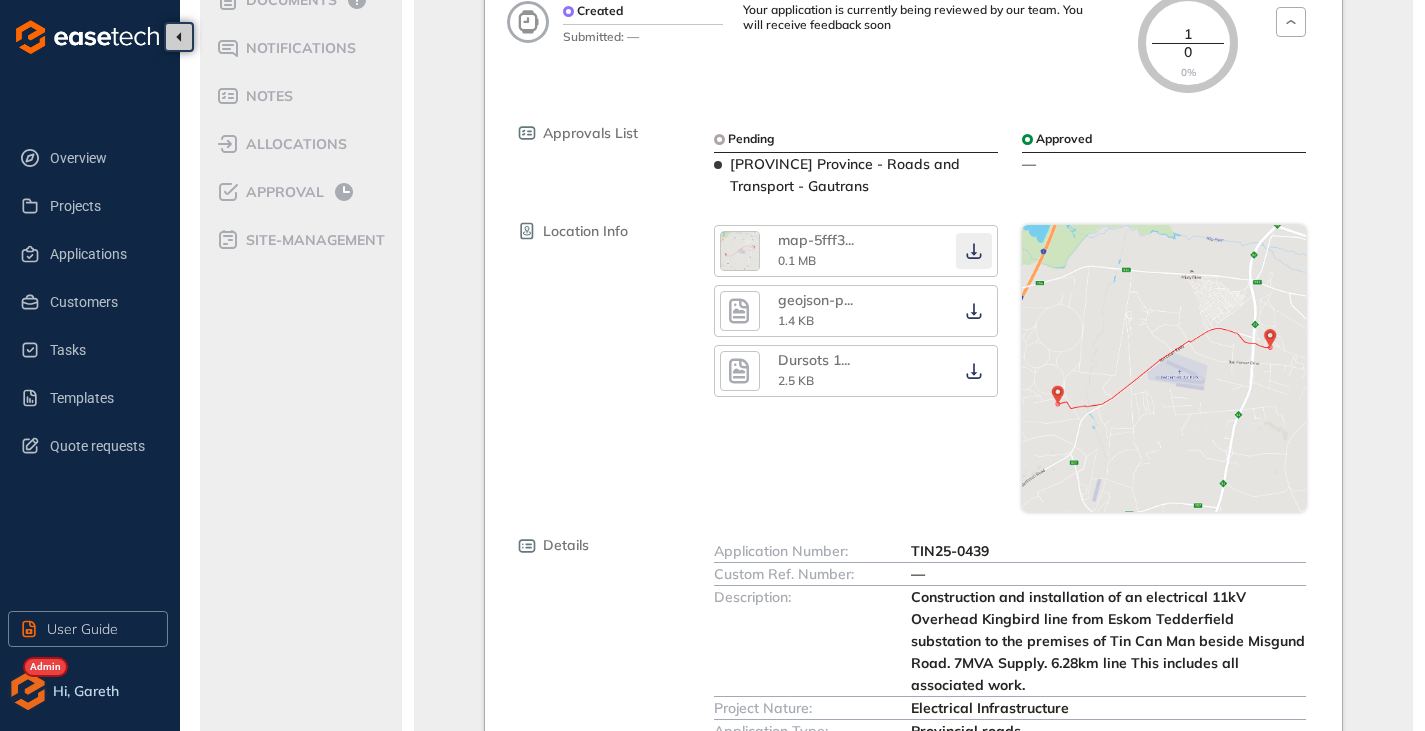 click 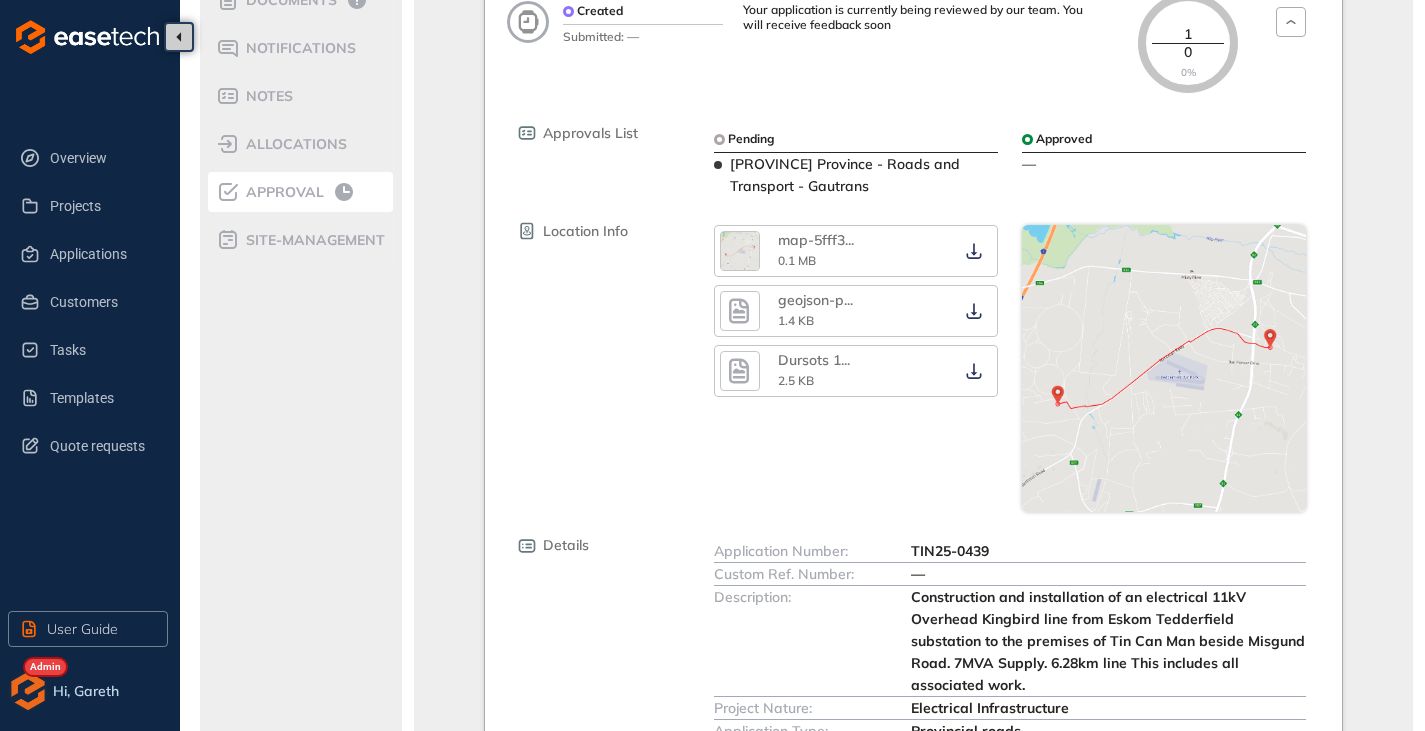 click on "Approval" at bounding box center [301, 192] 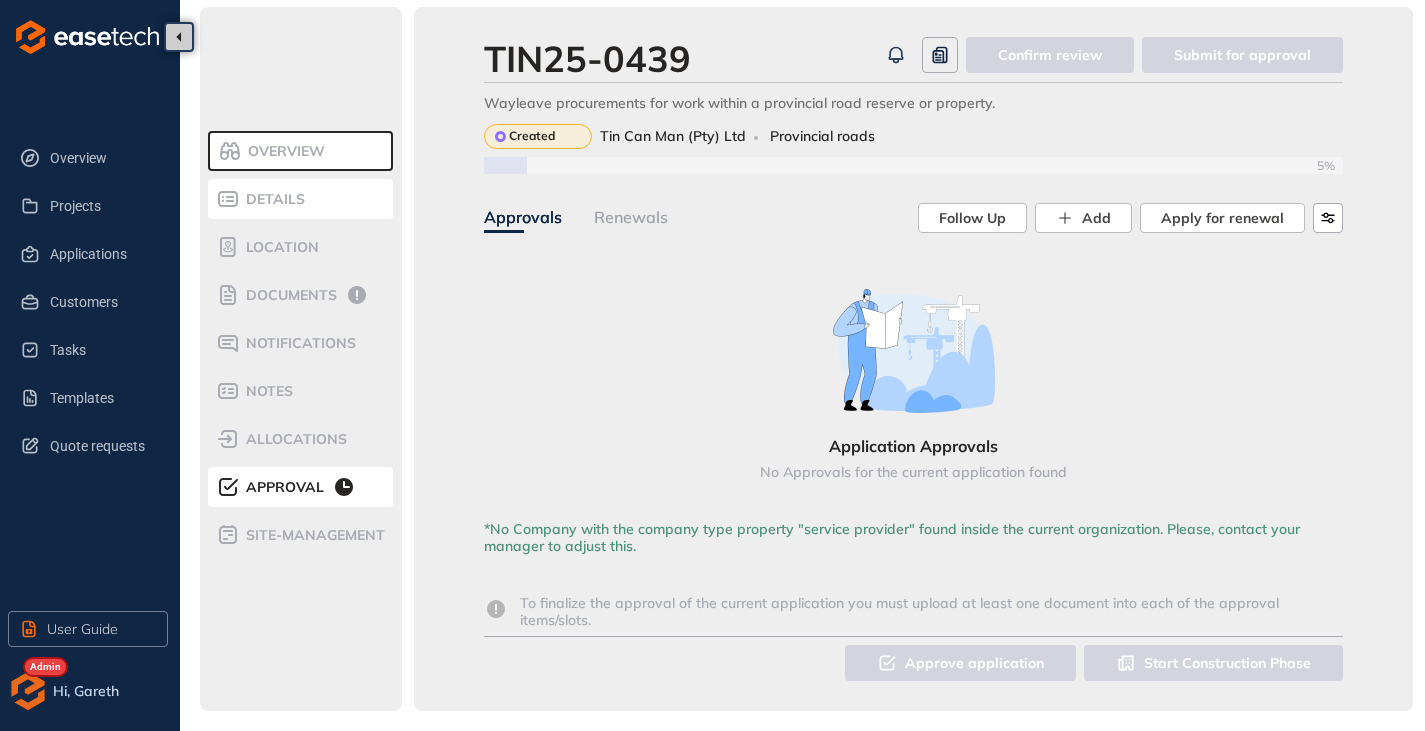 scroll, scrollTop: 3, scrollLeft: 0, axis: vertical 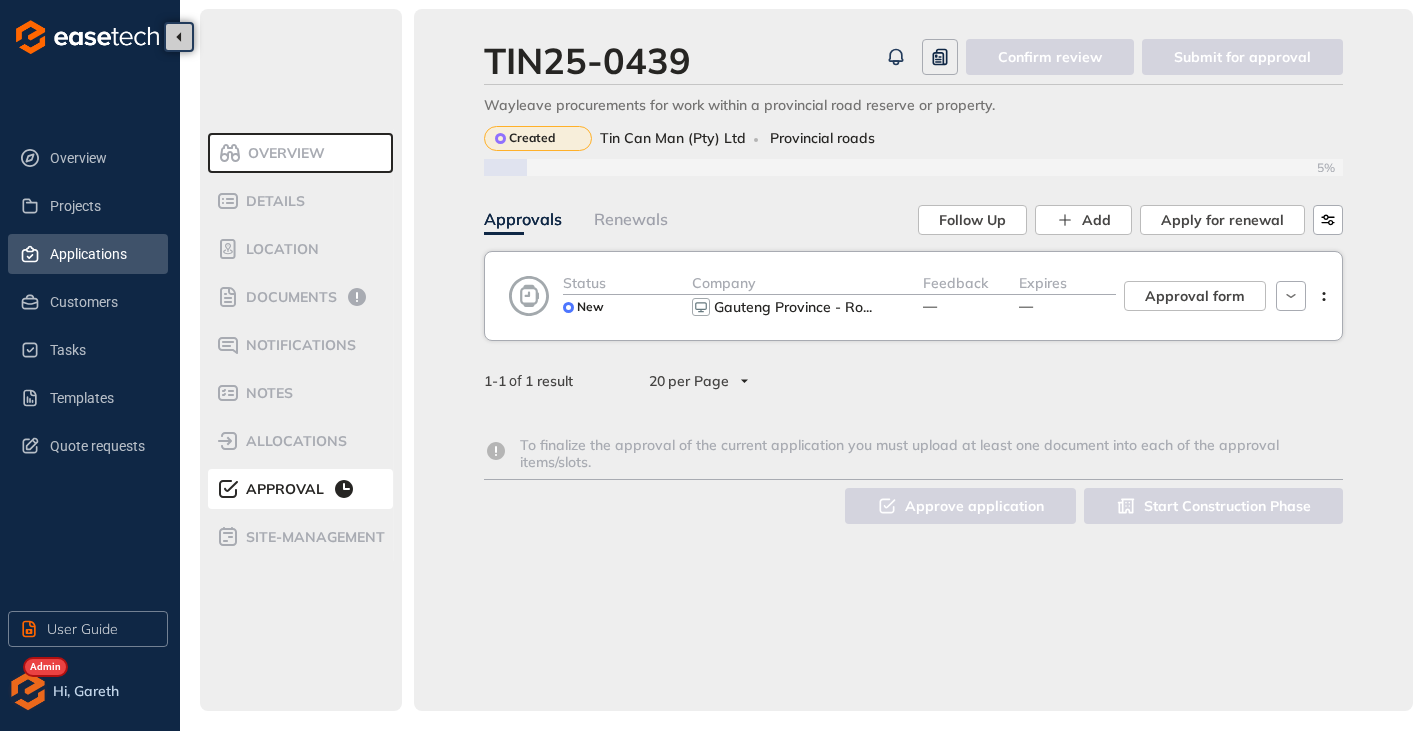click on "Applications" at bounding box center (101, 254) 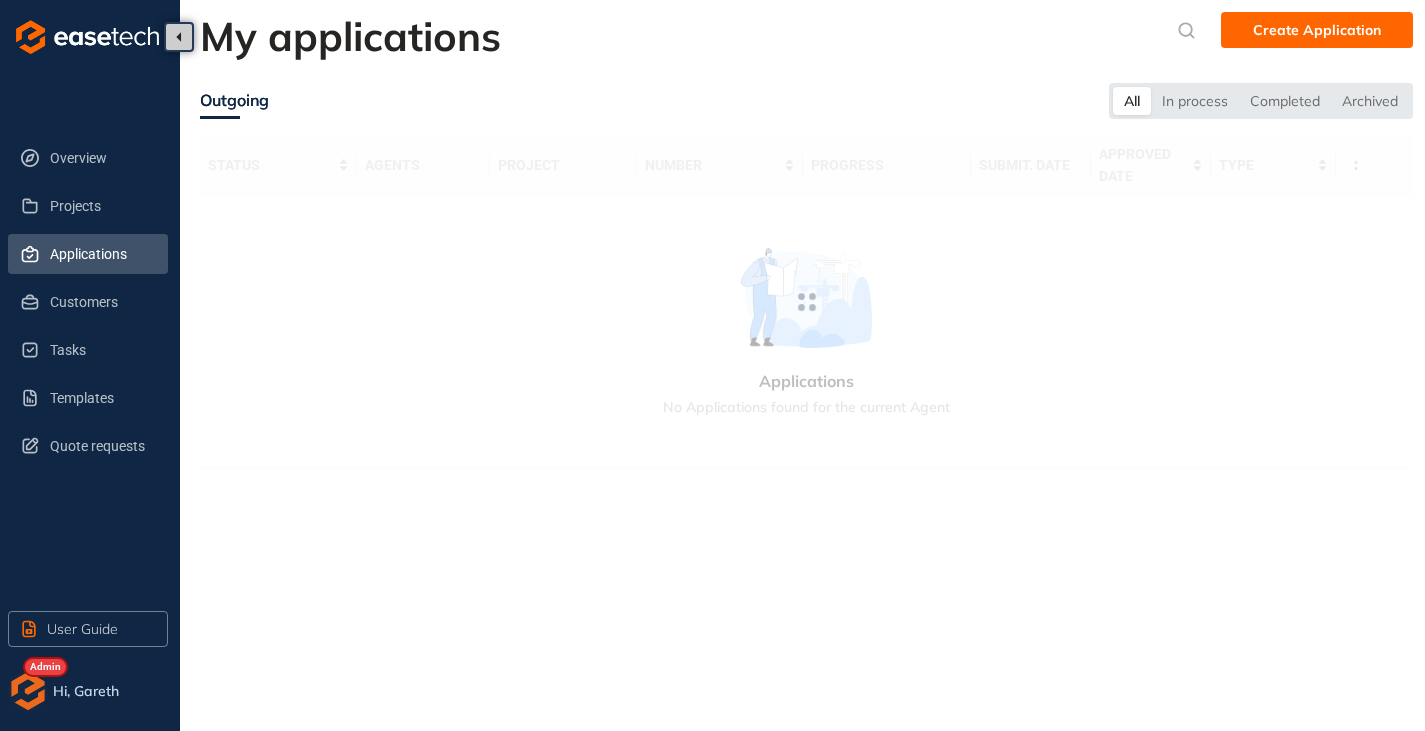 scroll, scrollTop: 0, scrollLeft: 0, axis: both 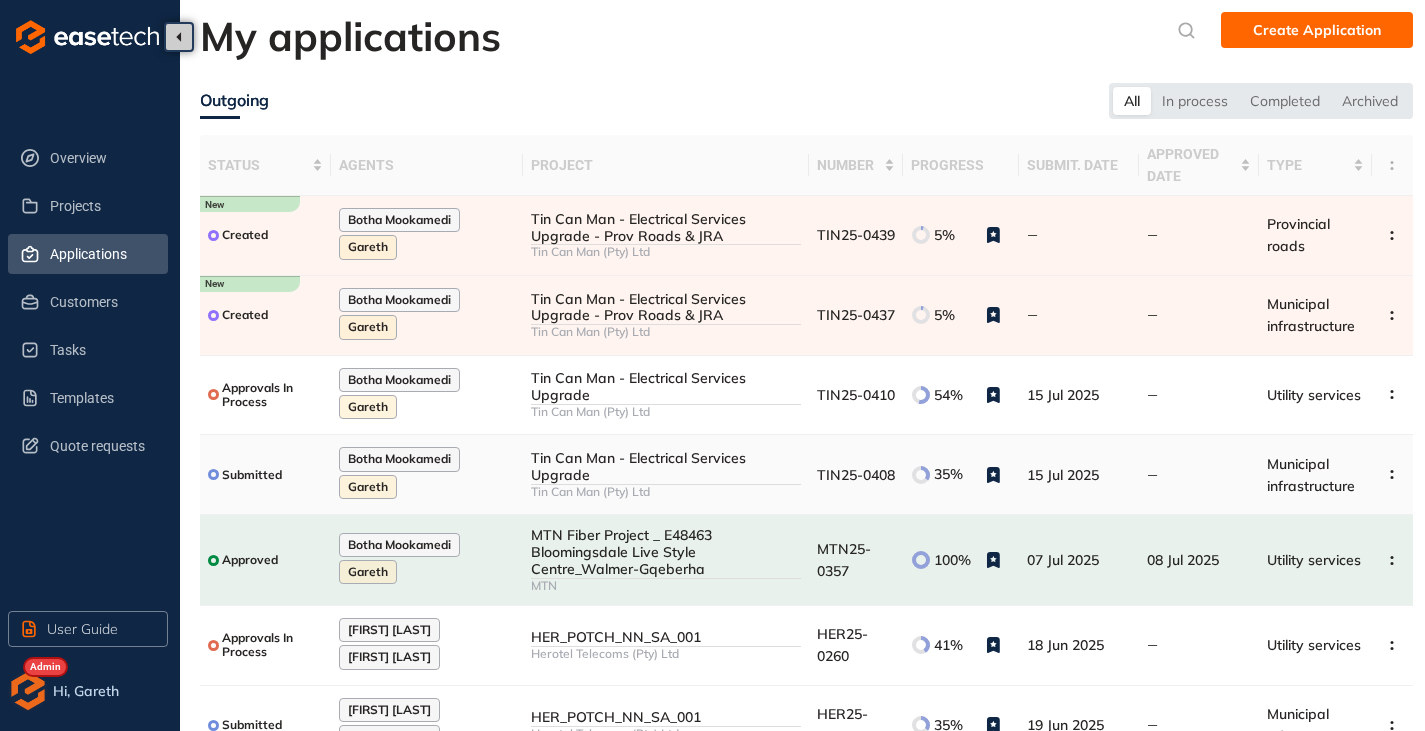 click on "TIN25-0408" at bounding box center (856, 475) 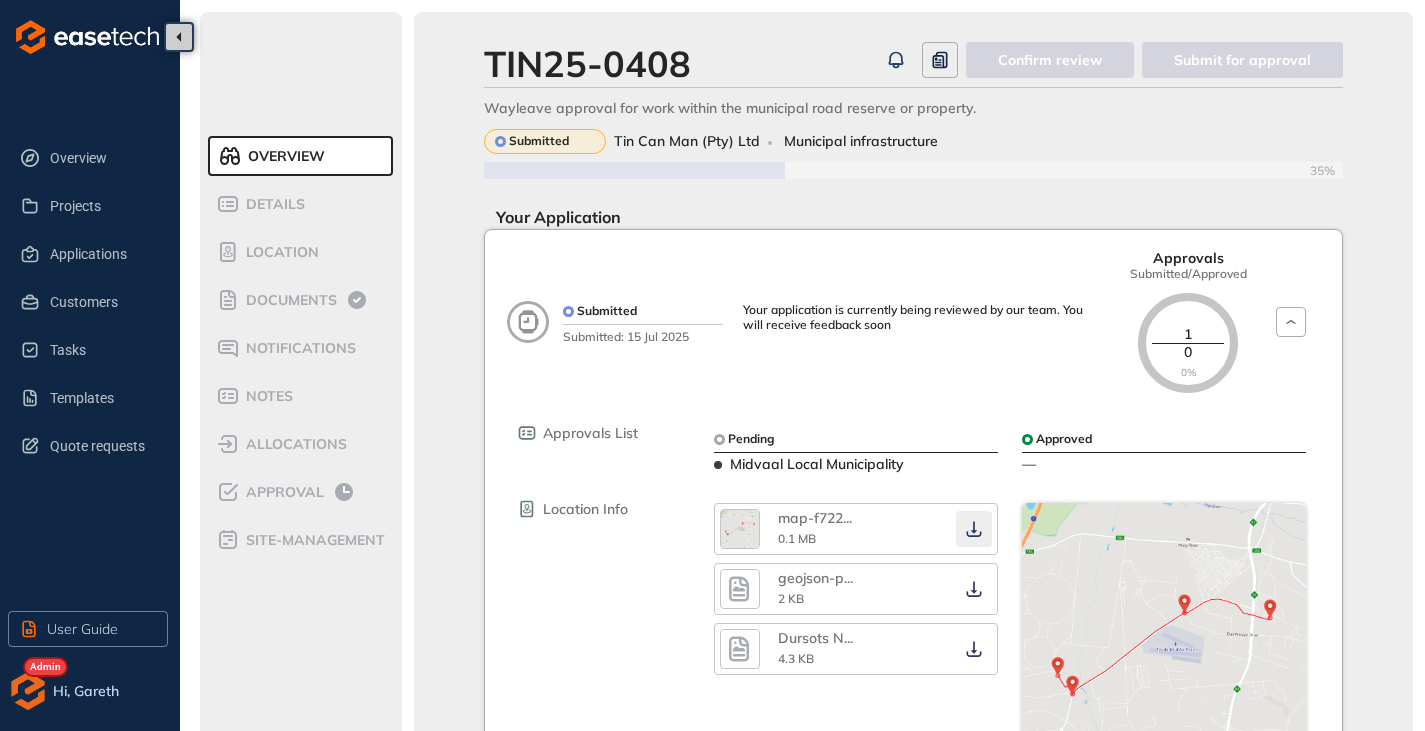 click 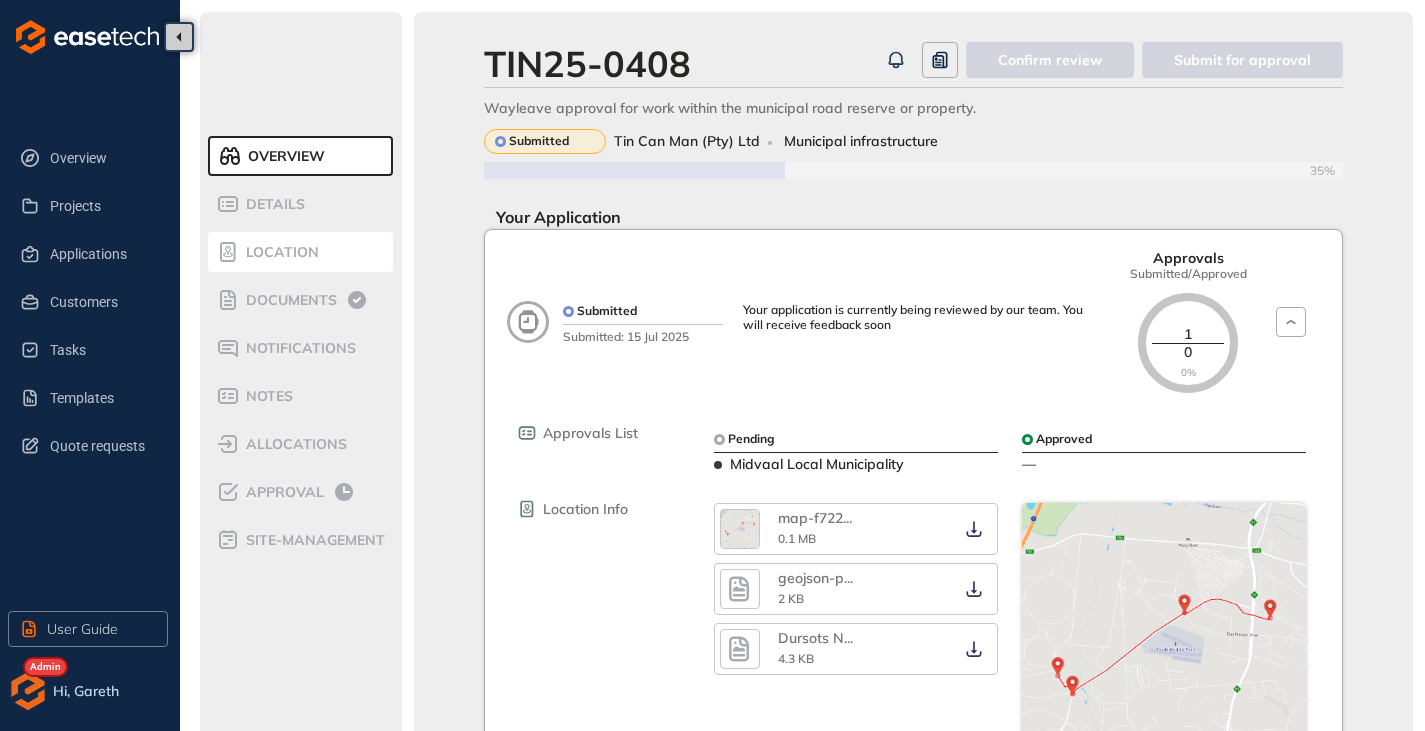 click on "Location" at bounding box center (279, 252) 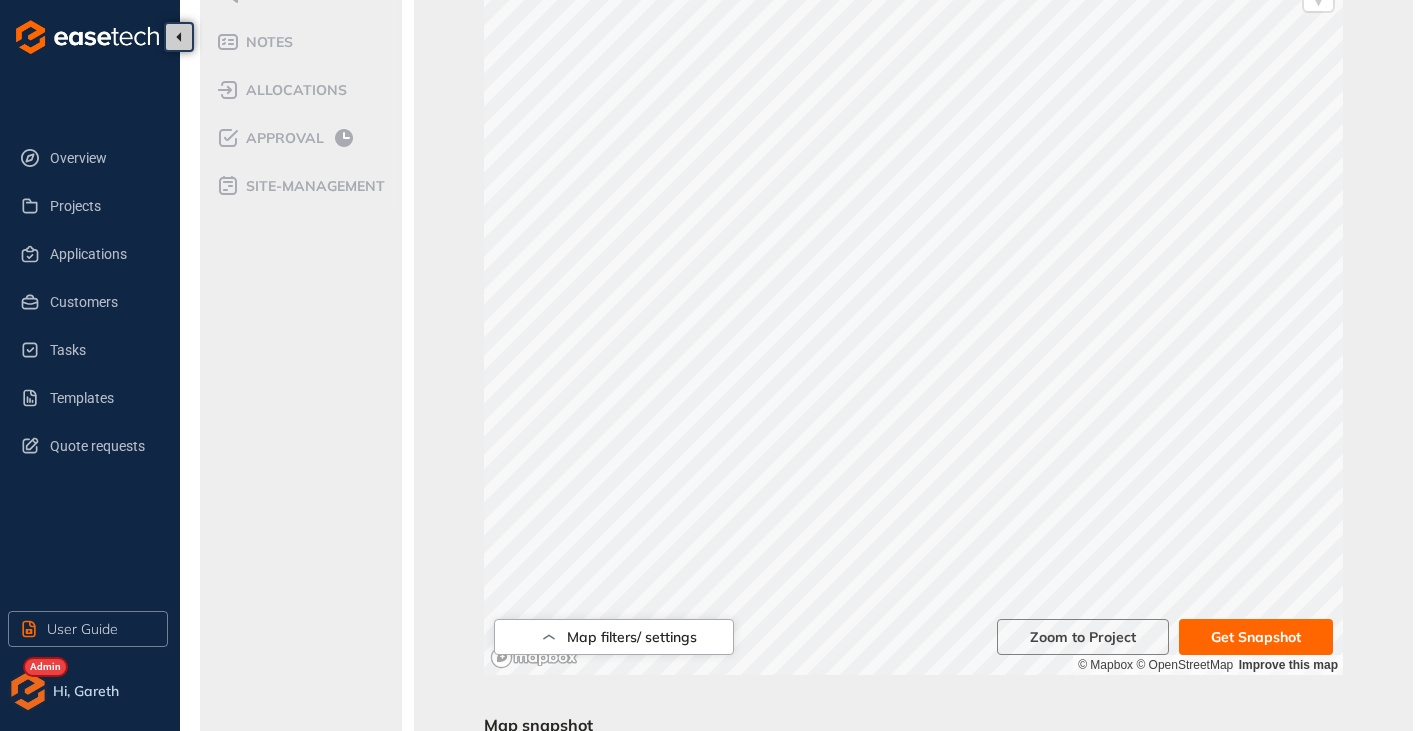 scroll, scrollTop: 300, scrollLeft: 0, axis: vertical 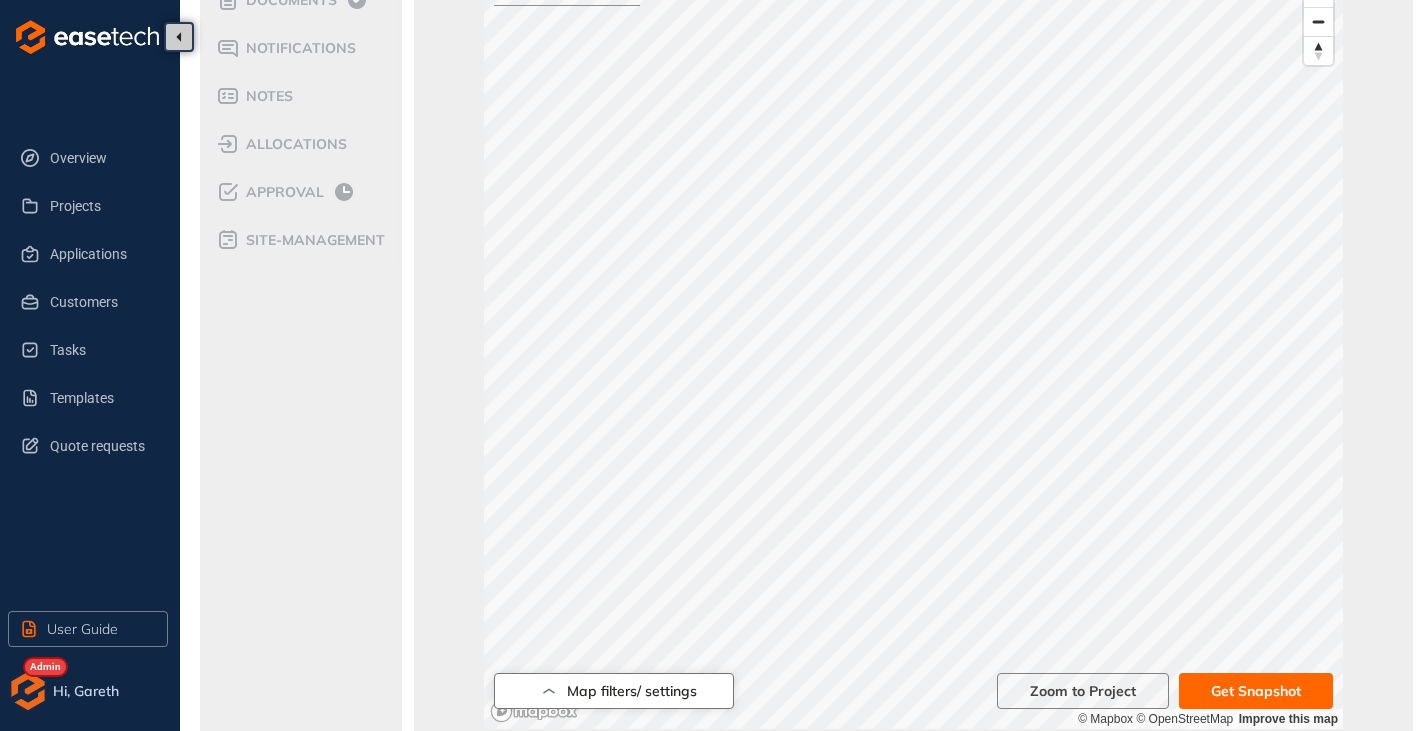 click on "Map filters/ settings" at bounding box center [614, 691] 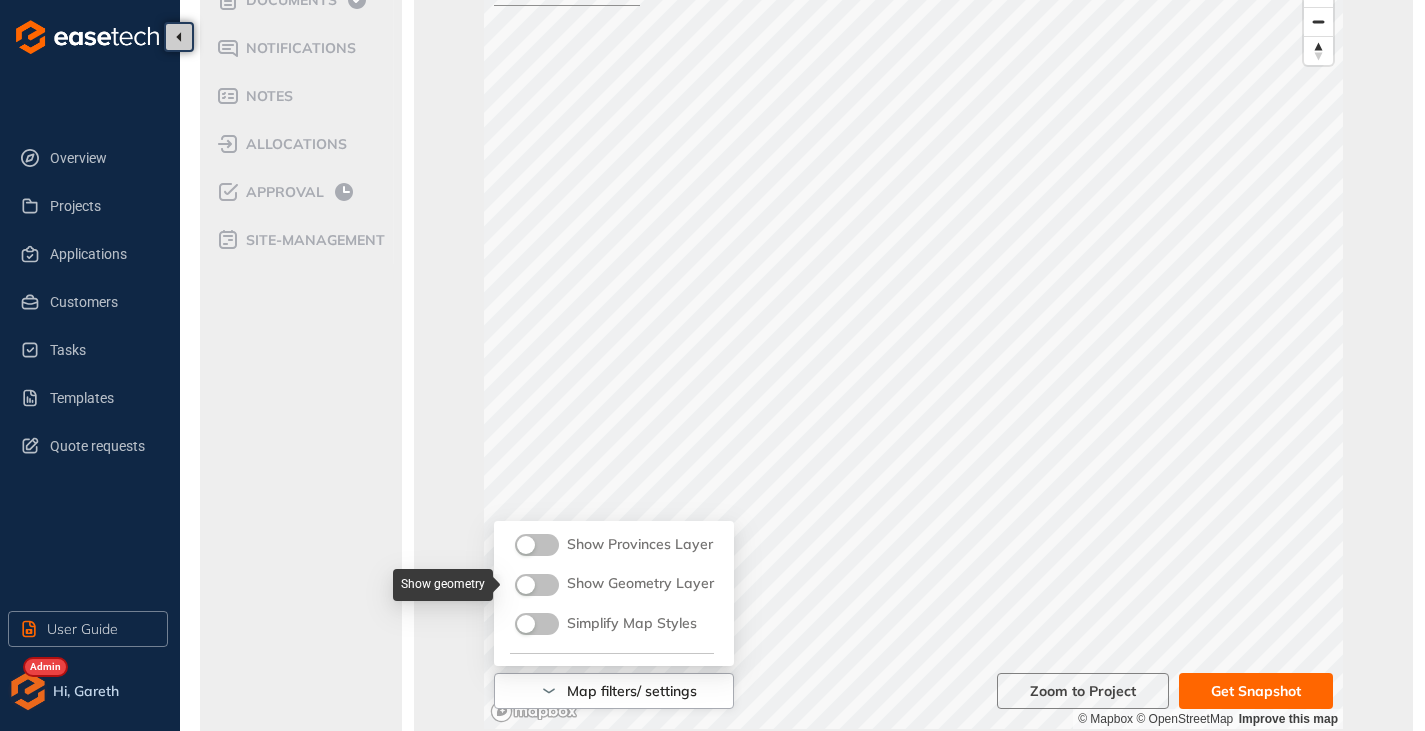 click at bounding box center [537, 585] 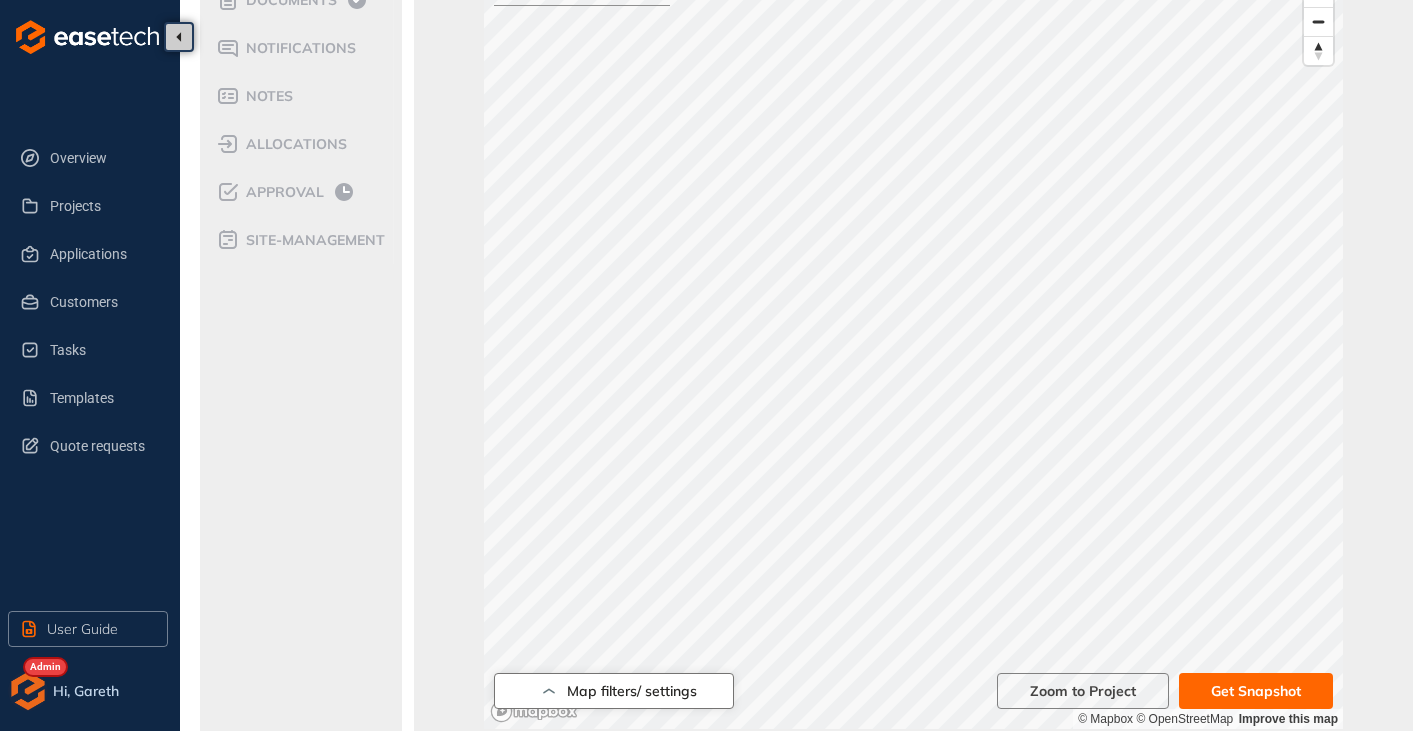 click on "Map filters/ settings" at bounding box center (614, 691) 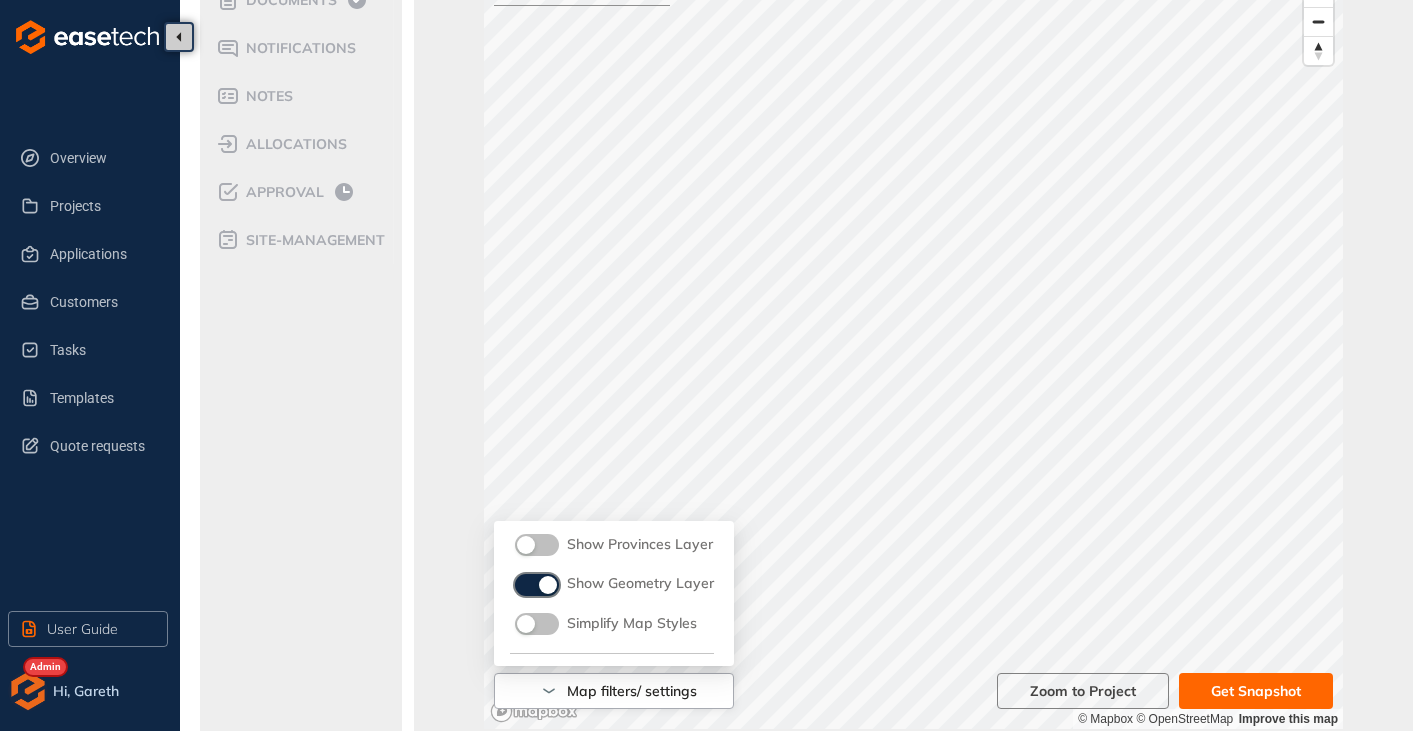 drag, startPoint x: 537, startPoint y: 580, endPoint x: 379, endPoint y: 484, distance: 184.87834 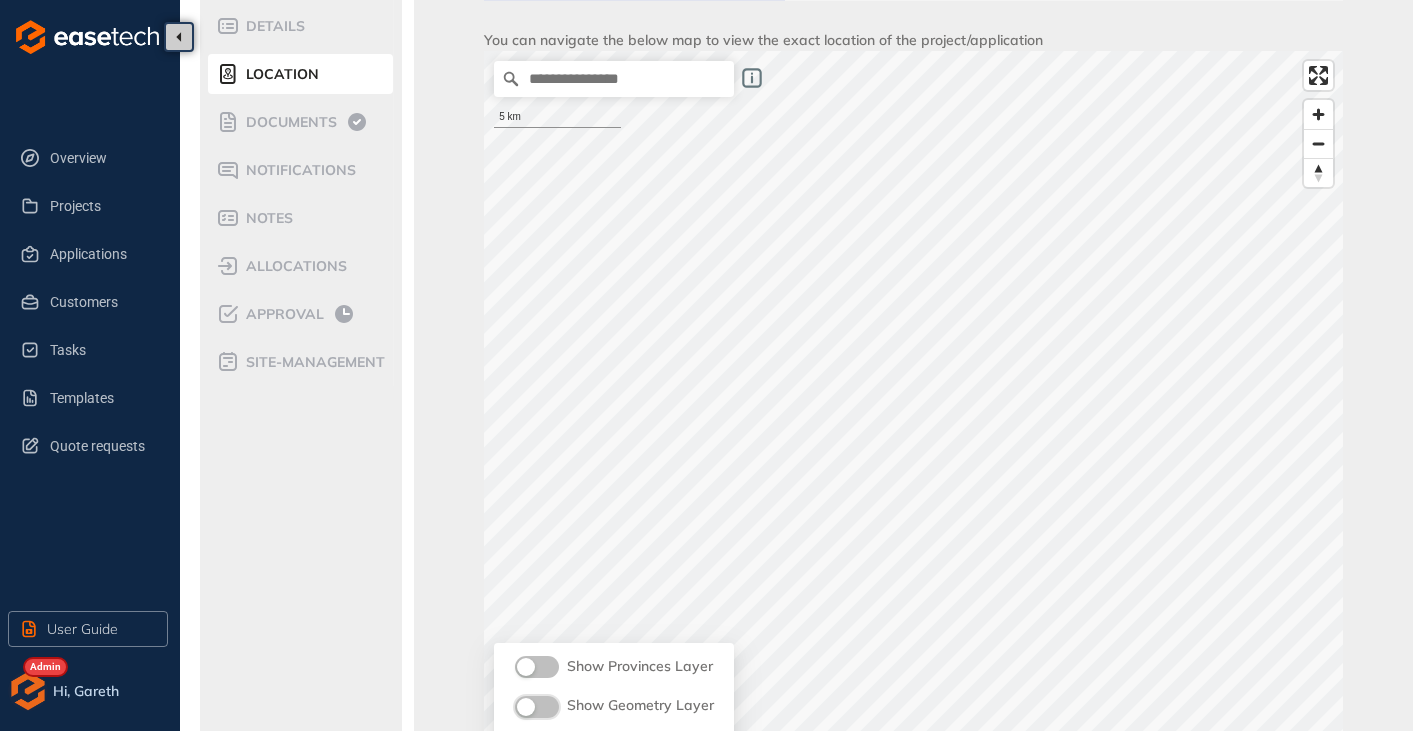 scroll, scrollTop: 0, scrollLeft: 0, axis: both 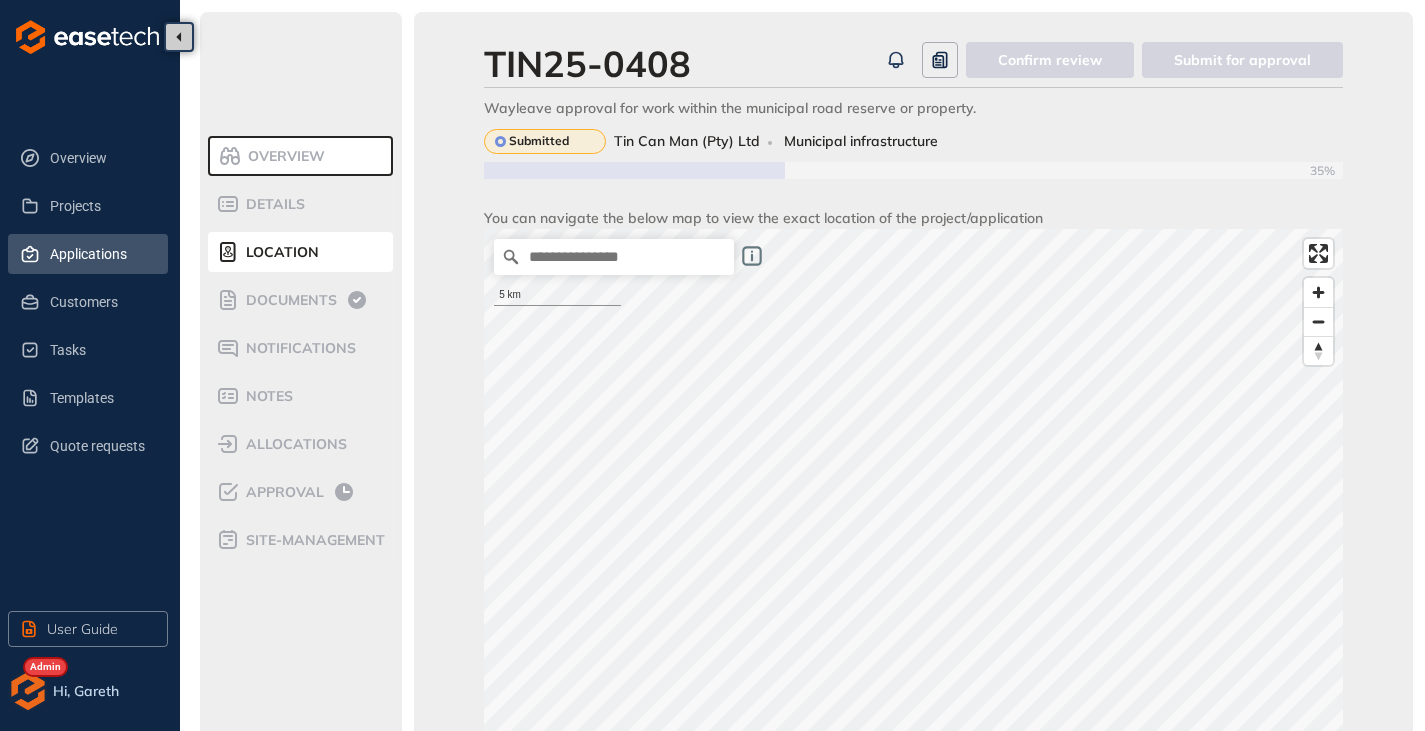 click on "Applications" at bounding box center (101, 254) 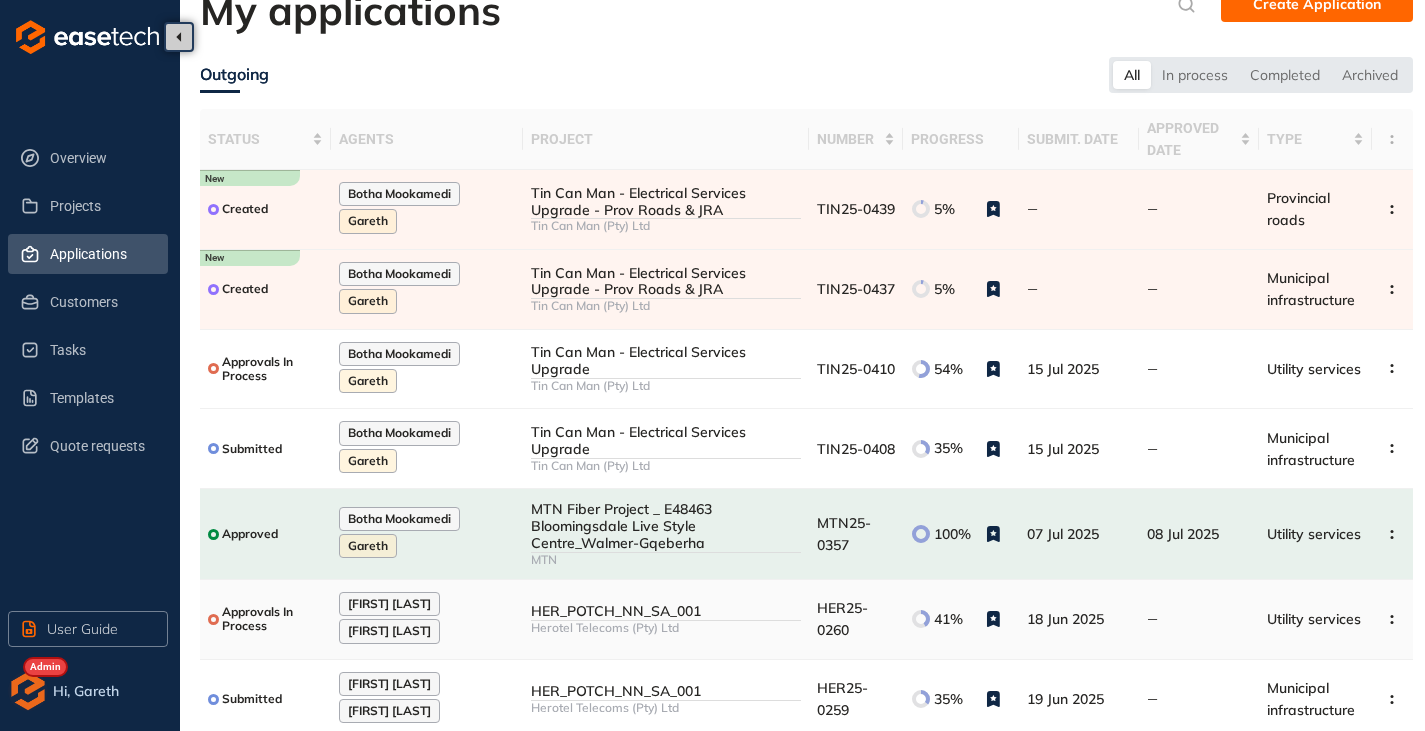 scroll, scrollTop: 0, scrollLeft: 0, axis: both 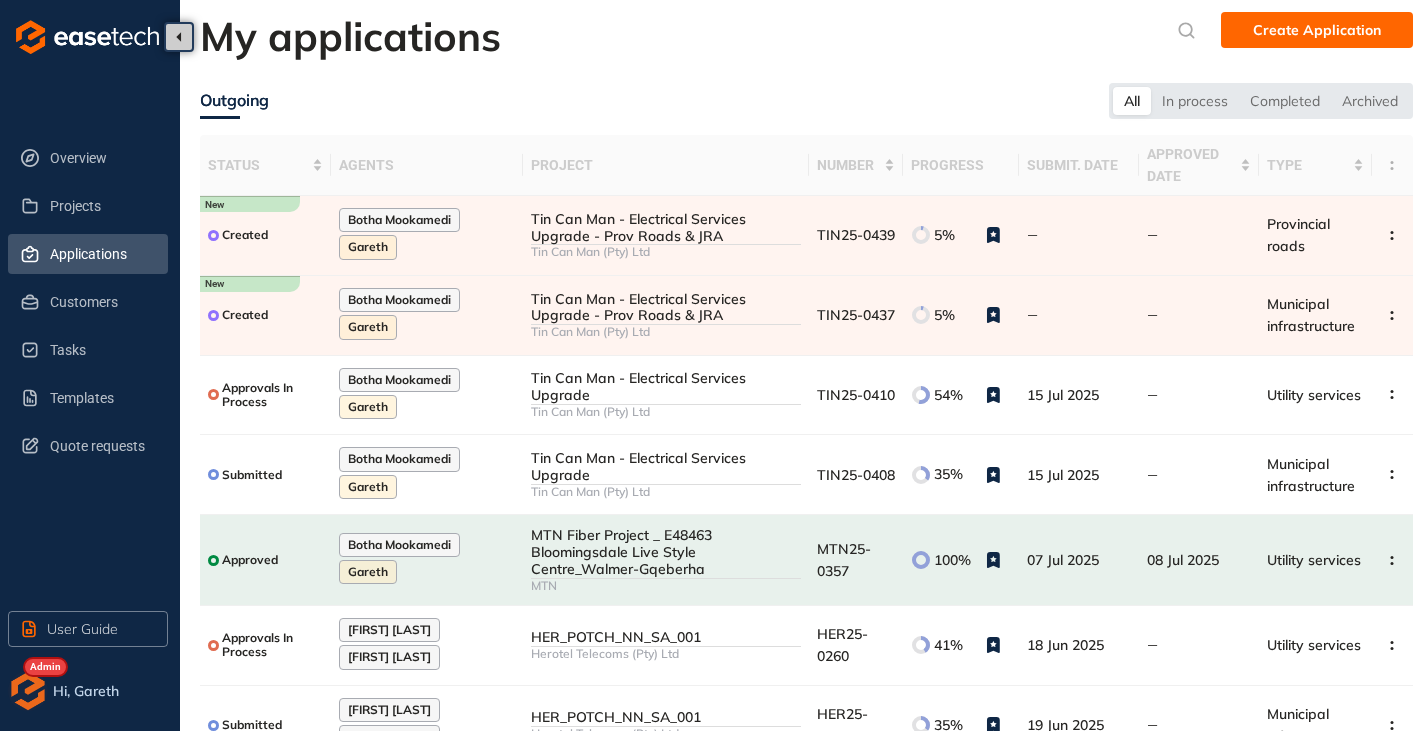 click at bounding box center (28, 691) 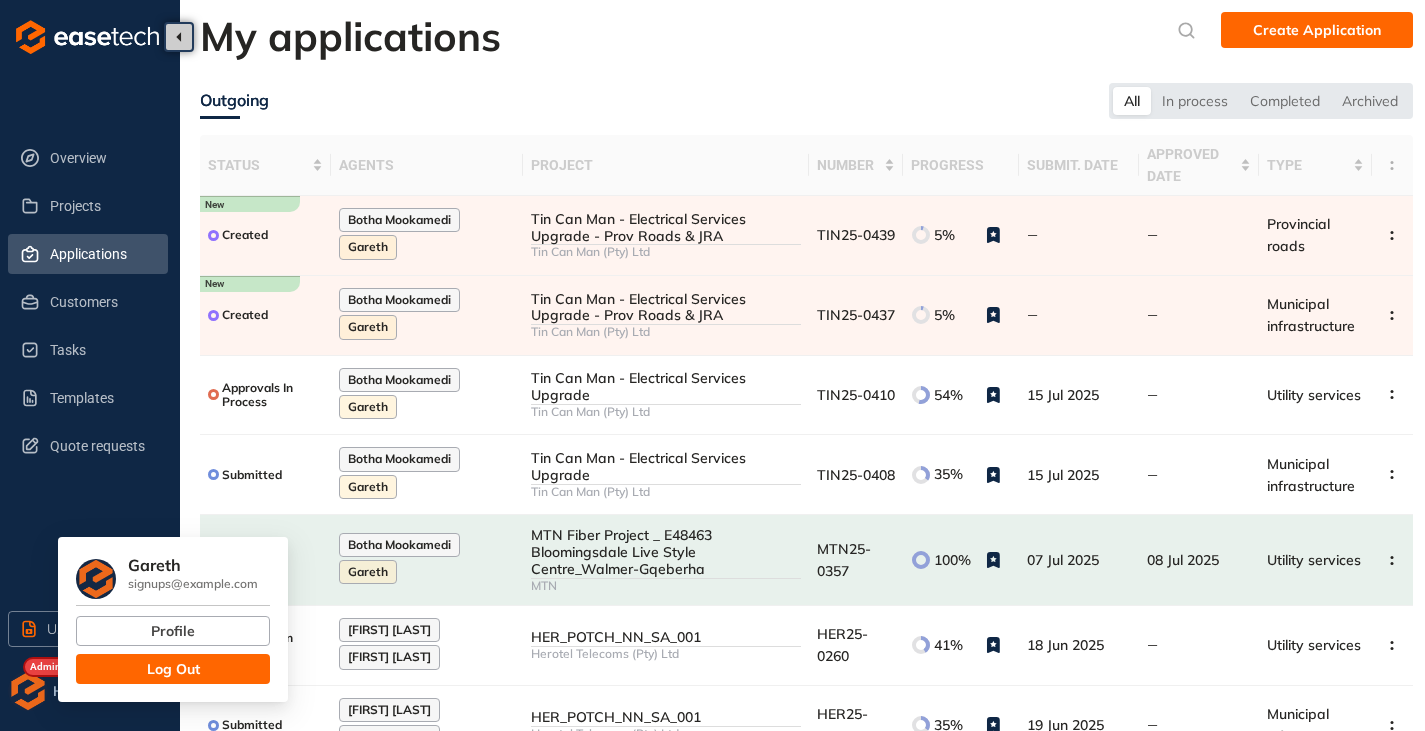 click on "Log Out" at bounding box center (173, 669) 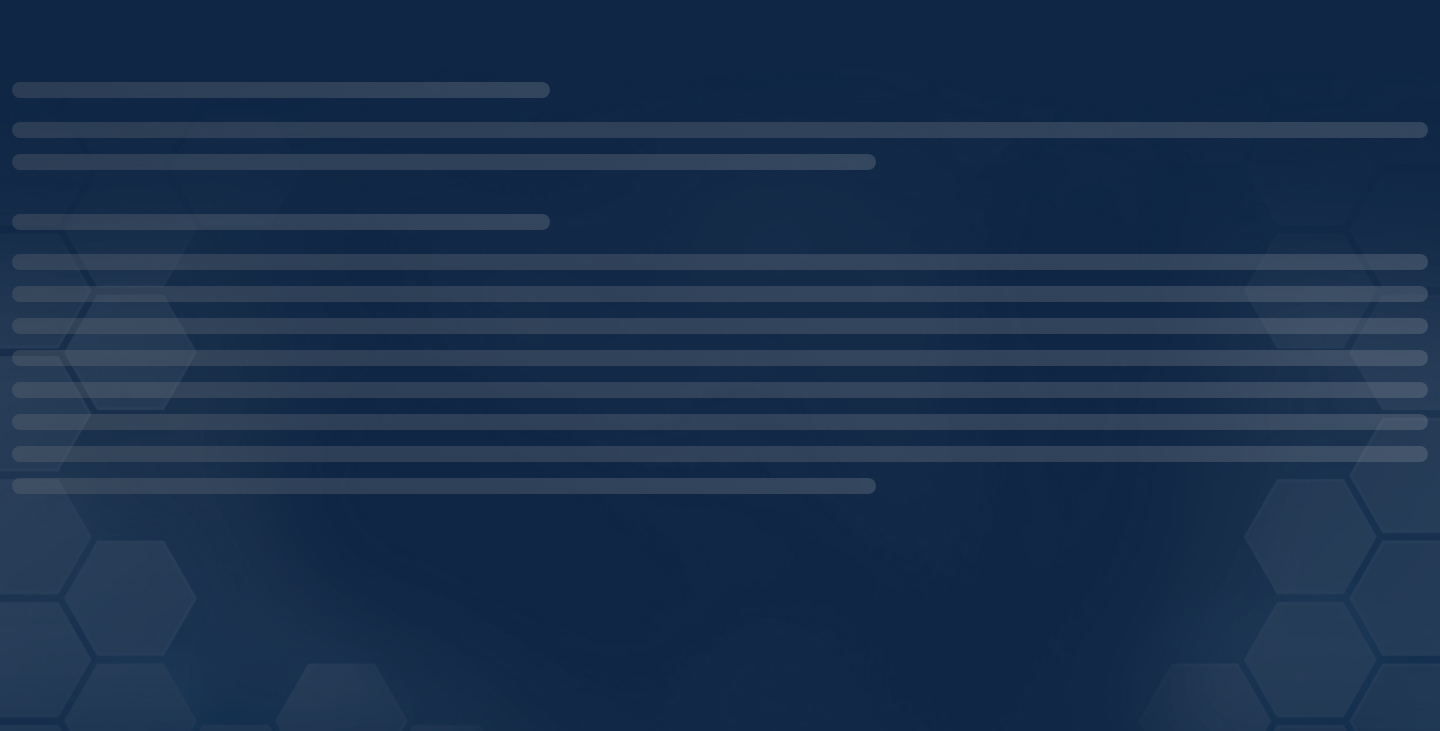 scroll, scrollTop: 0, scrollLeft: 0, axis: both 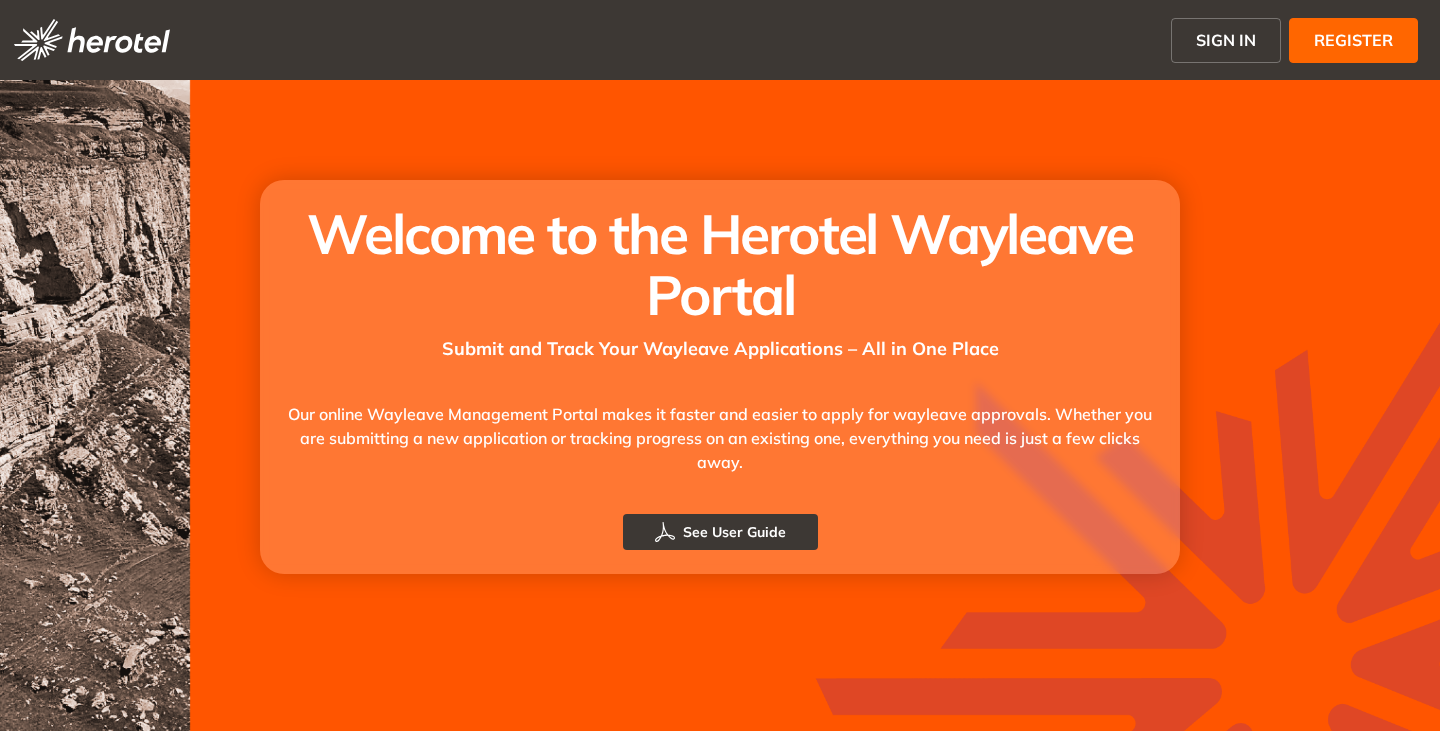 click on "SIGN IN" at bounding box center [1226, 40] 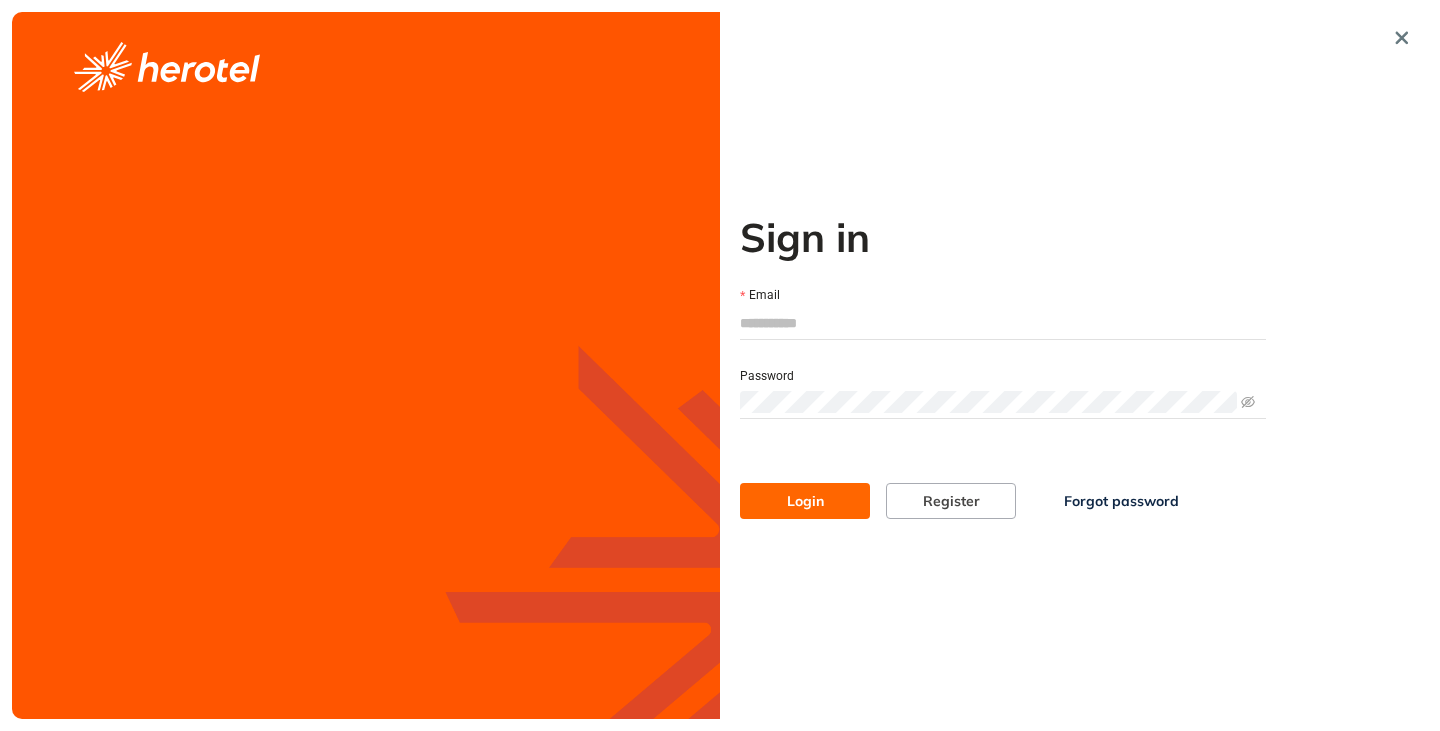 click on "Email" at bounding box center (1003, 323) 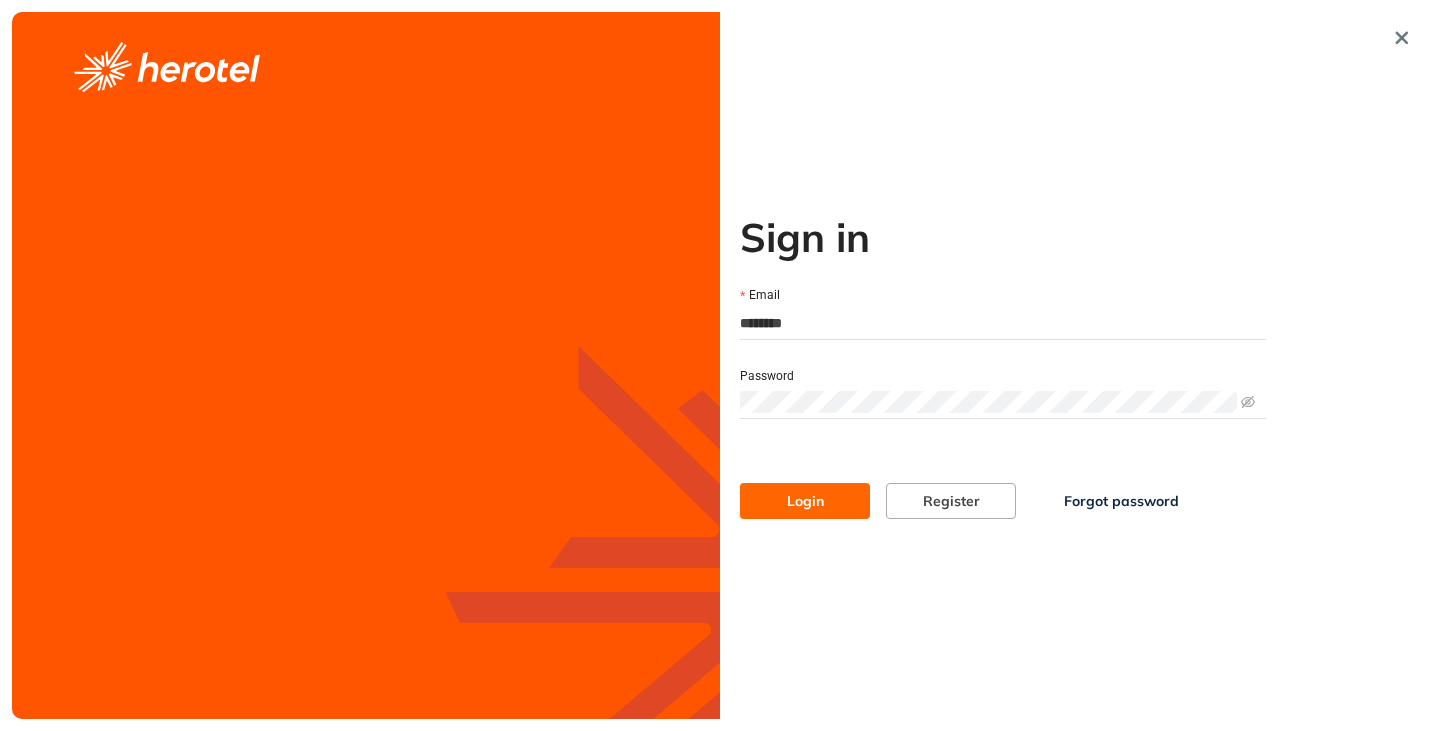 type on "**********" 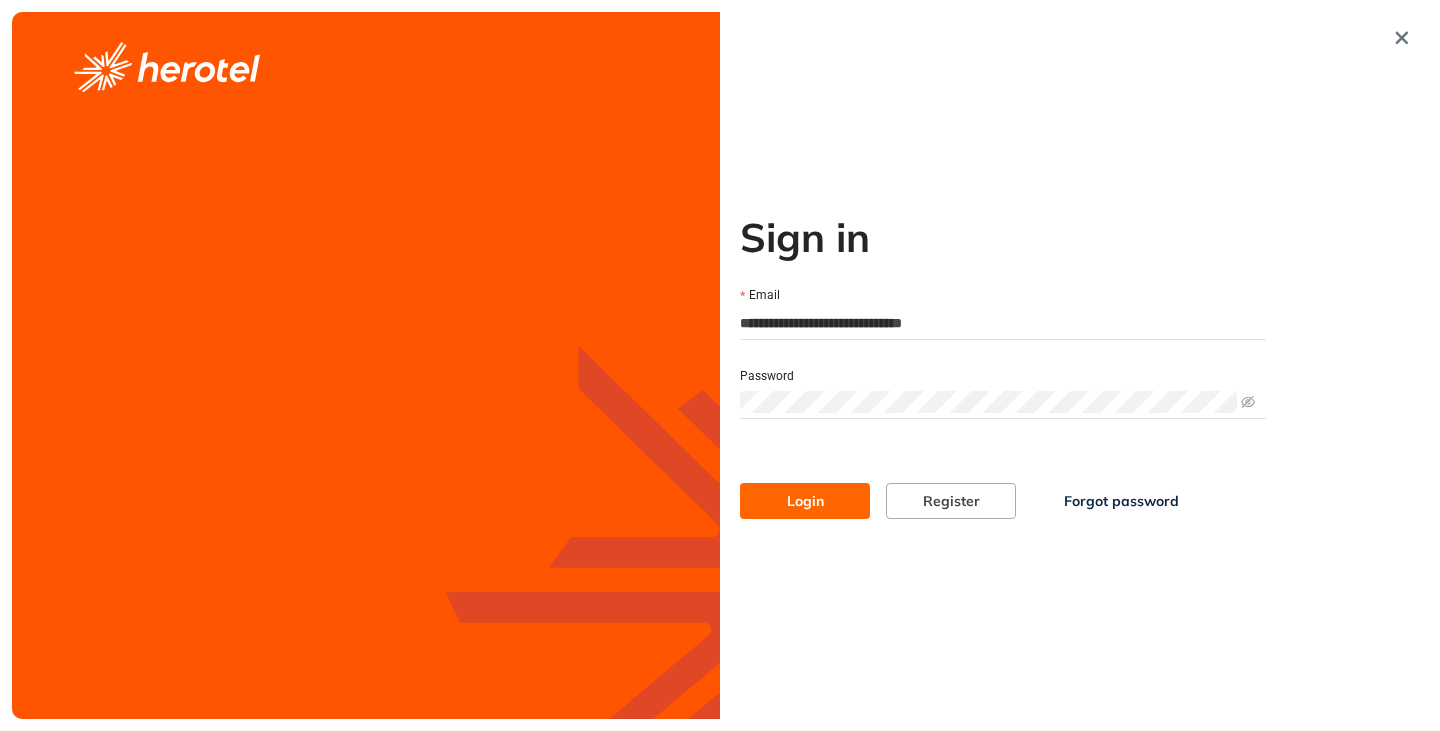 click on "Login" at bounding box center (805, 501) 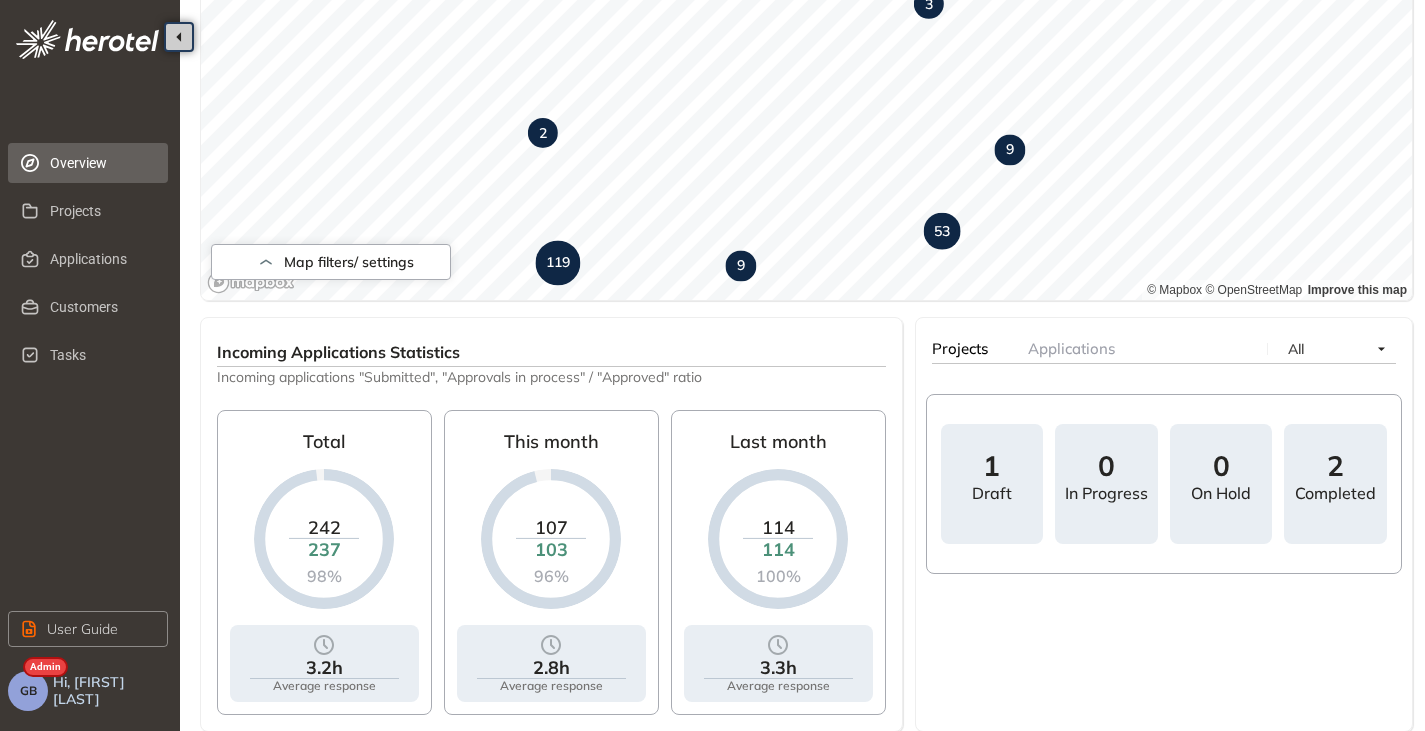 scroll, scrollTop: 0, scrollLeft: 0, axis: both 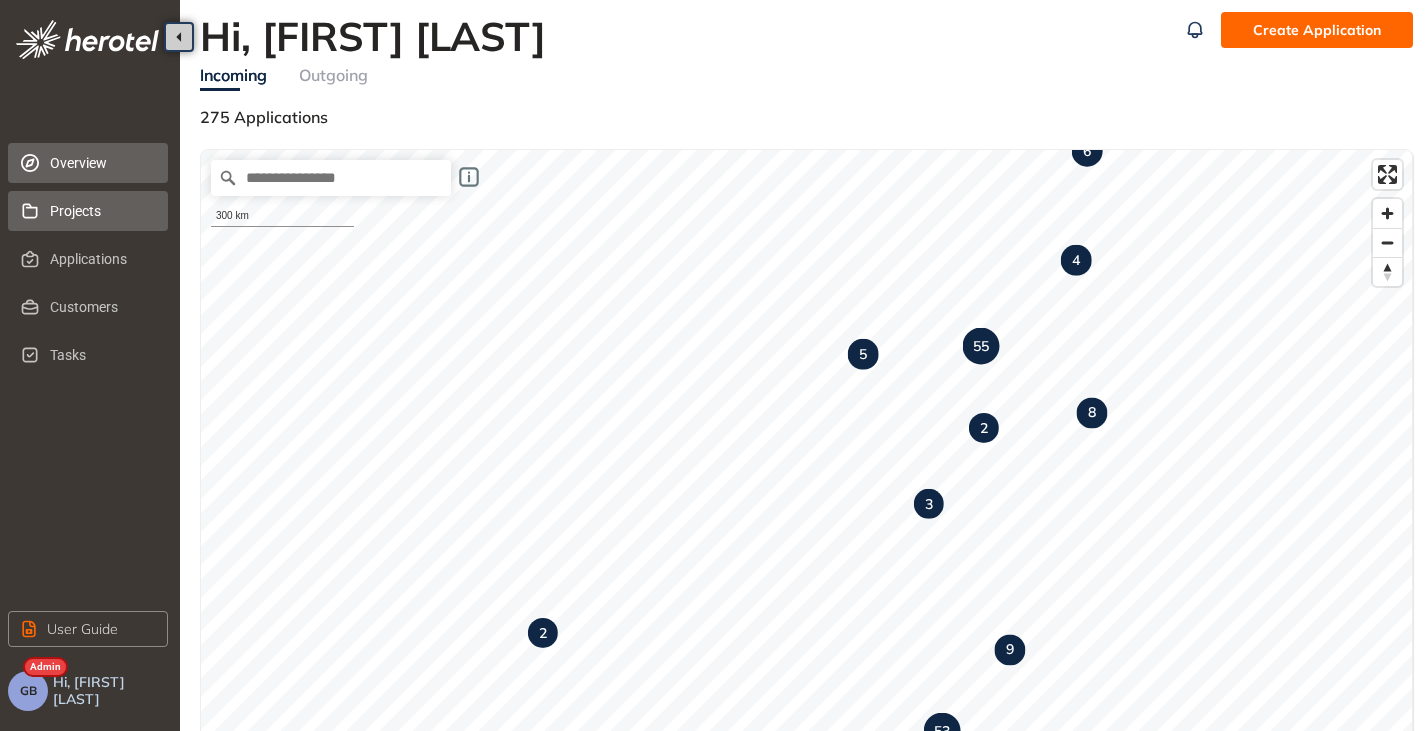 click on "Projects" at bounding box center (88, 211) 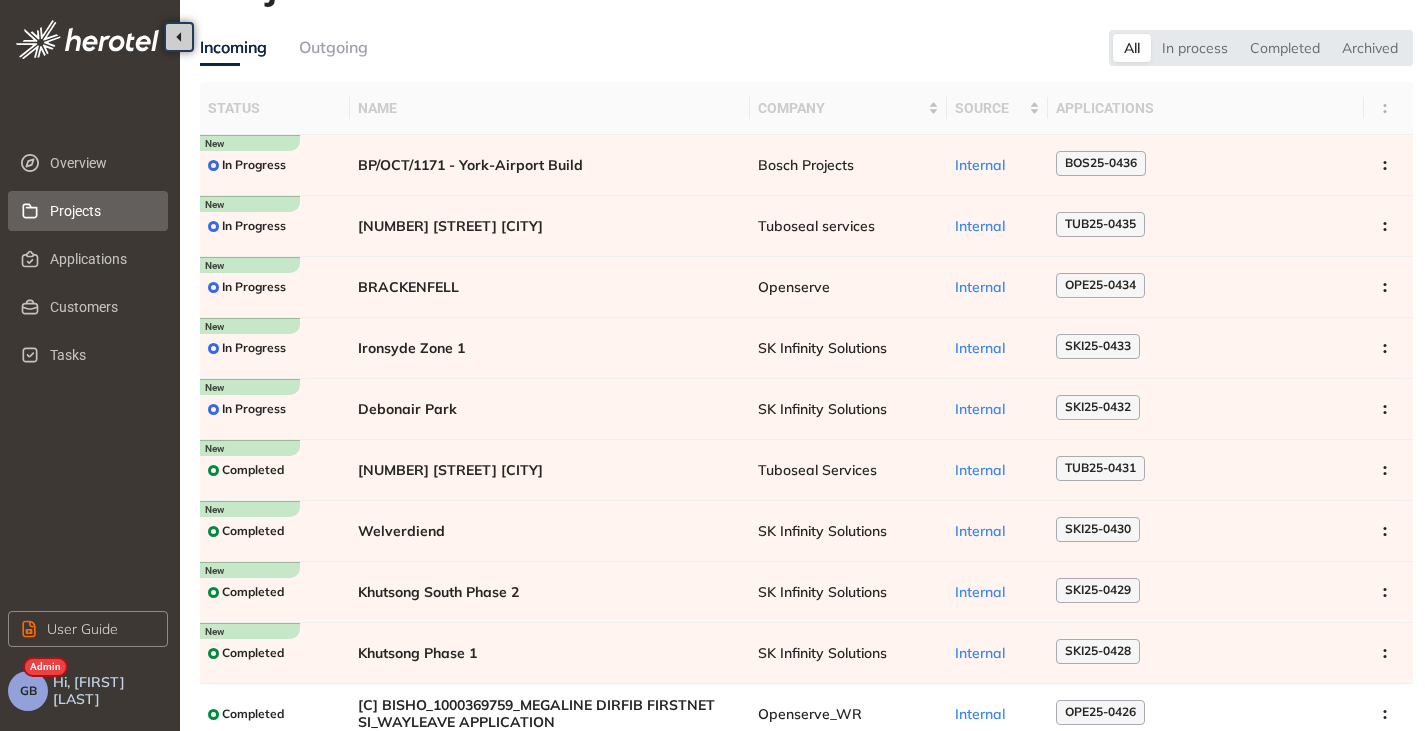 scroll, scrollTop: 31, scrollLeft: 0, axis: vertical 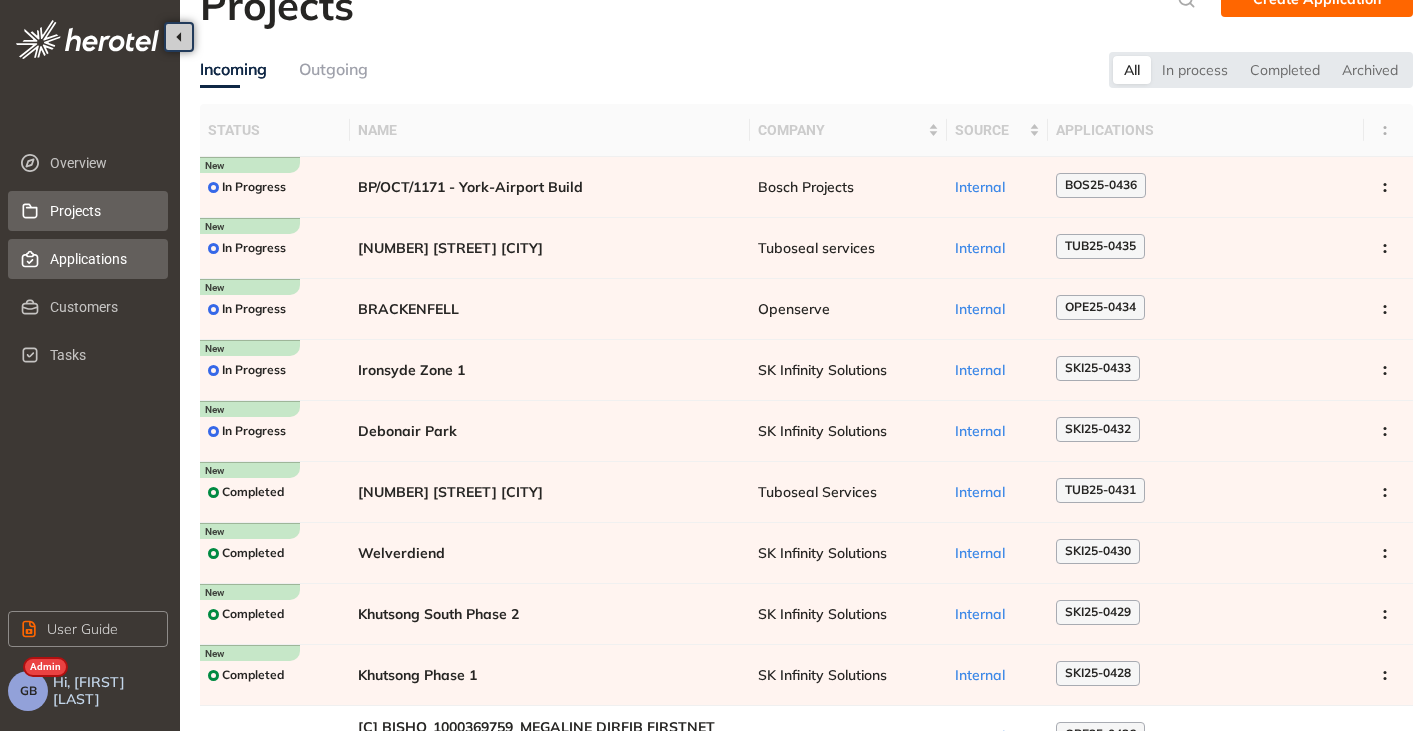 click on "Applications" at bounding box center (101, 259) 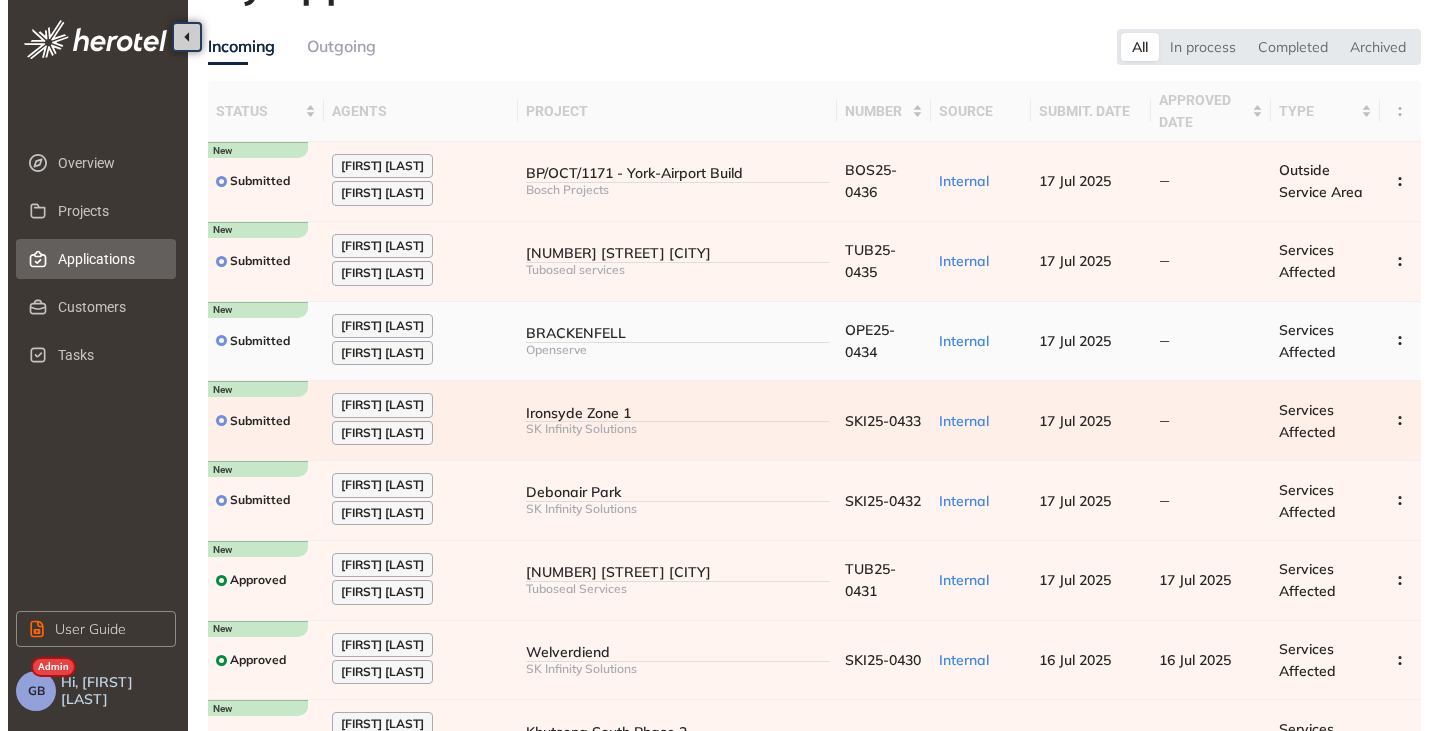 scroll, scrollTop: 0, scrollLeft: 0, axis: both 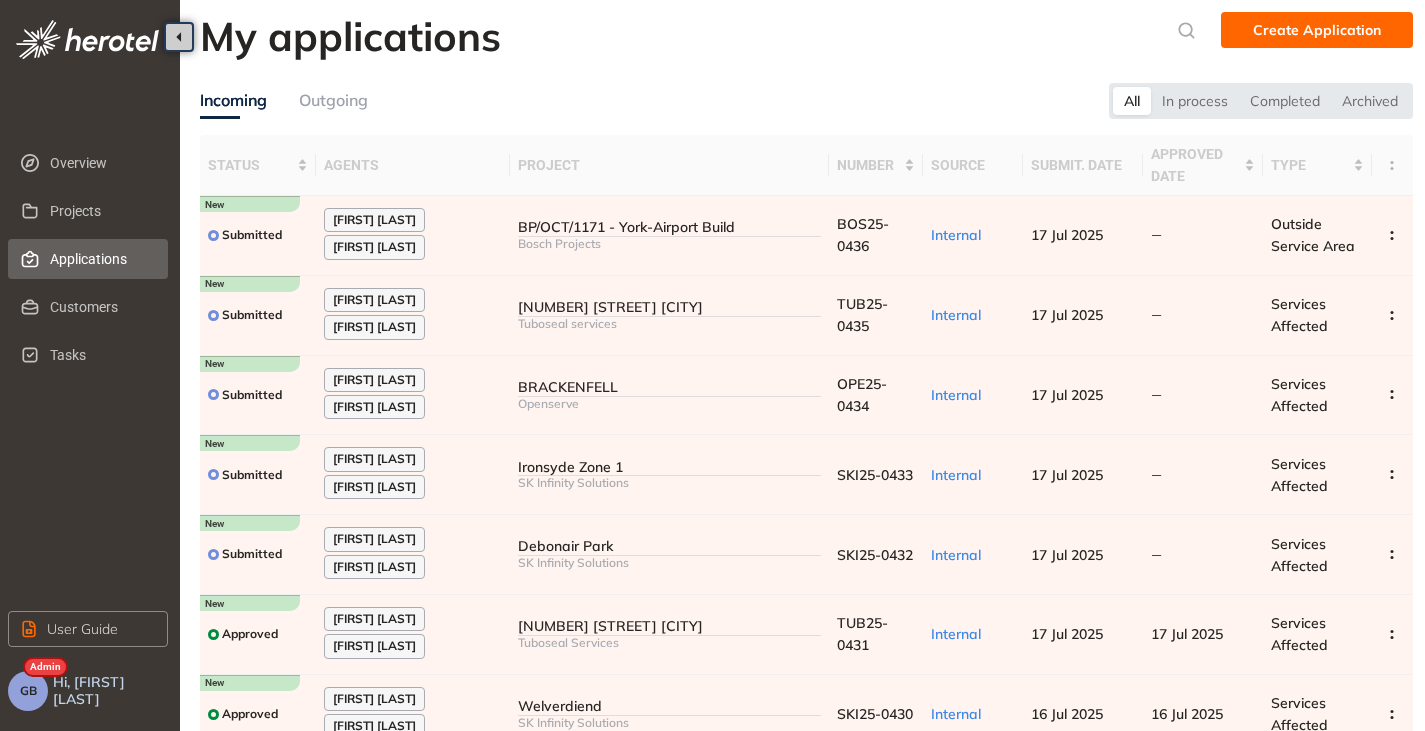 click on "GB" at bounding box center (28, 691) 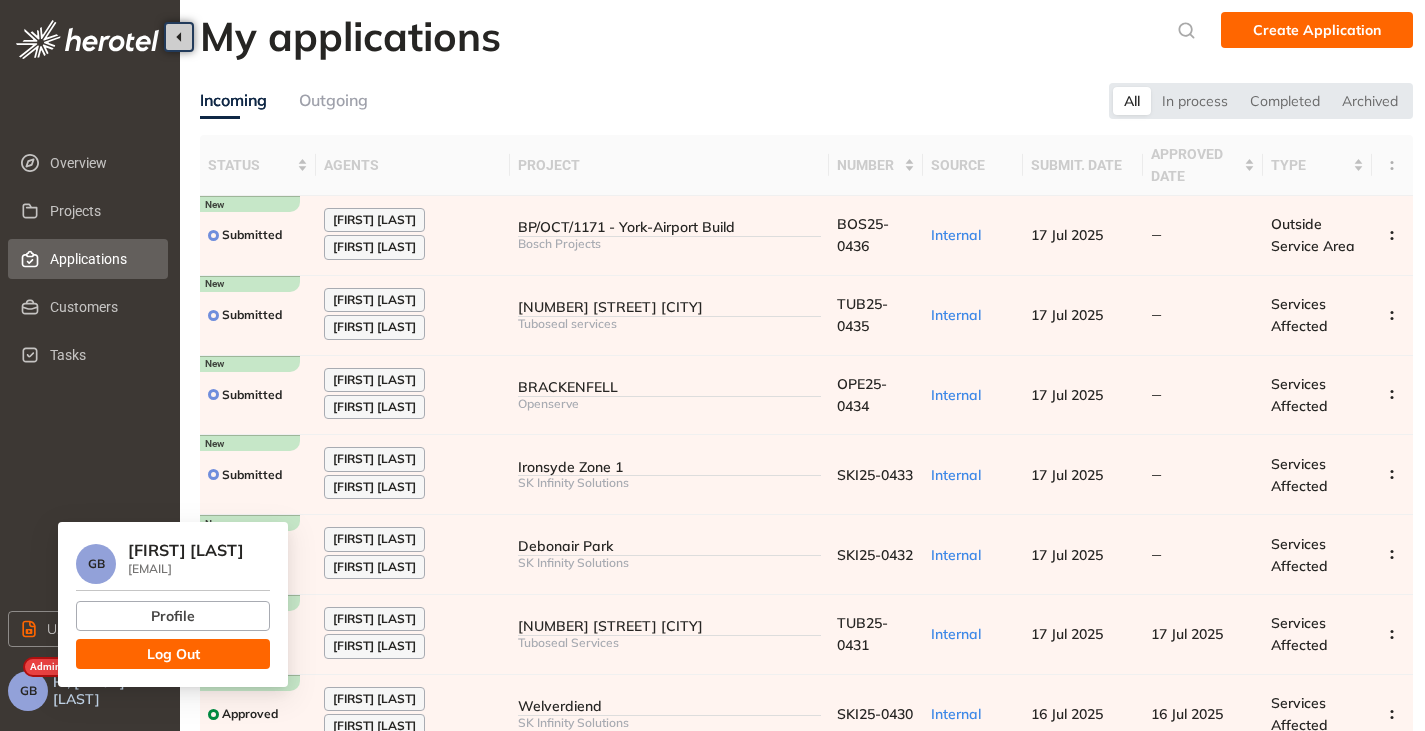 click on "Log Out" at bounding box center [173, 654] 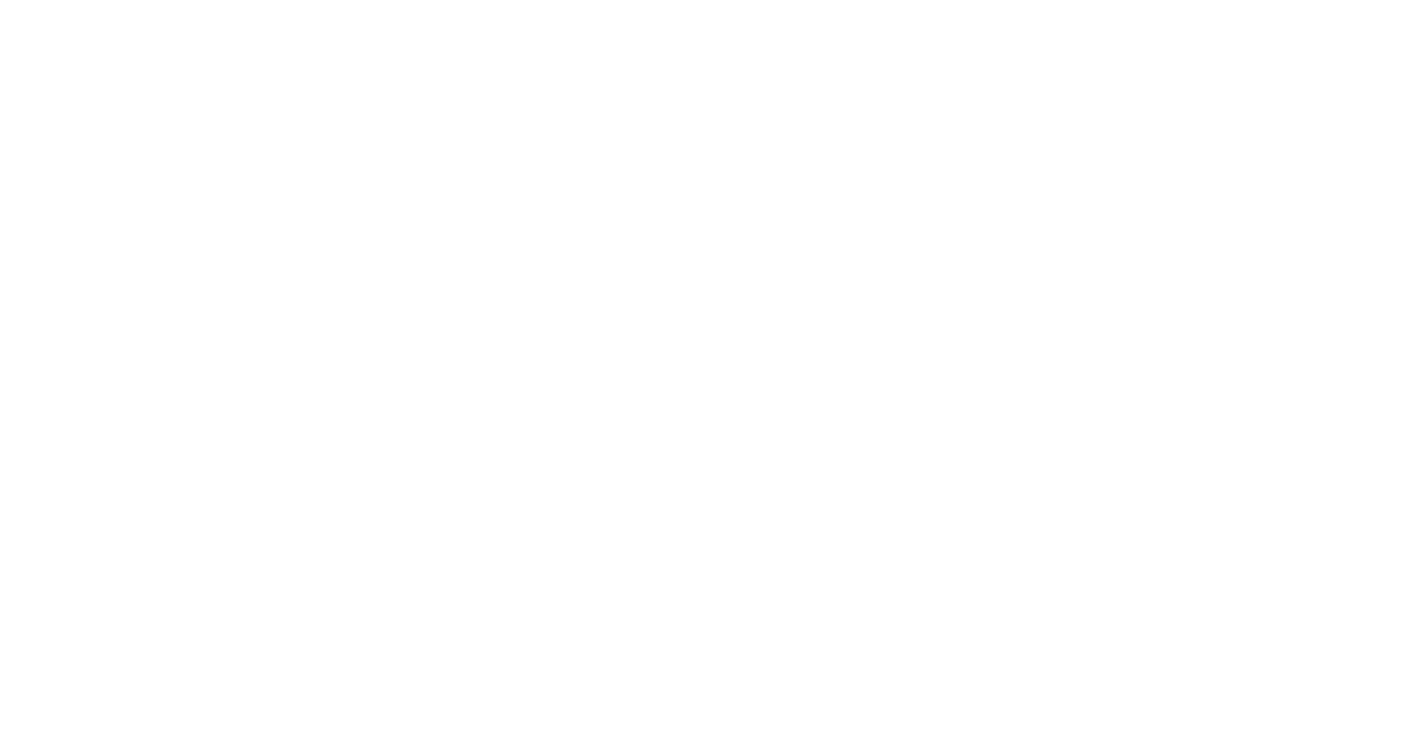 scroll, scrollTop: 0, scrollLeft: 0, axis: both 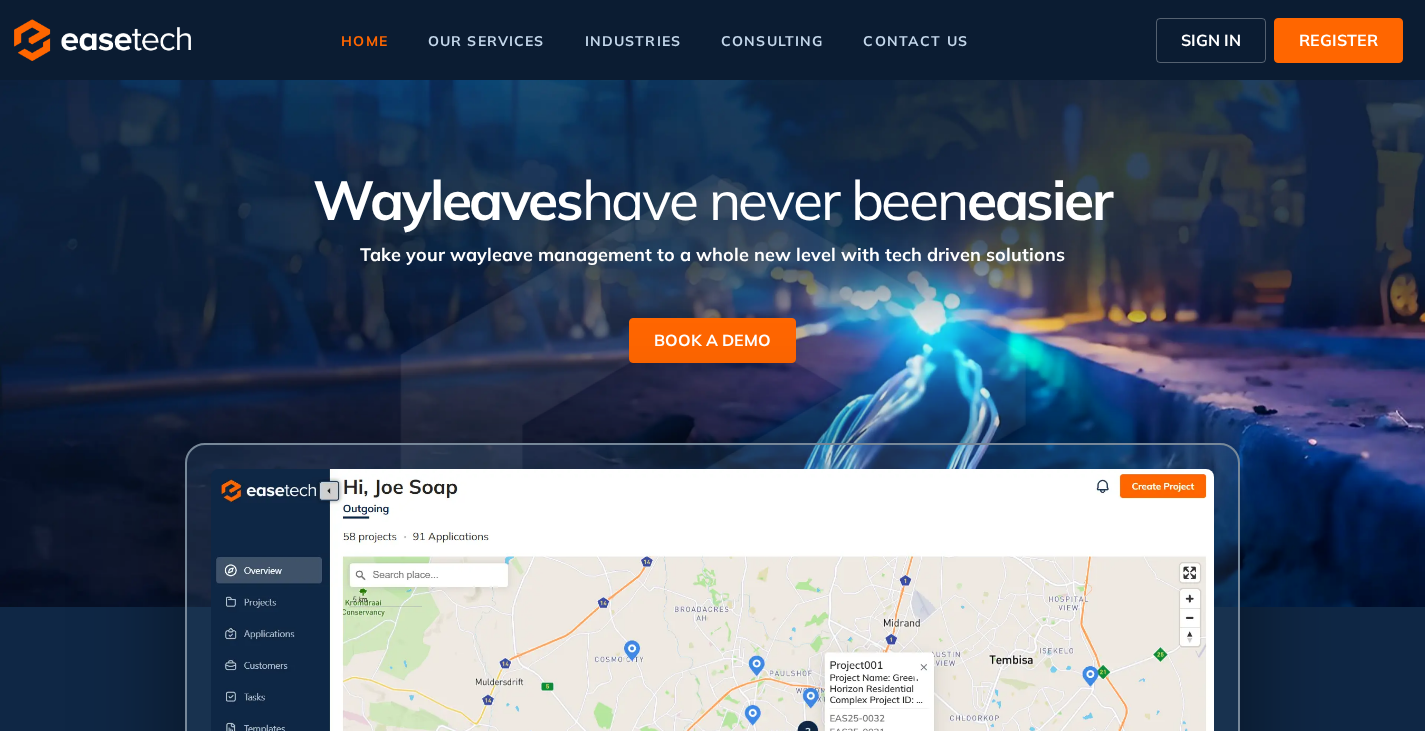 click on "SIGN IN" at bounding box center [1211, 40] 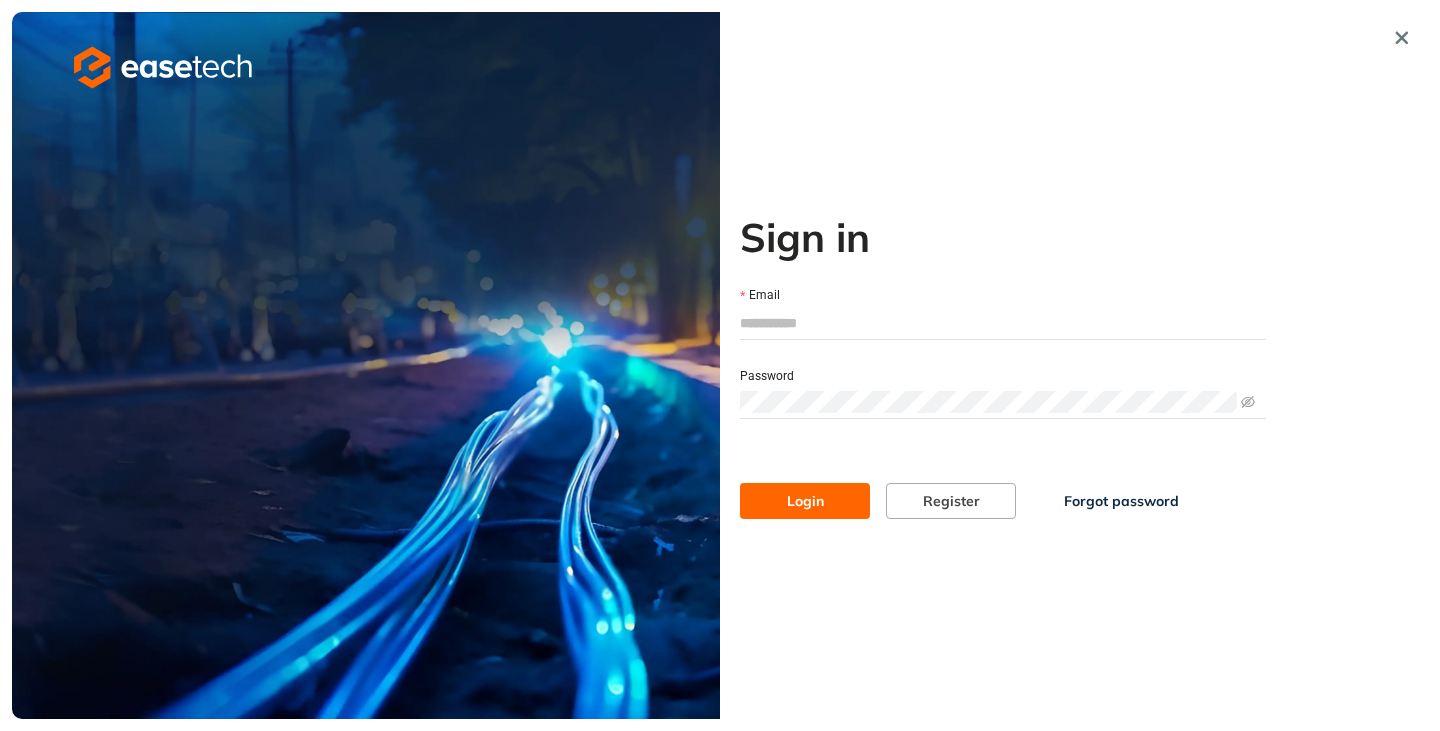 click on "Email" at bounding box center (1003, 323) 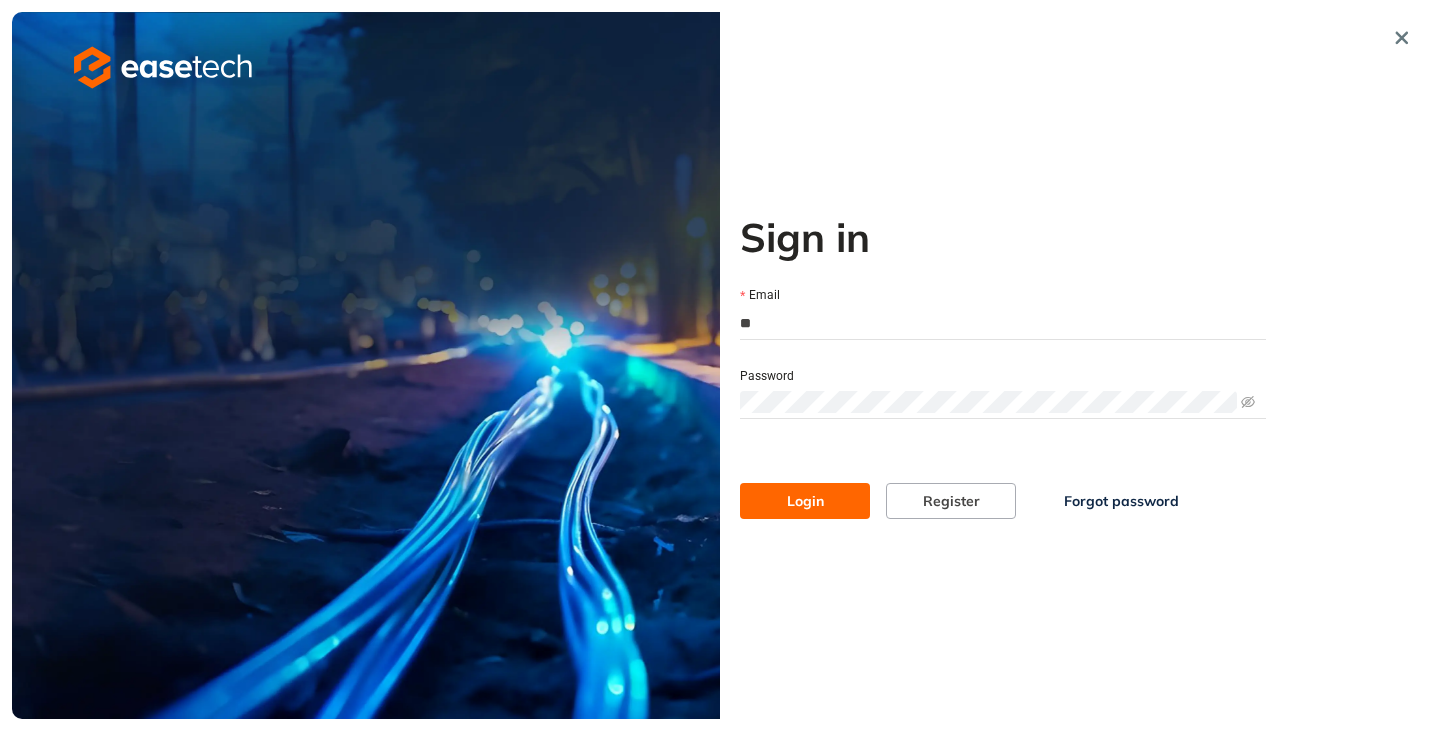 type on "**********" 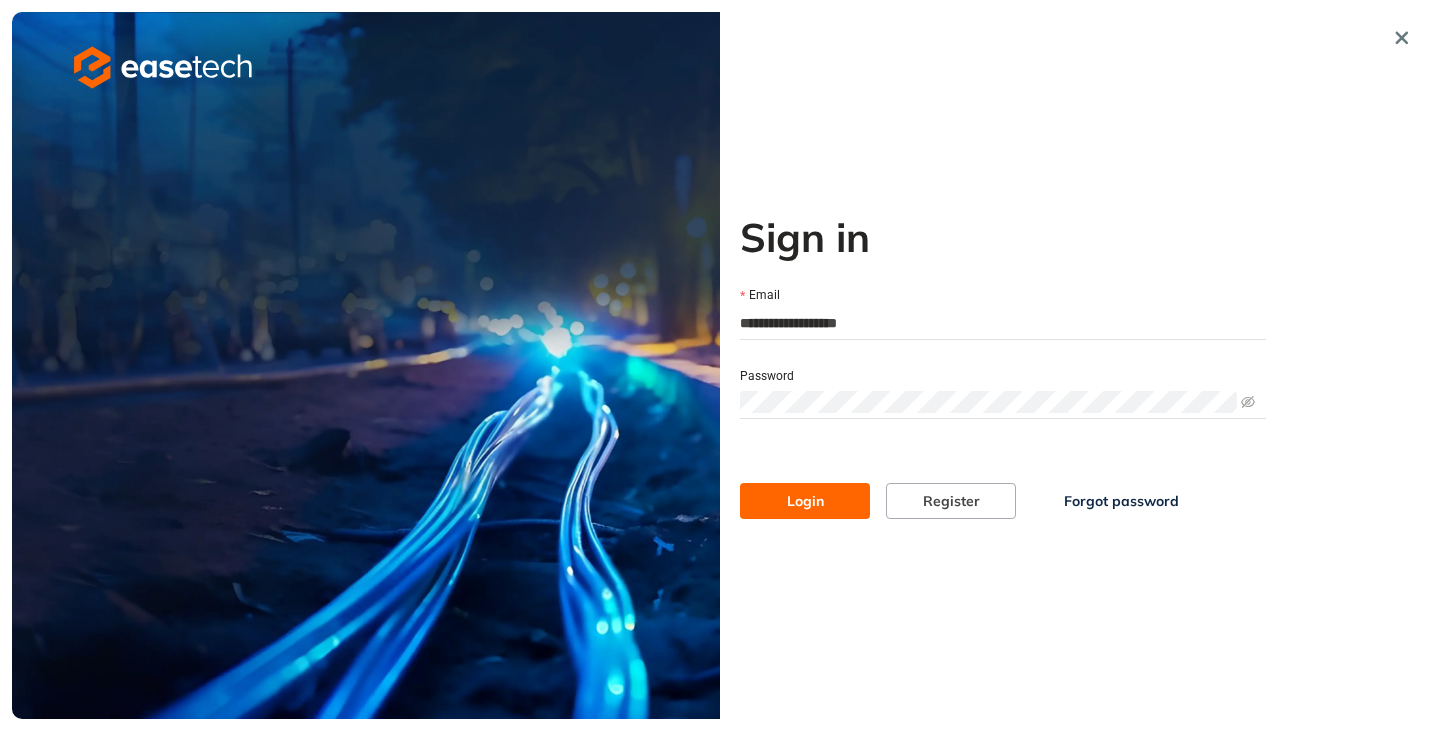 click on "Login" at bounding box center [805, 501] 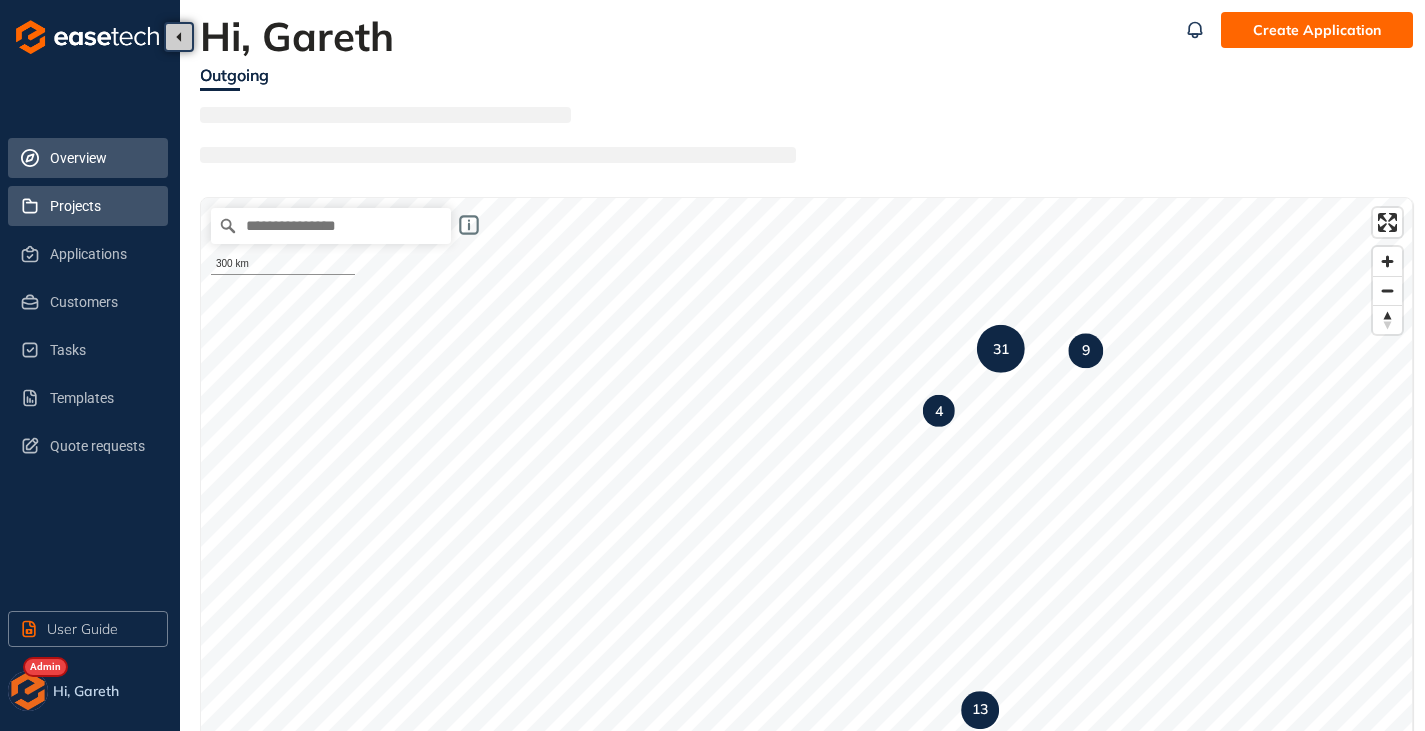 click on "Projects" at bounding box center [101, 206] 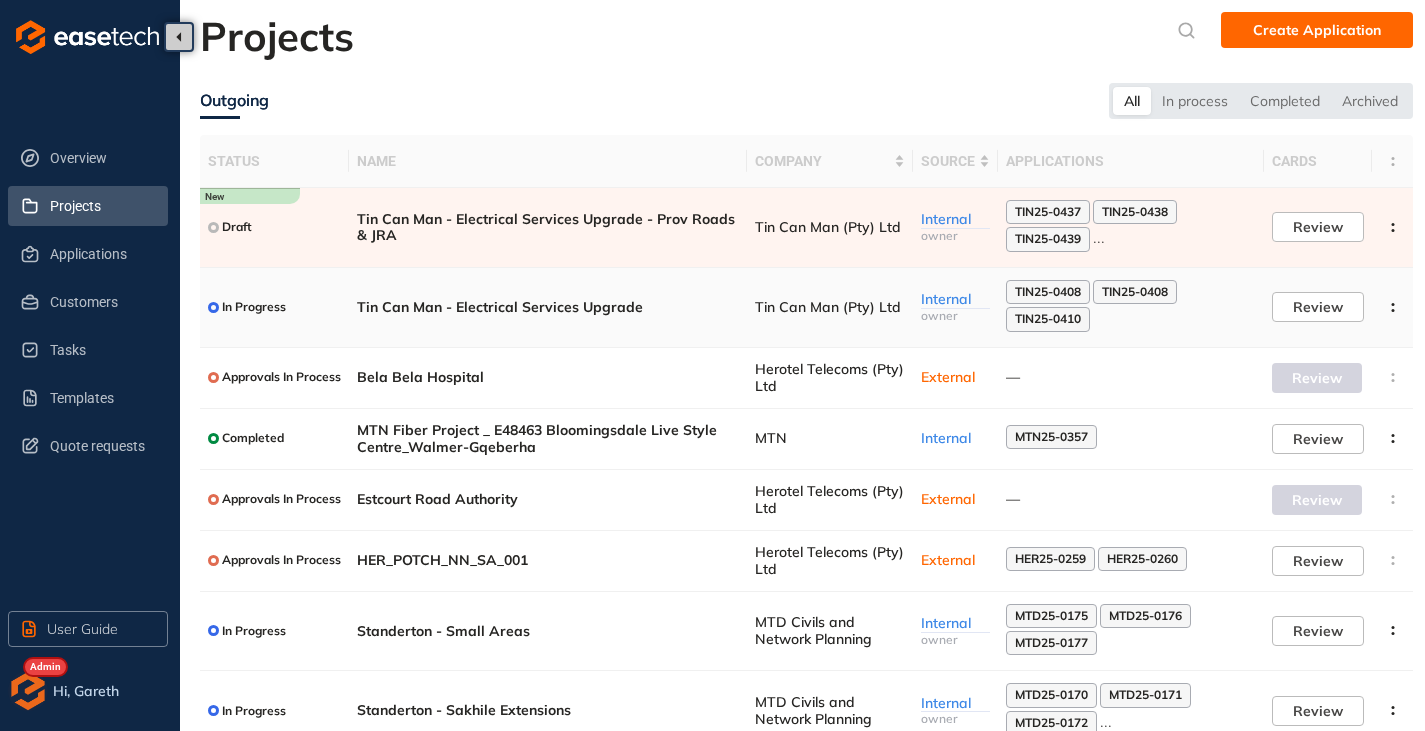 click on "Tin Can Man - Electrical Services Upgrade" at bounding box center (548, 308) 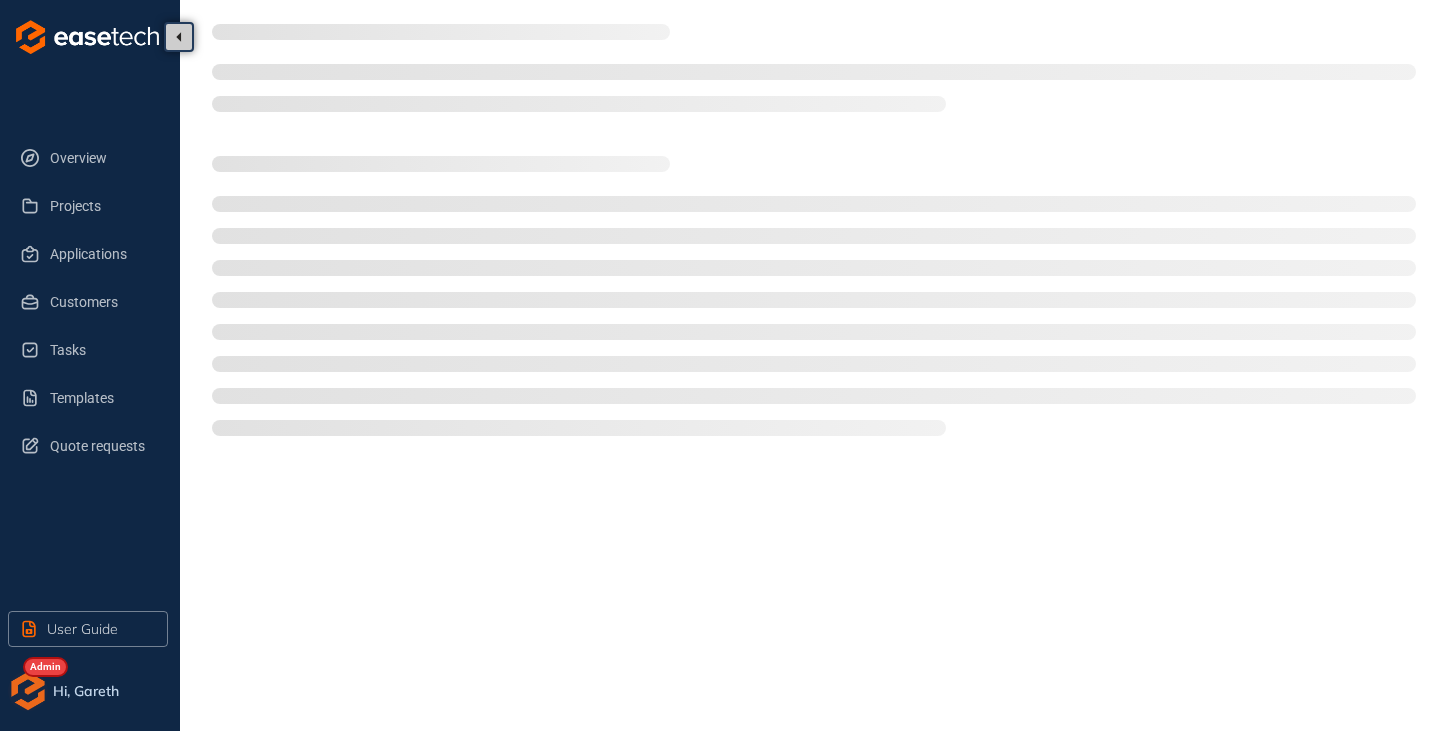 type on "**********" 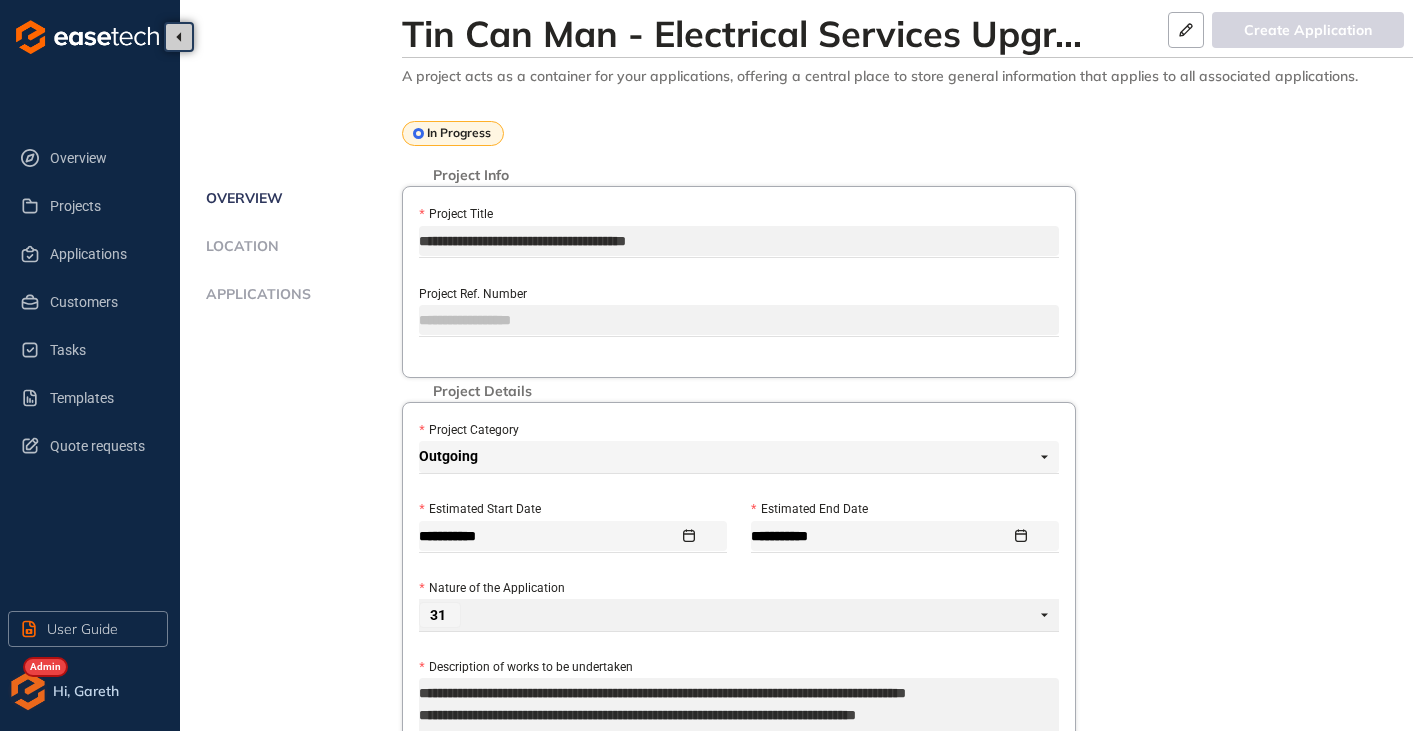 click on "Applications" at bounding box center (255, 294) 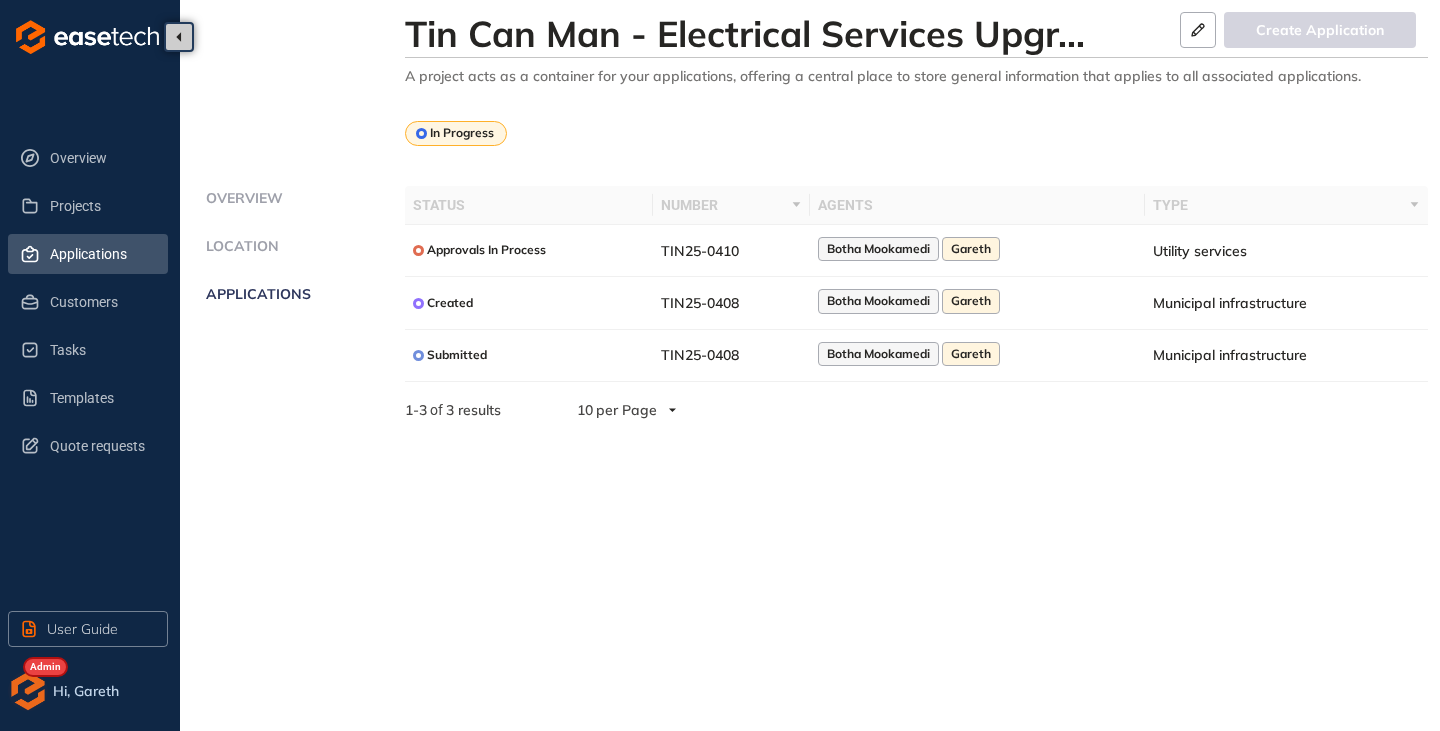 click on "Applications" at bounding box center (101, 254) 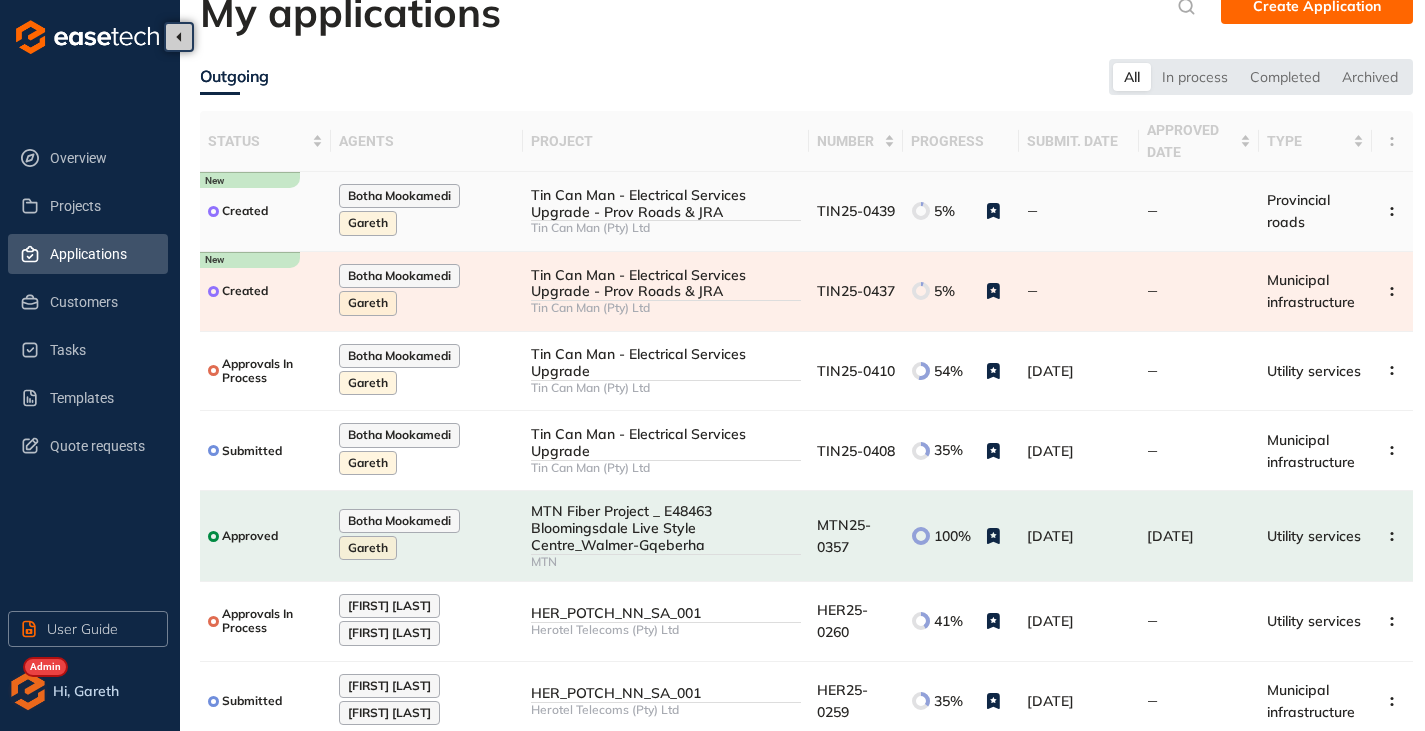 scroll, scrollTop: 0, scrollLeft: 0, axis: both 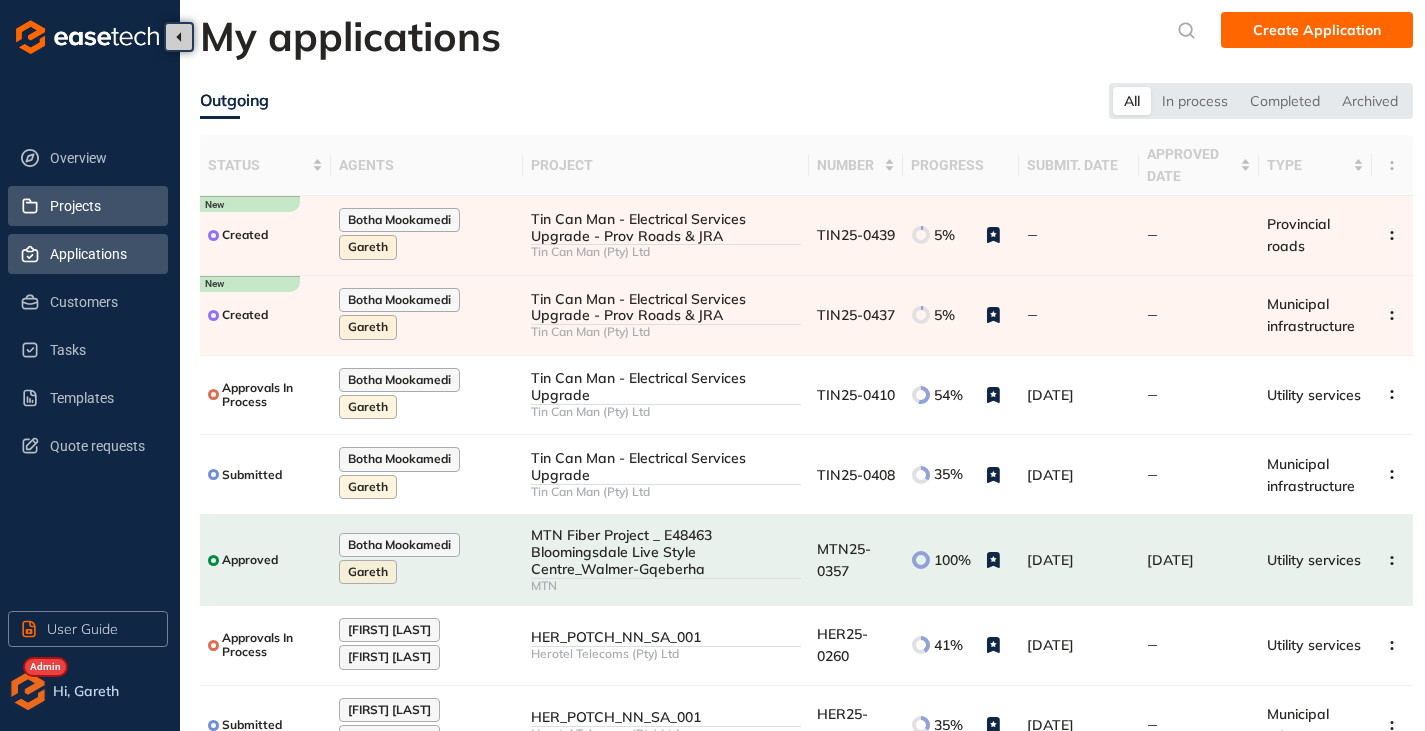 click on "Projects" at bounding box center (101, 206) 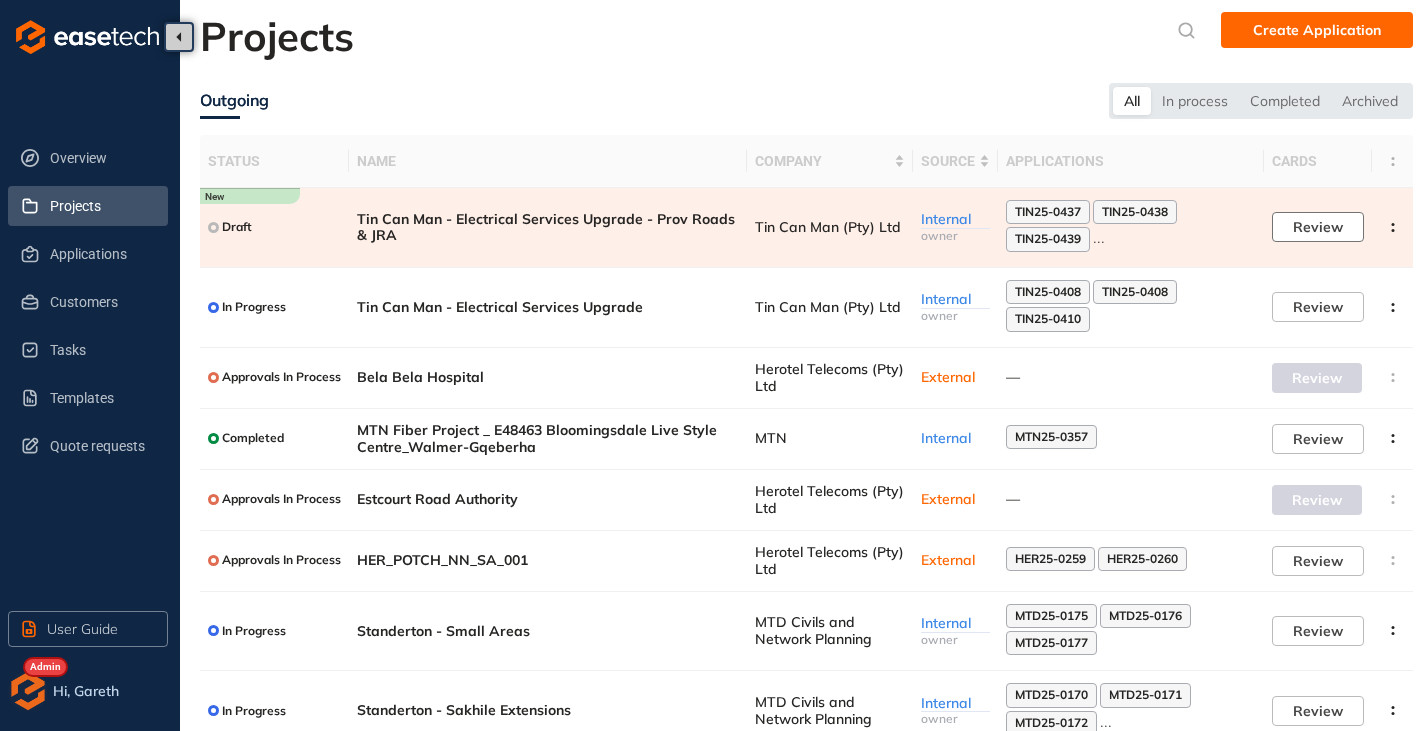 click on "Review" at bounding box center (1318, 227) 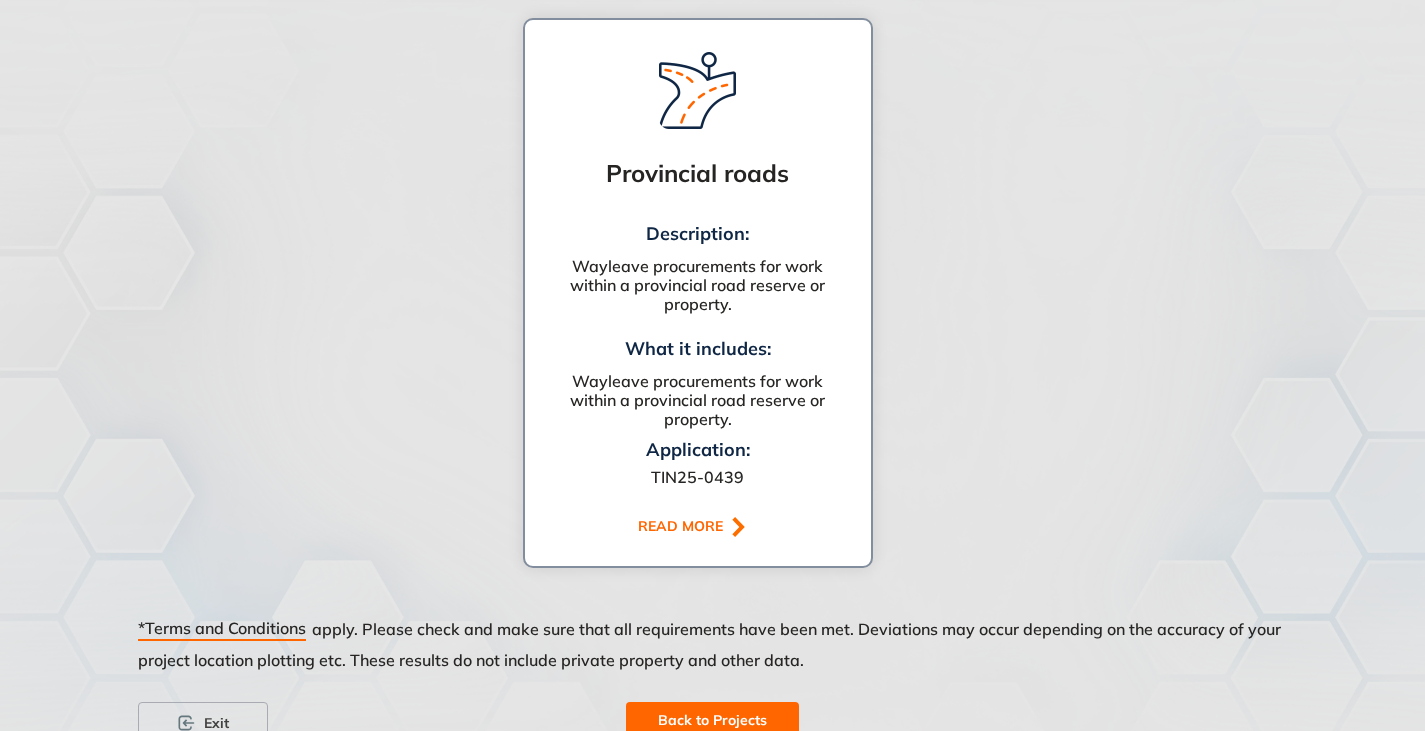 scroll, scrollTop: 2258, scrollLeft: 0, axis: vertical 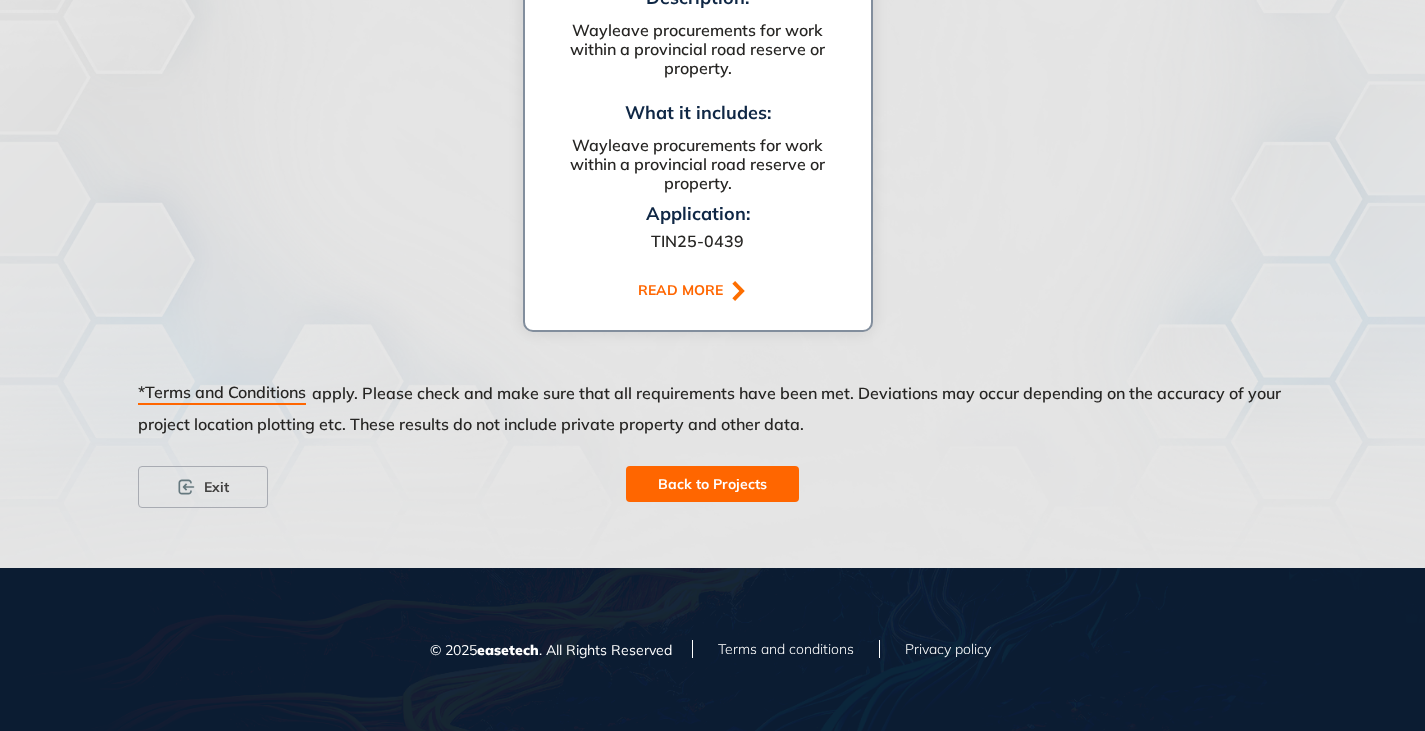 click on "Back to Projects" at bounding box center (712, 484) 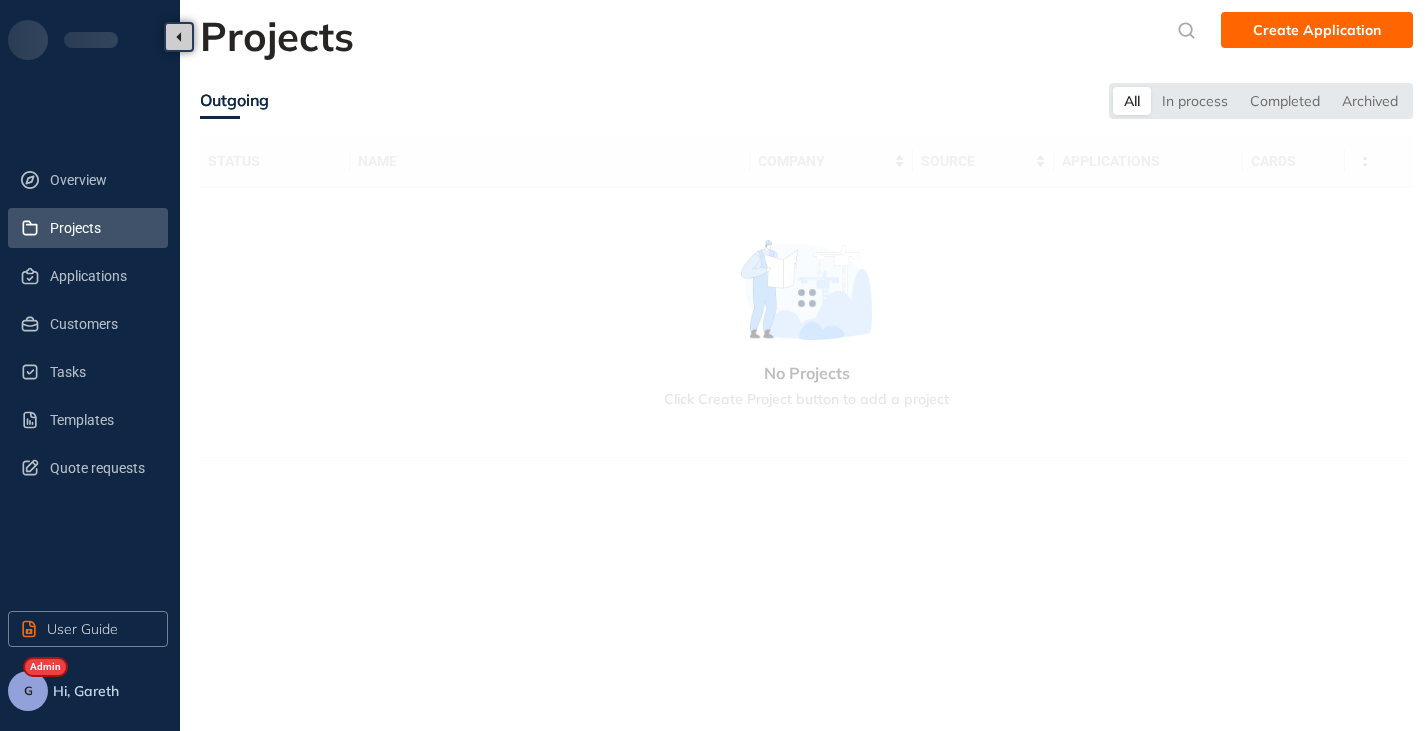 scroll, scrollTop: 0, scrollLeft: 0, axis: both 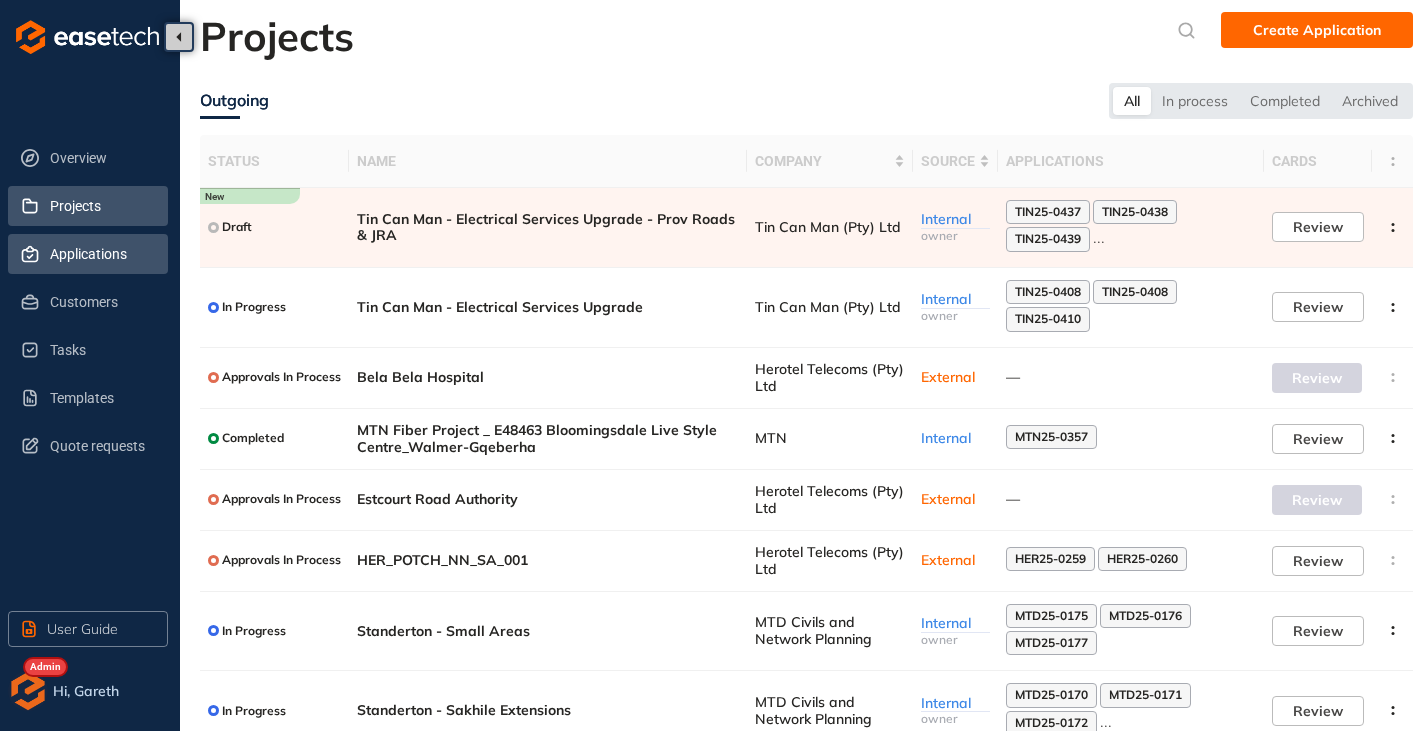 click on "Applications" at bounding box center [101, 254] 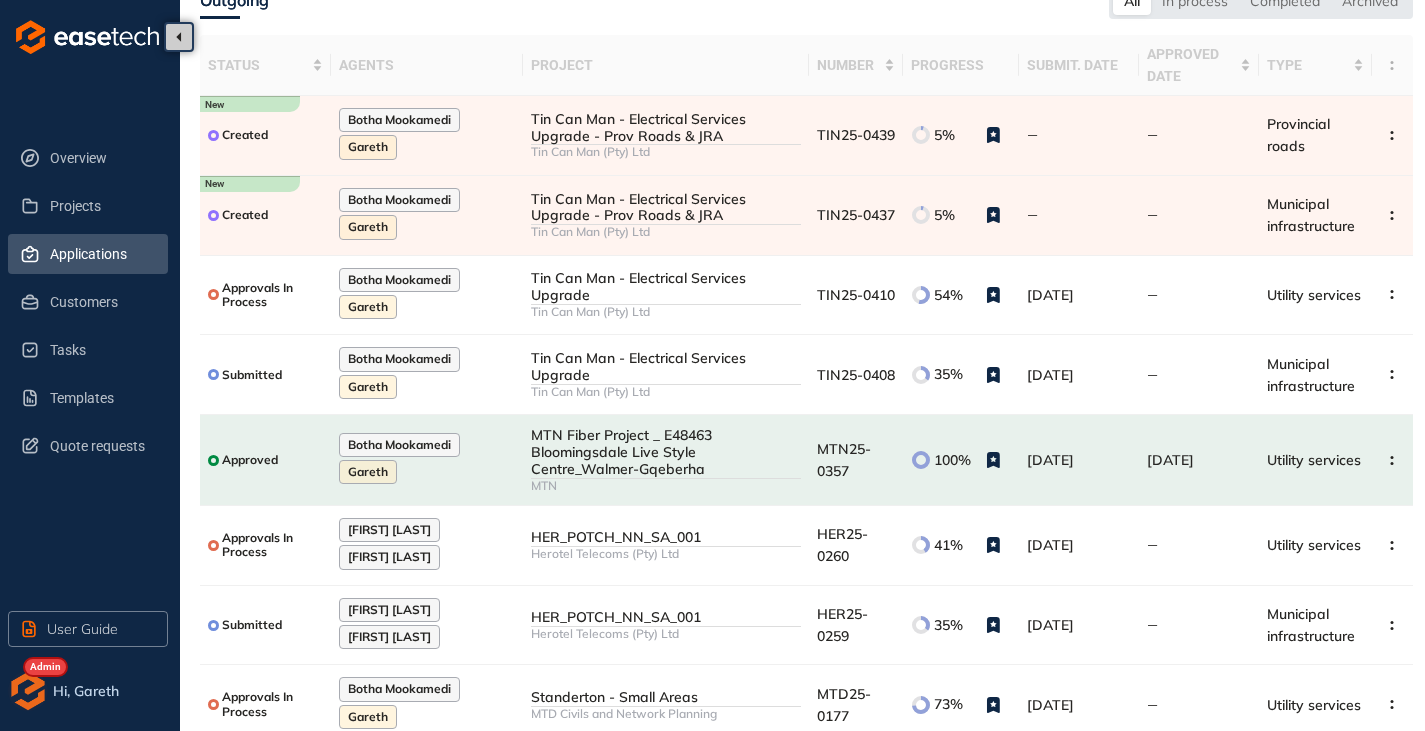 scroll, scrollTop: 0, scrollLeft: 0, axis: both 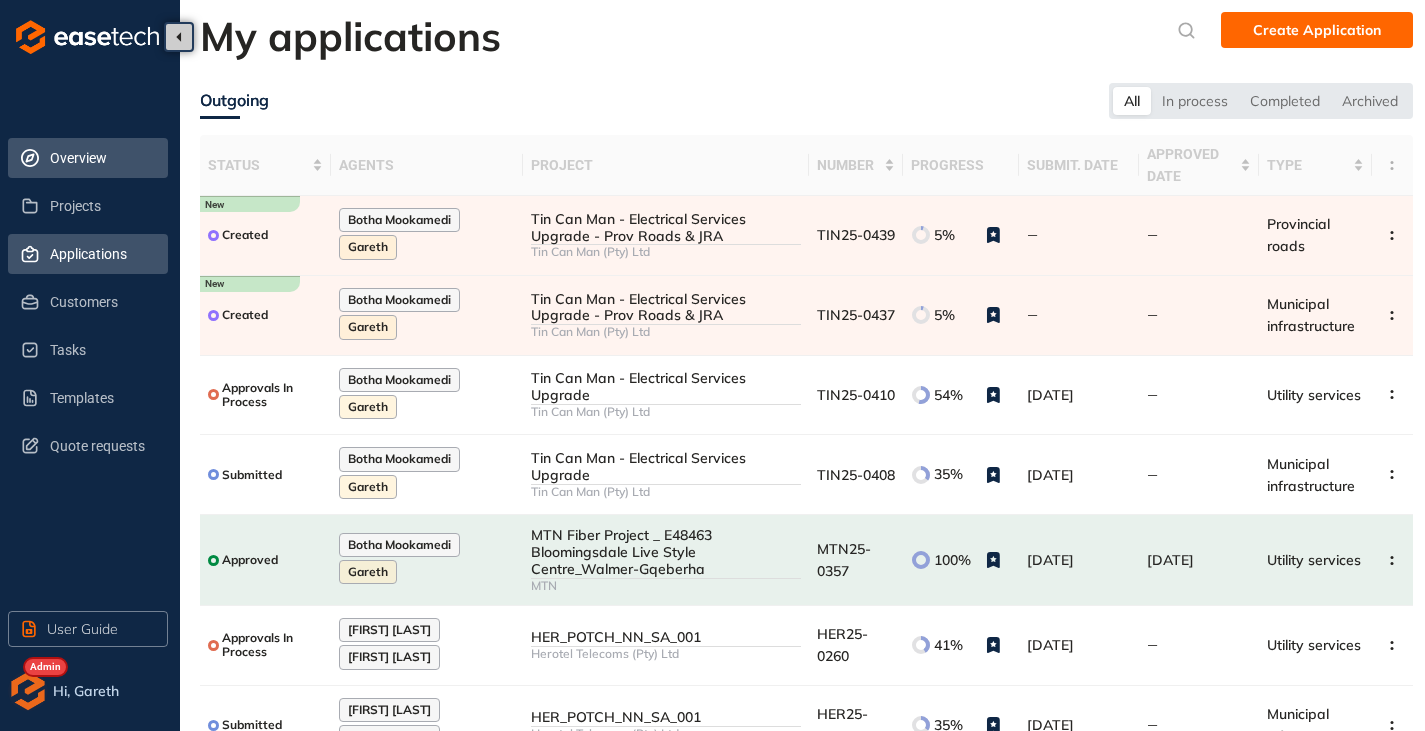 click on "Overview" at bounding box center (101, 158) 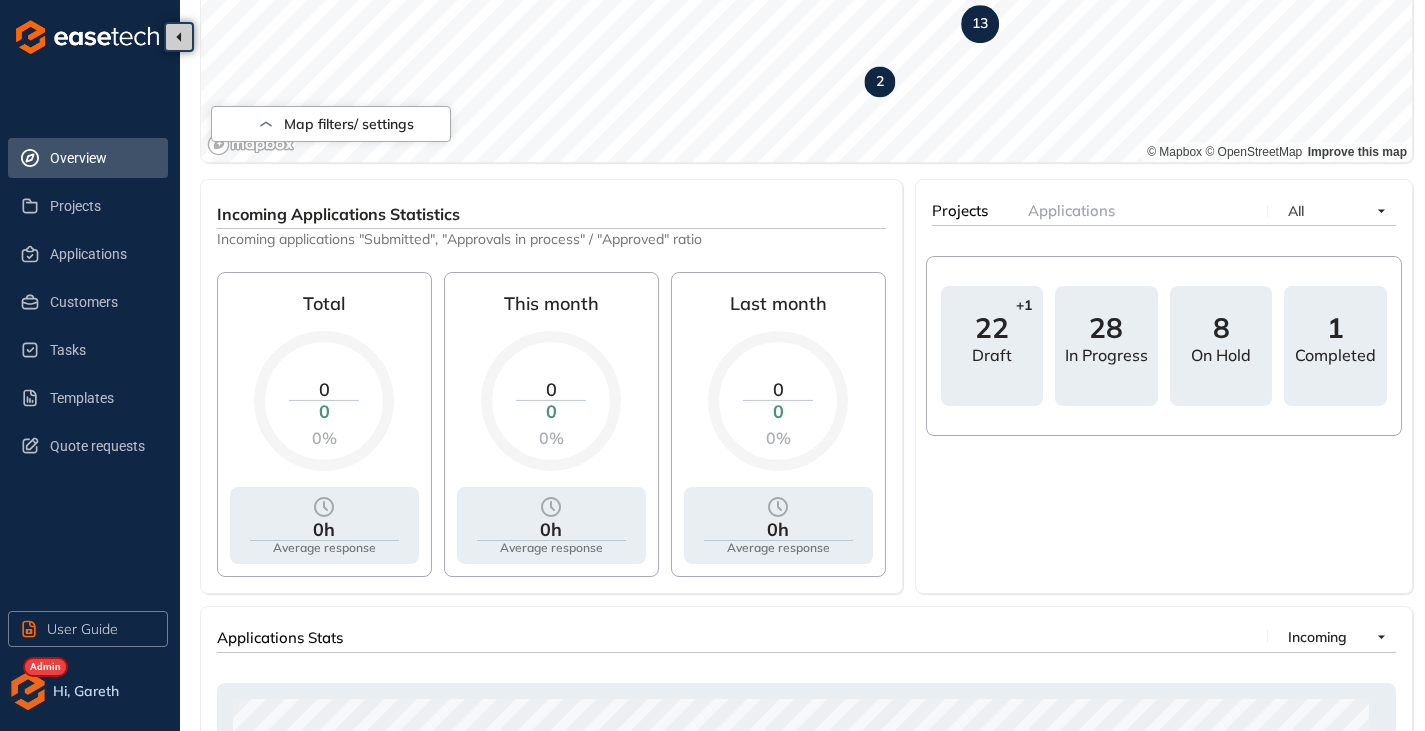 scroll, scrollTop: 638, scrollLeft: 0, axis: vertical 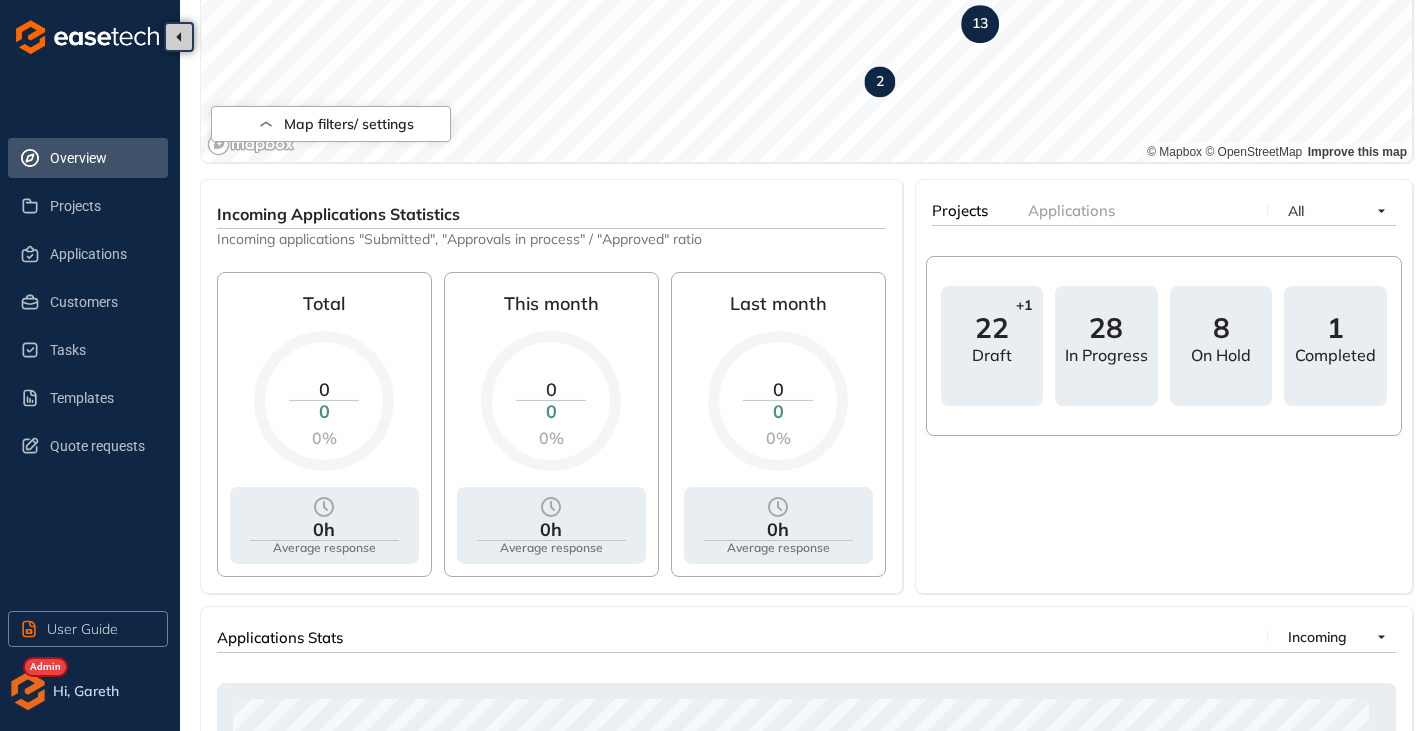 click on "Hi, Gareth" at bounding box center [110, 691] 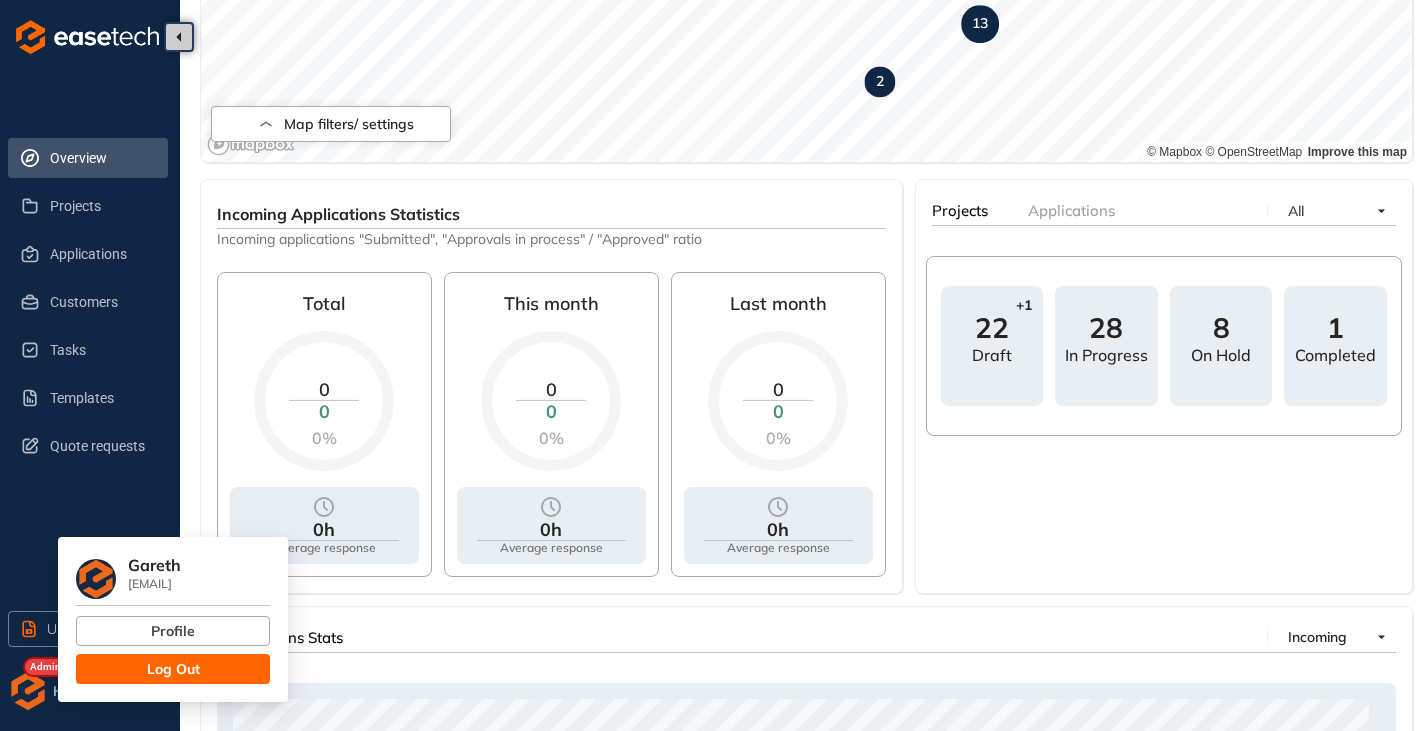 click on "Log Out" at bounding box center [173, 669] 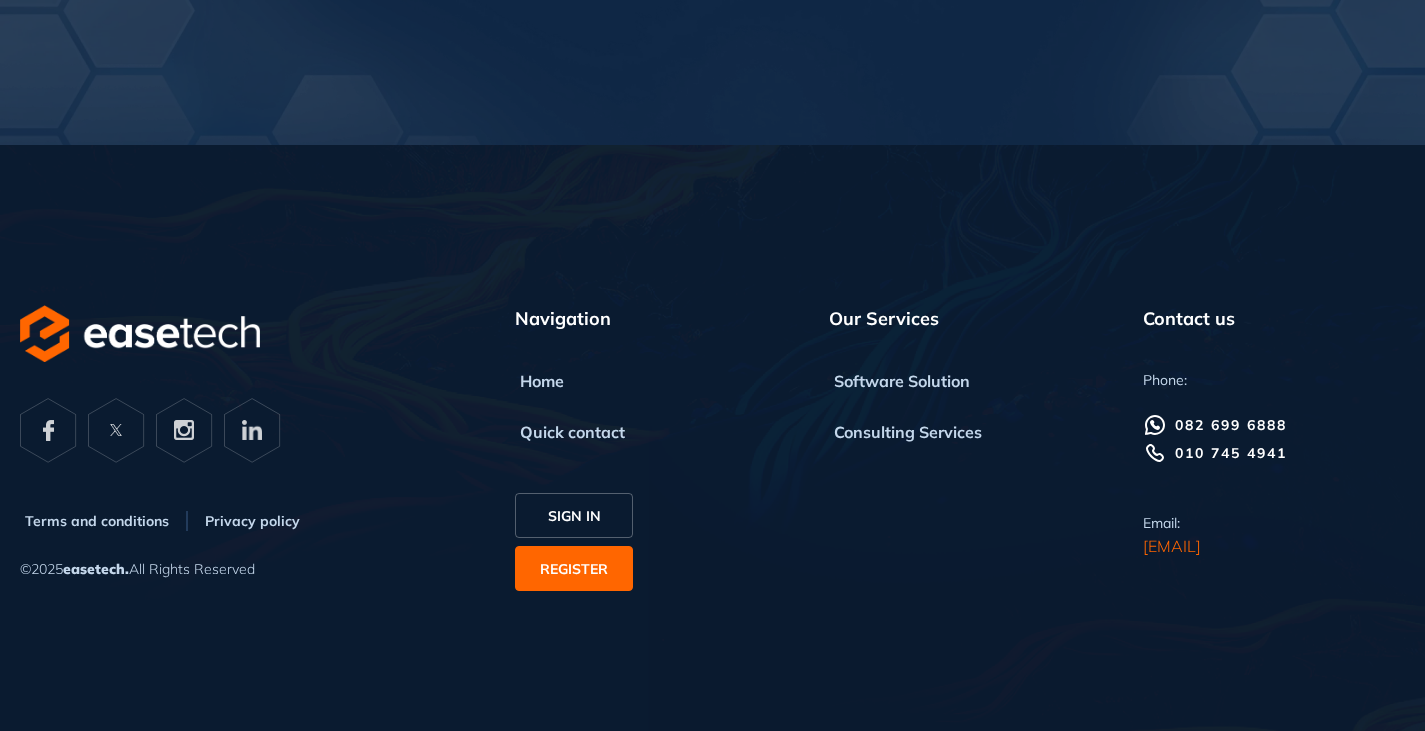 scroll, scrollTop: 0, scrollLeft: 0, axis: both 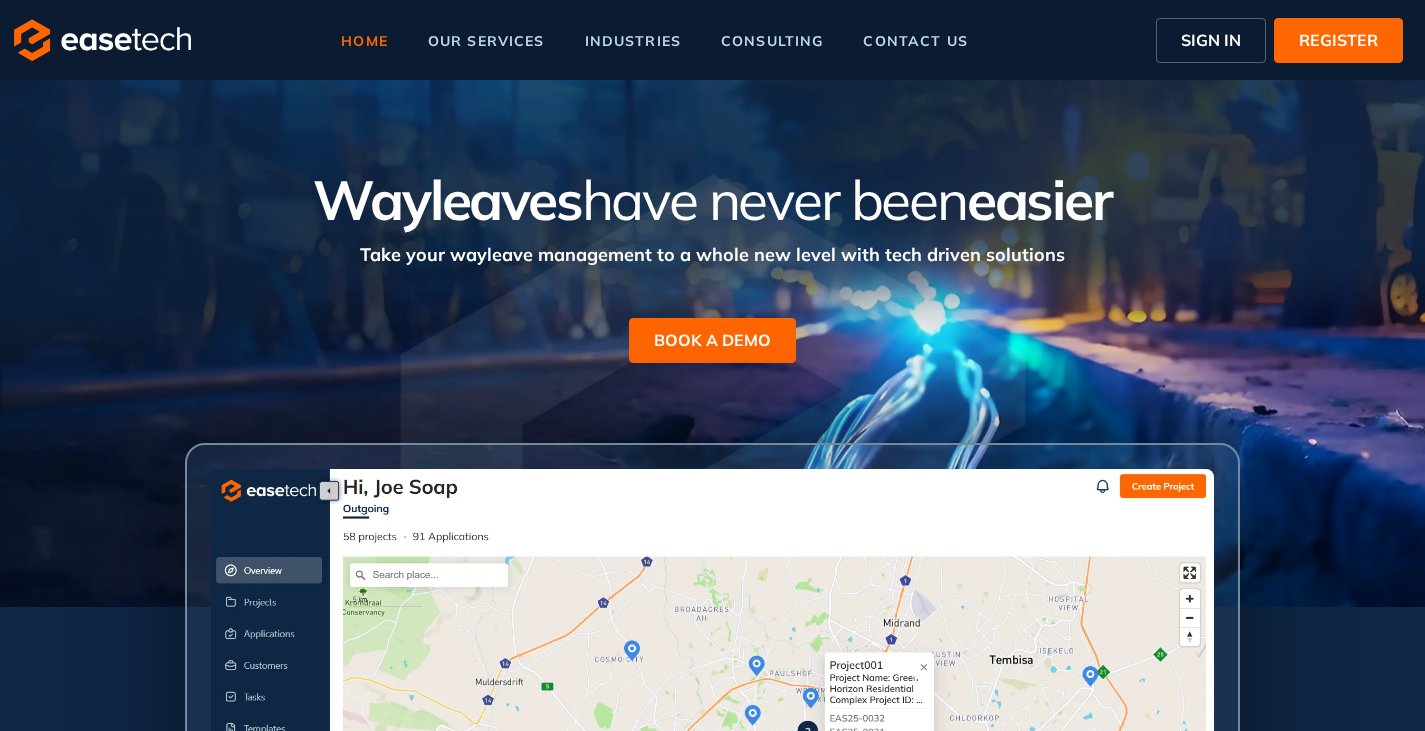 click on "SIGN IN" at bounding box center [1211, 40] 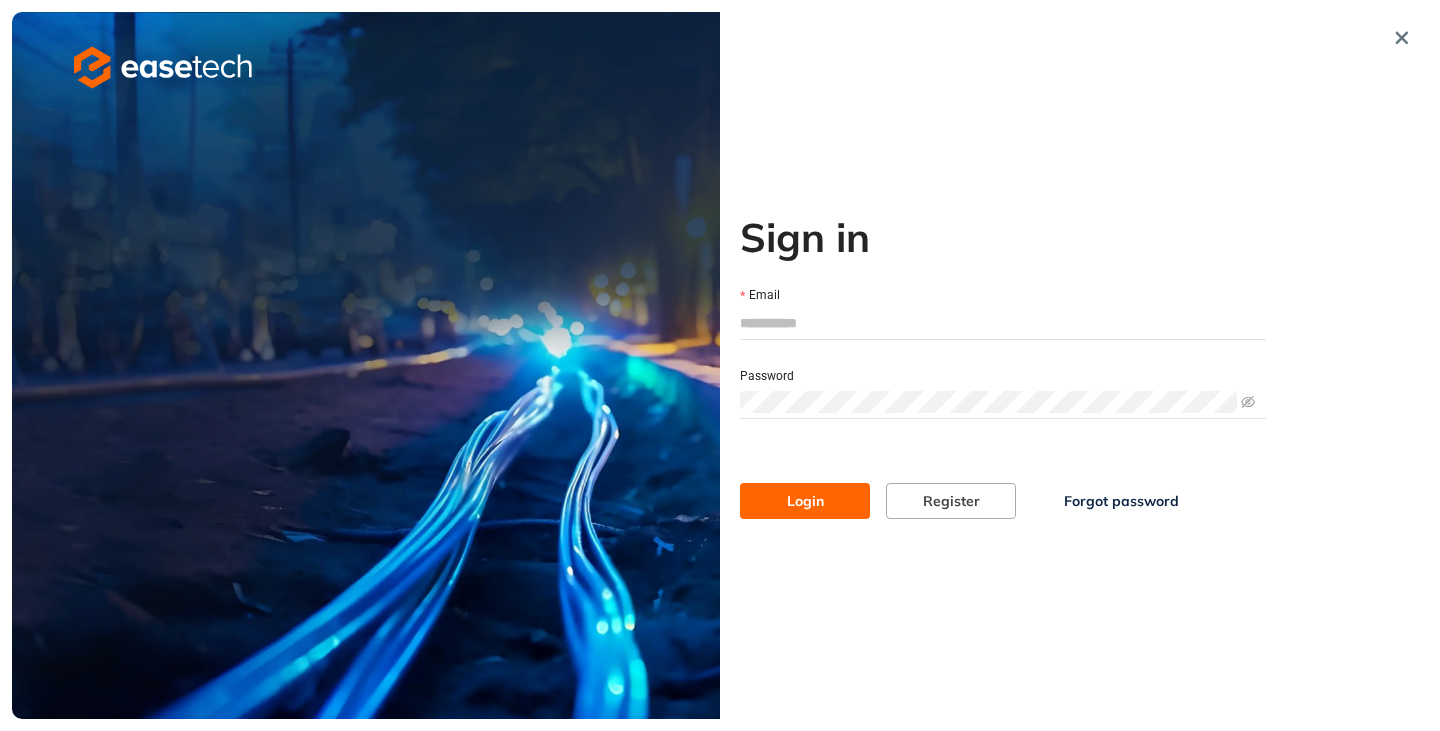click on "Email" at bounding box center (1003, 323) 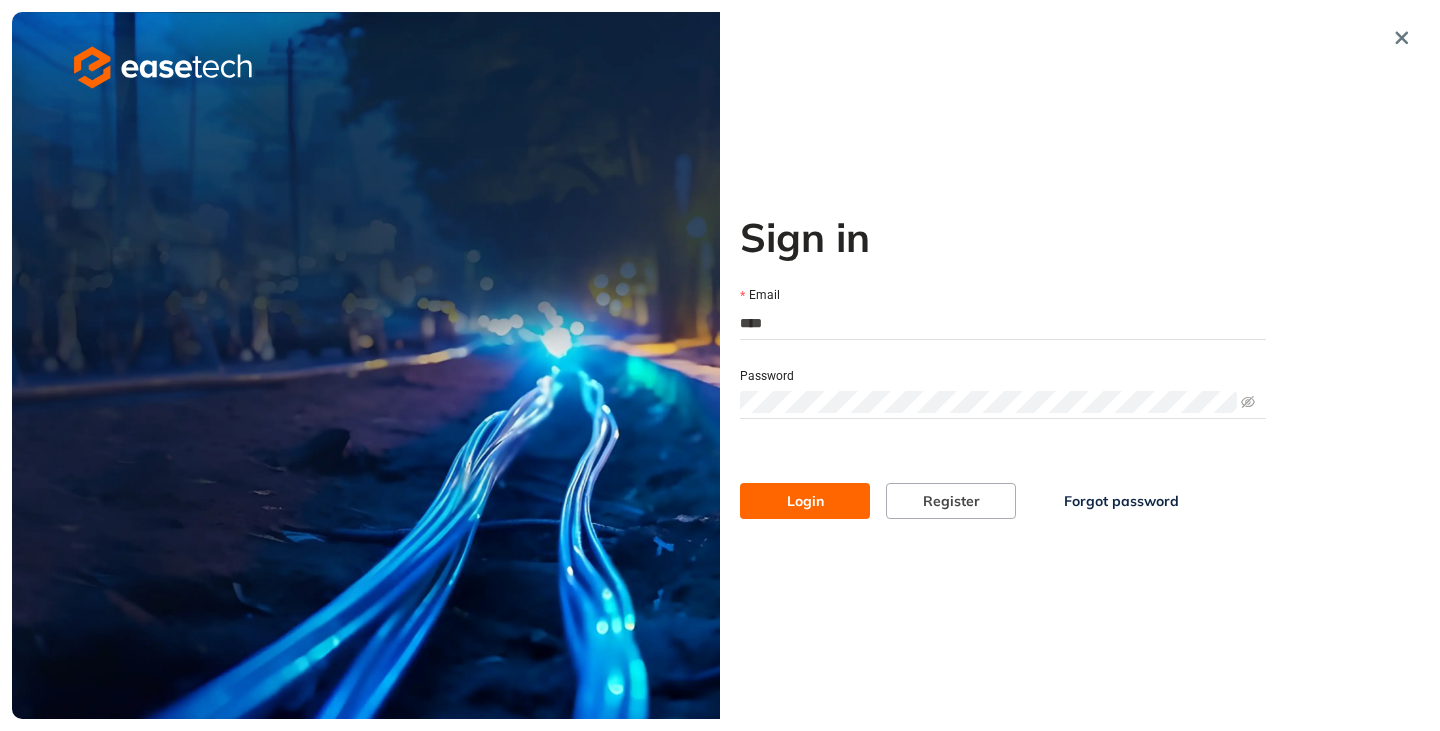 type on "**********" 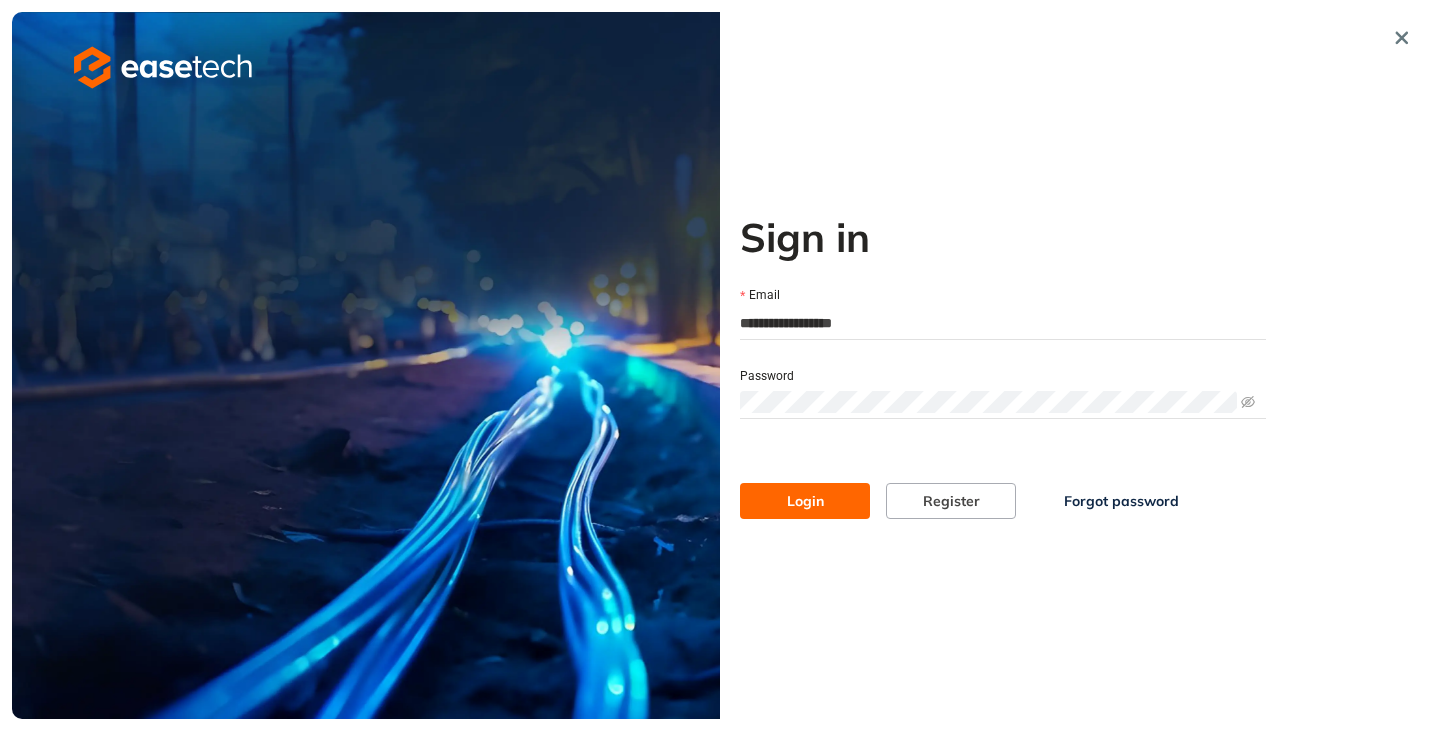 click on "Login" at bounding box center (805, 501) 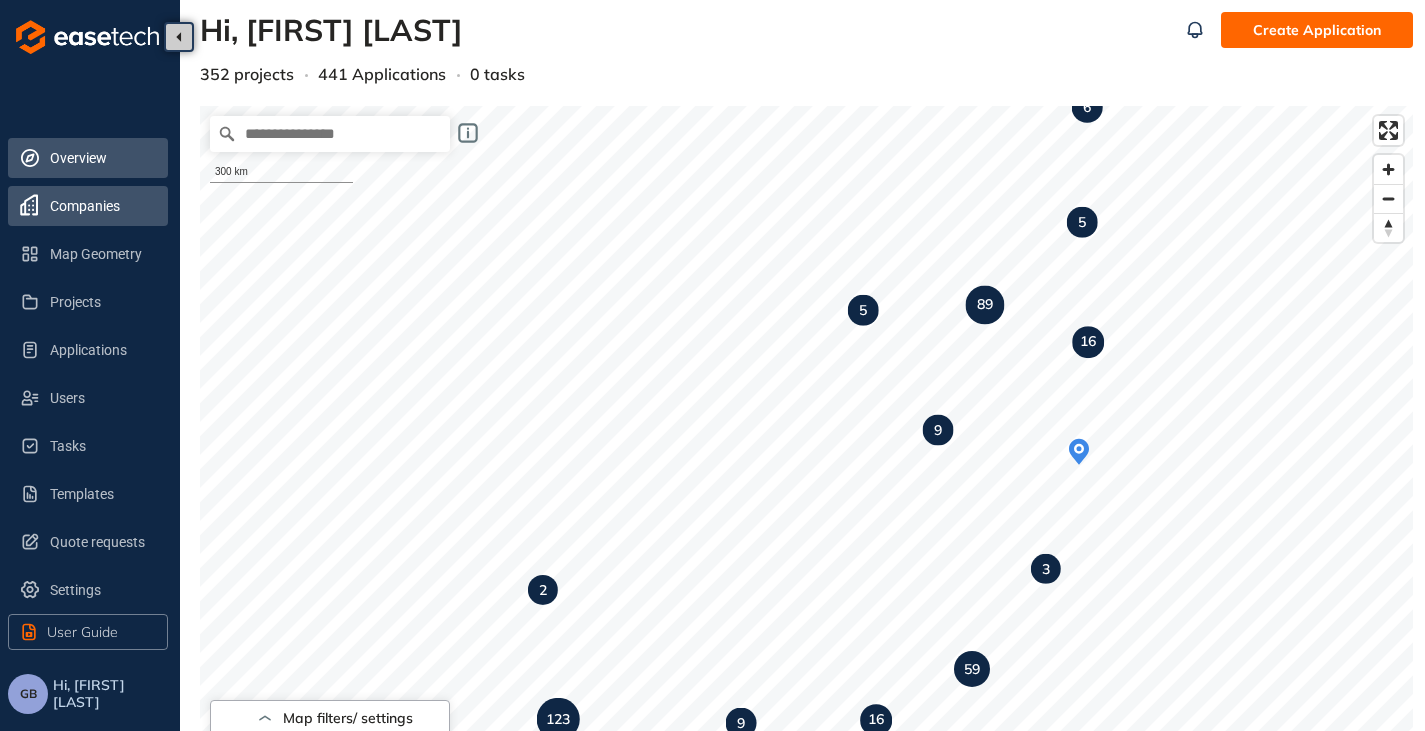 click on "Companies" at bounding box center [101, 206] 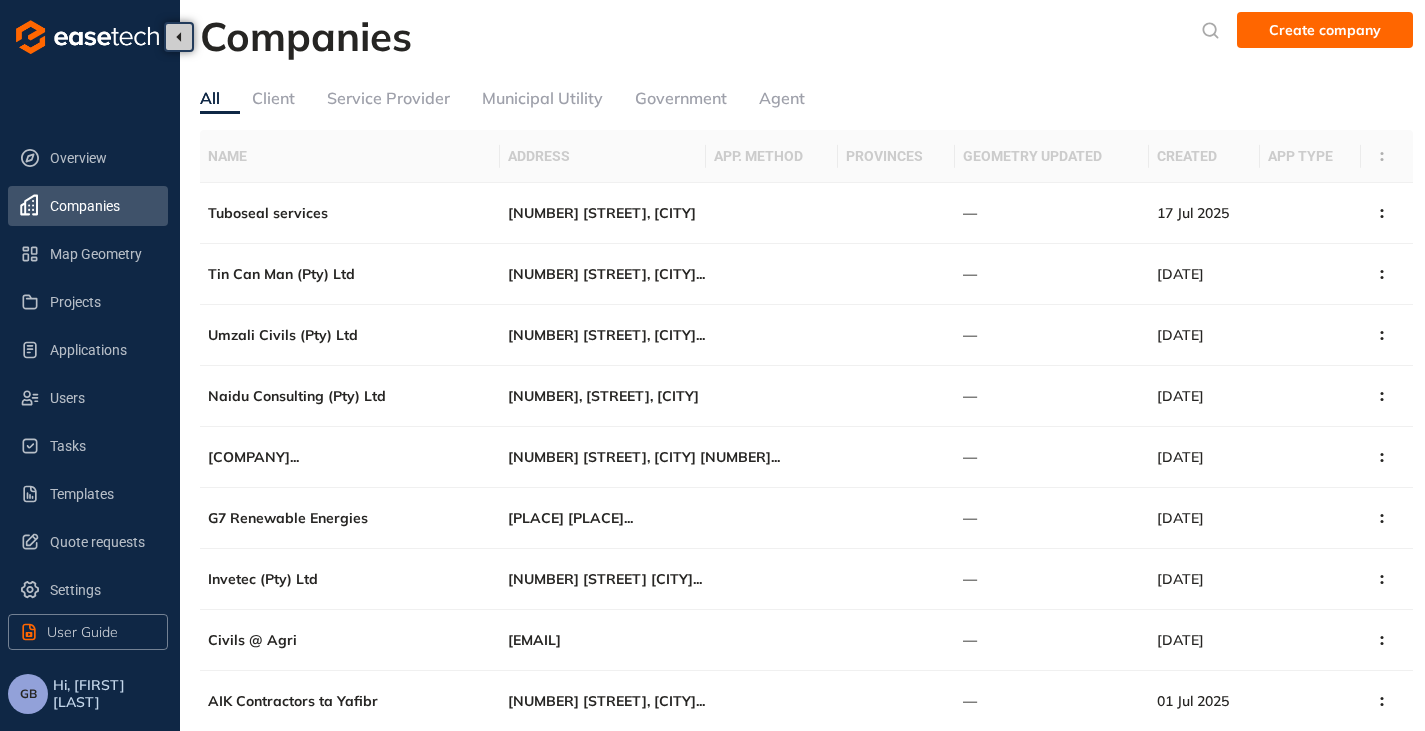 click on "Service Provider" at bounding box center [388, 98] 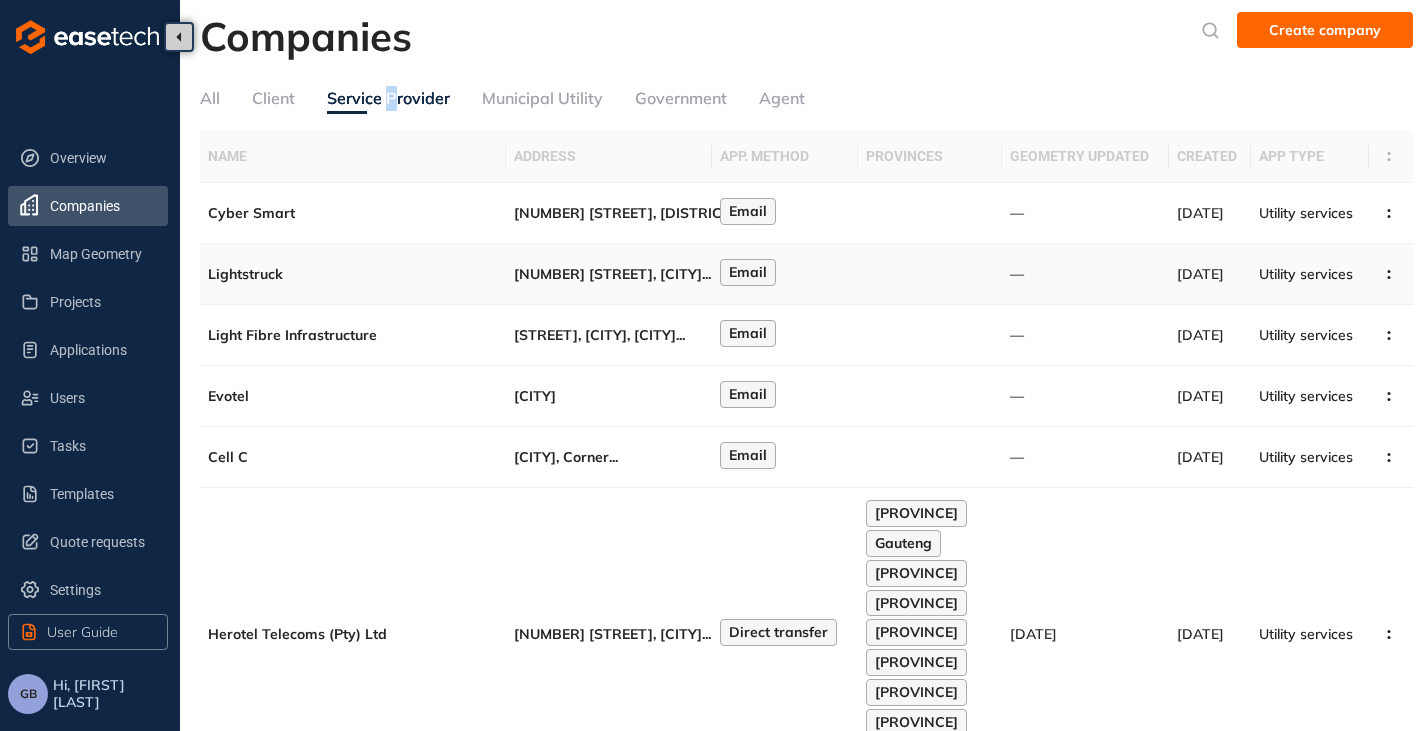 scroll, scrollTop: 200, scrollLeft: 0, axis: vertical 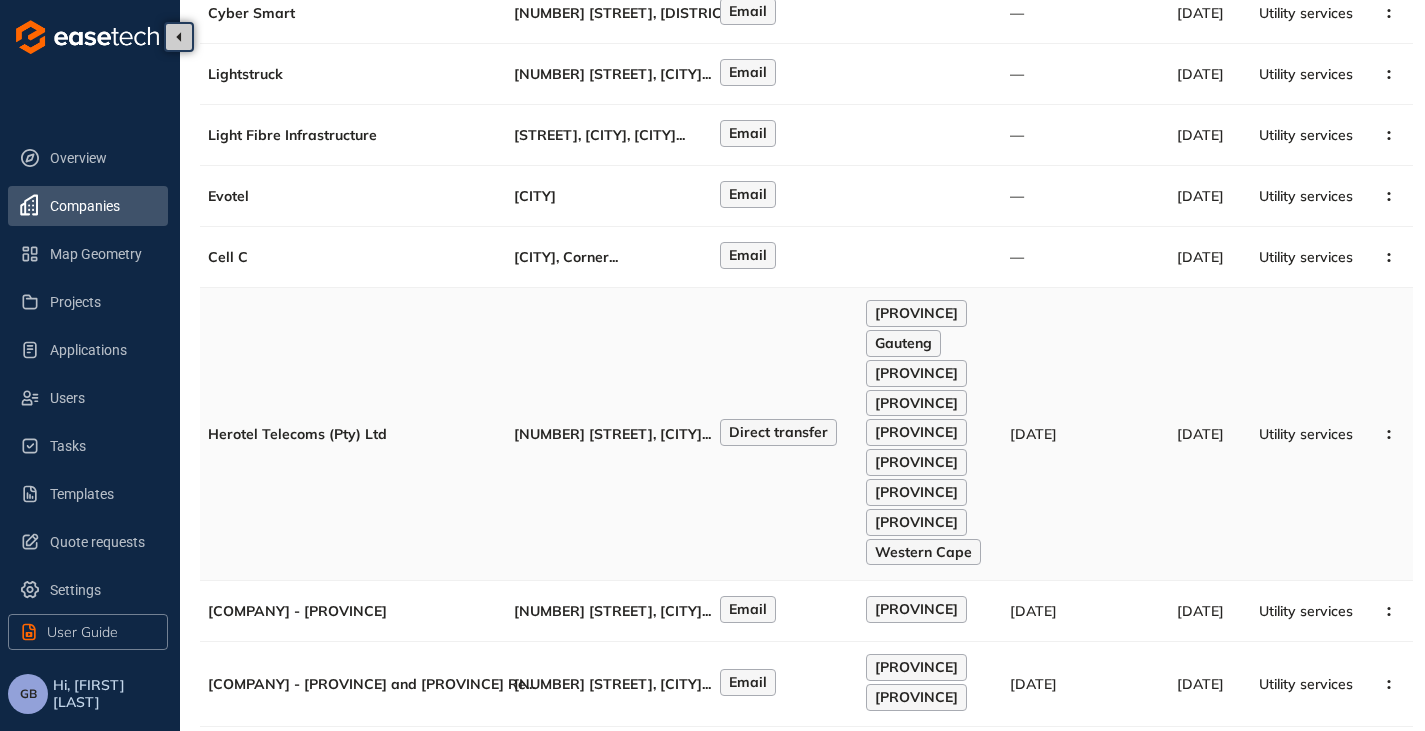 click on "98 Dorpstreet, Stellenbosc ..." at bounding box center (609, 434) 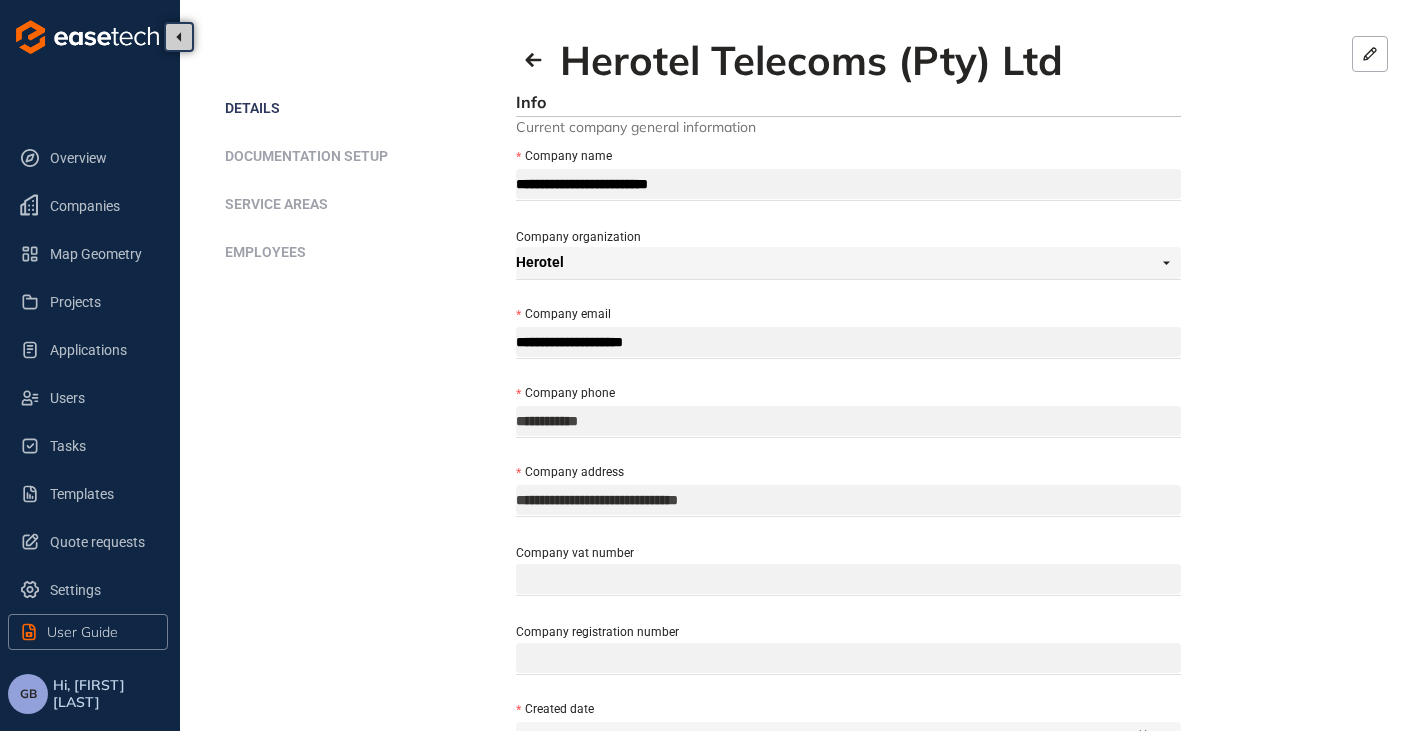 click on "Service areas" at bounding box center [276, 204] 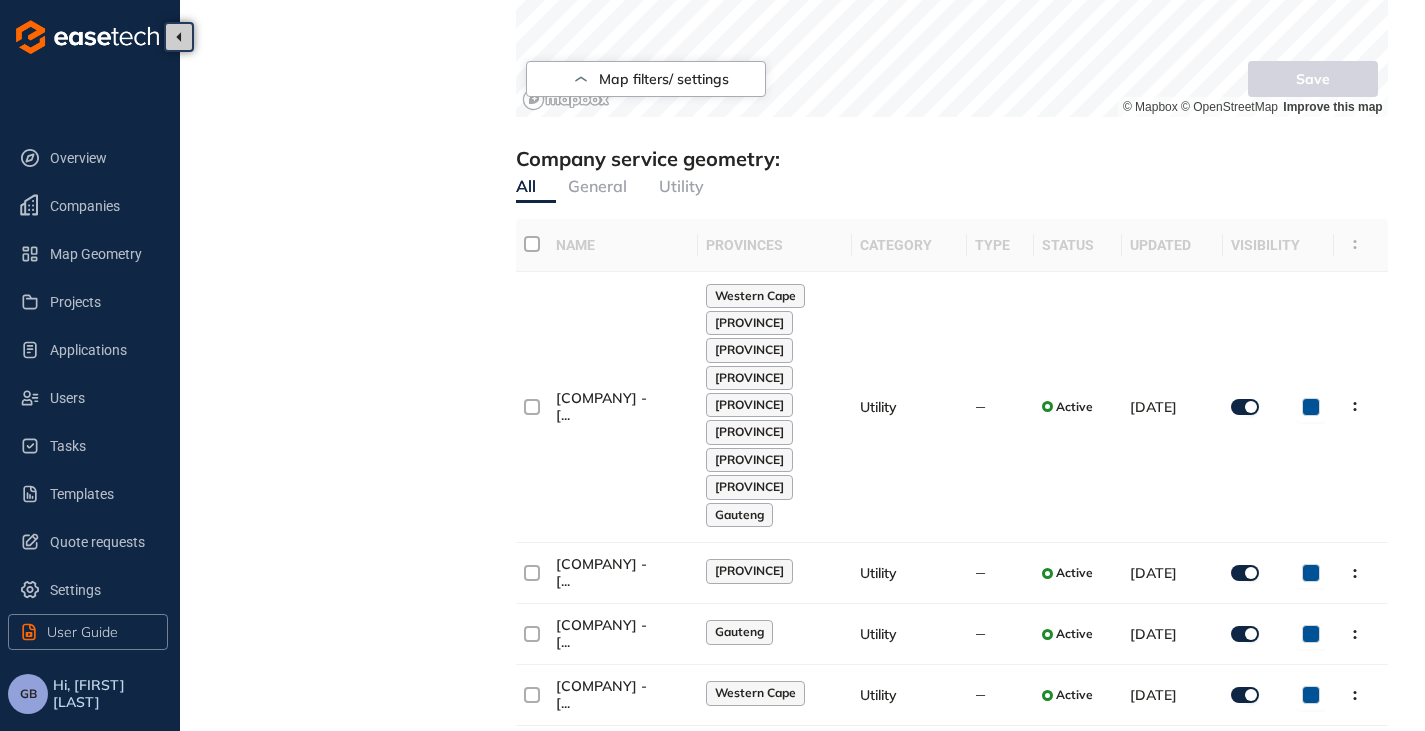 scroll, scrollTop: 1228, scrollLeft: 0, axis: vertical 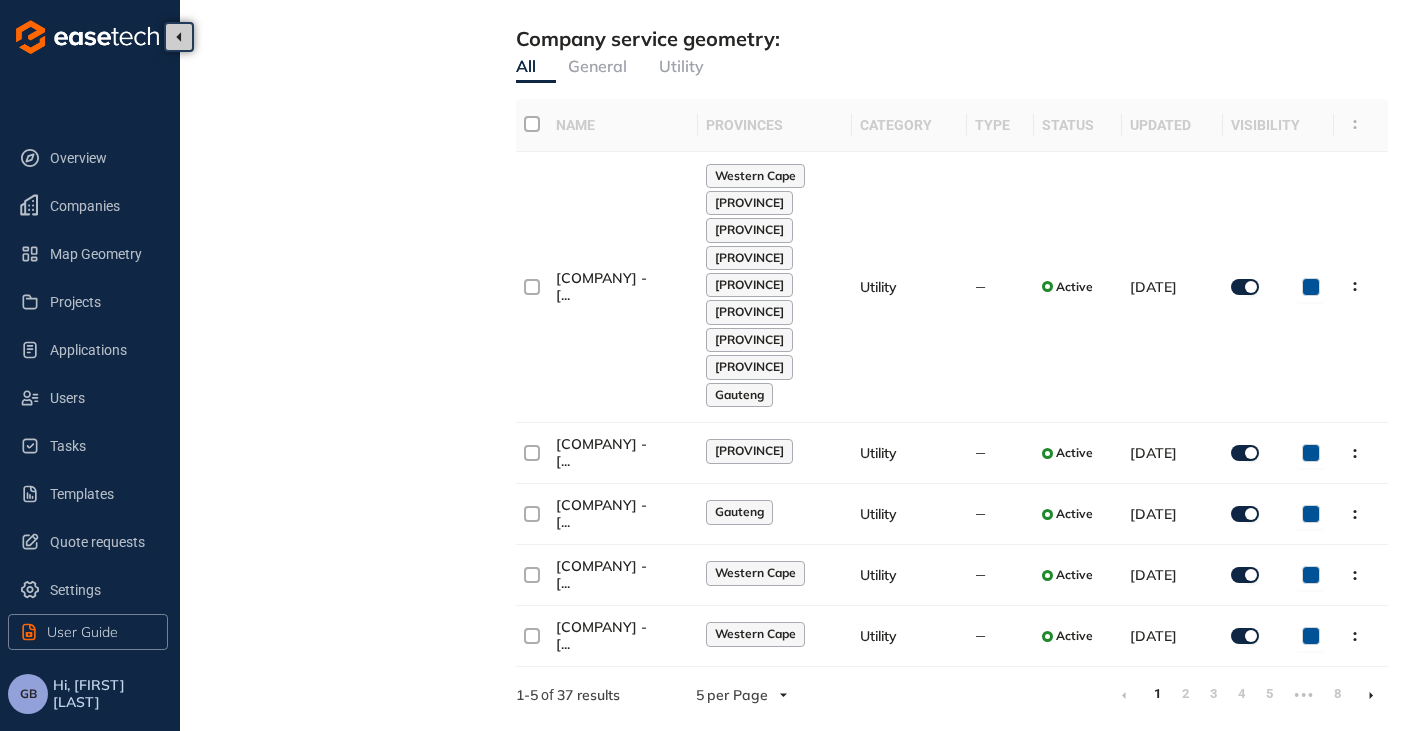 click 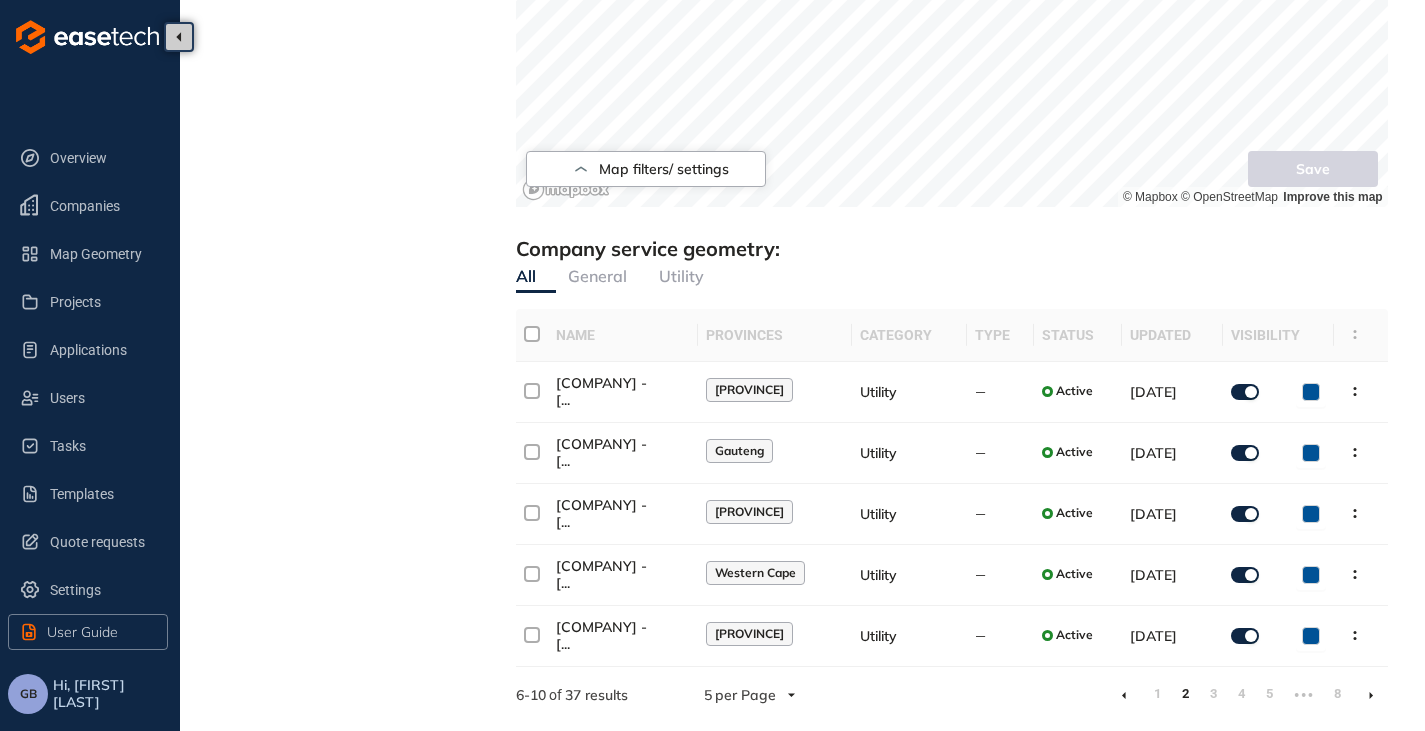 scroll, scrollTop: 1017, scrollLeft: 0, axis: vertical 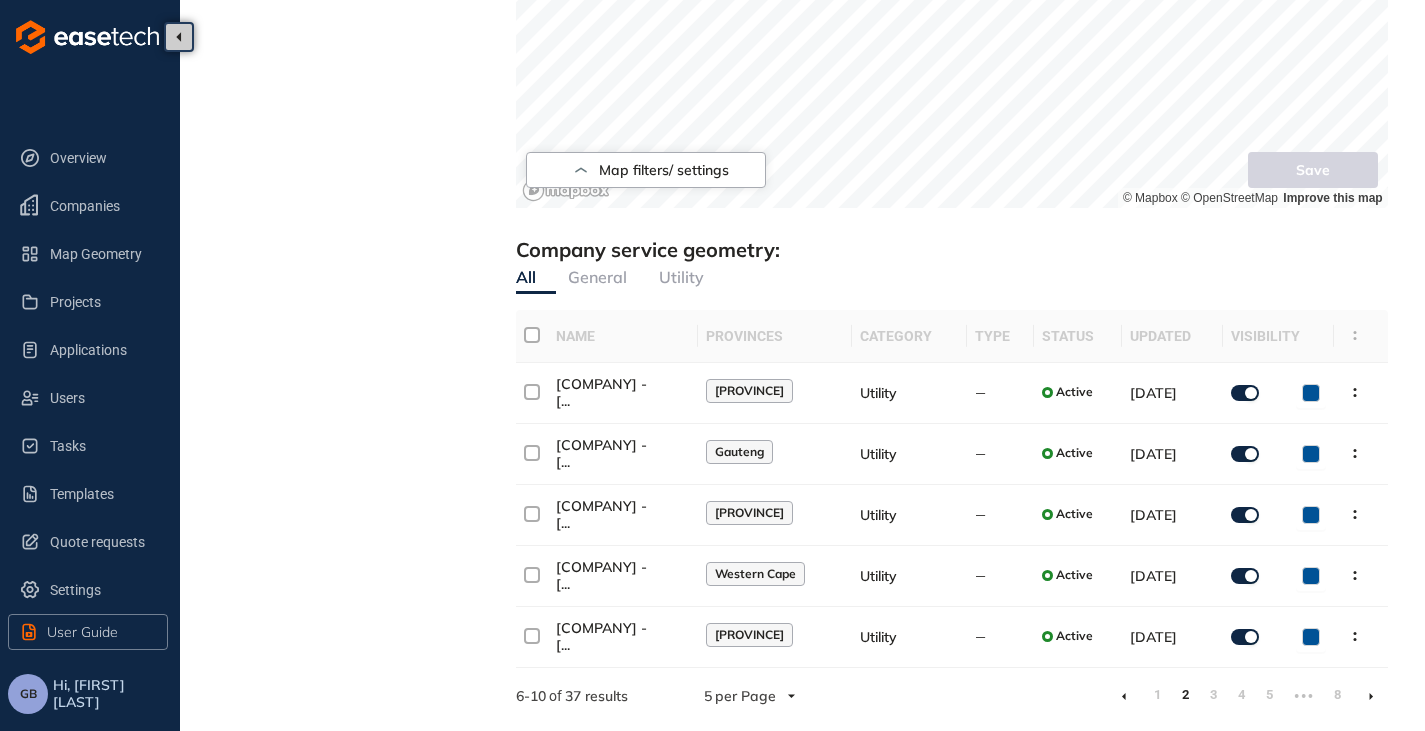 click 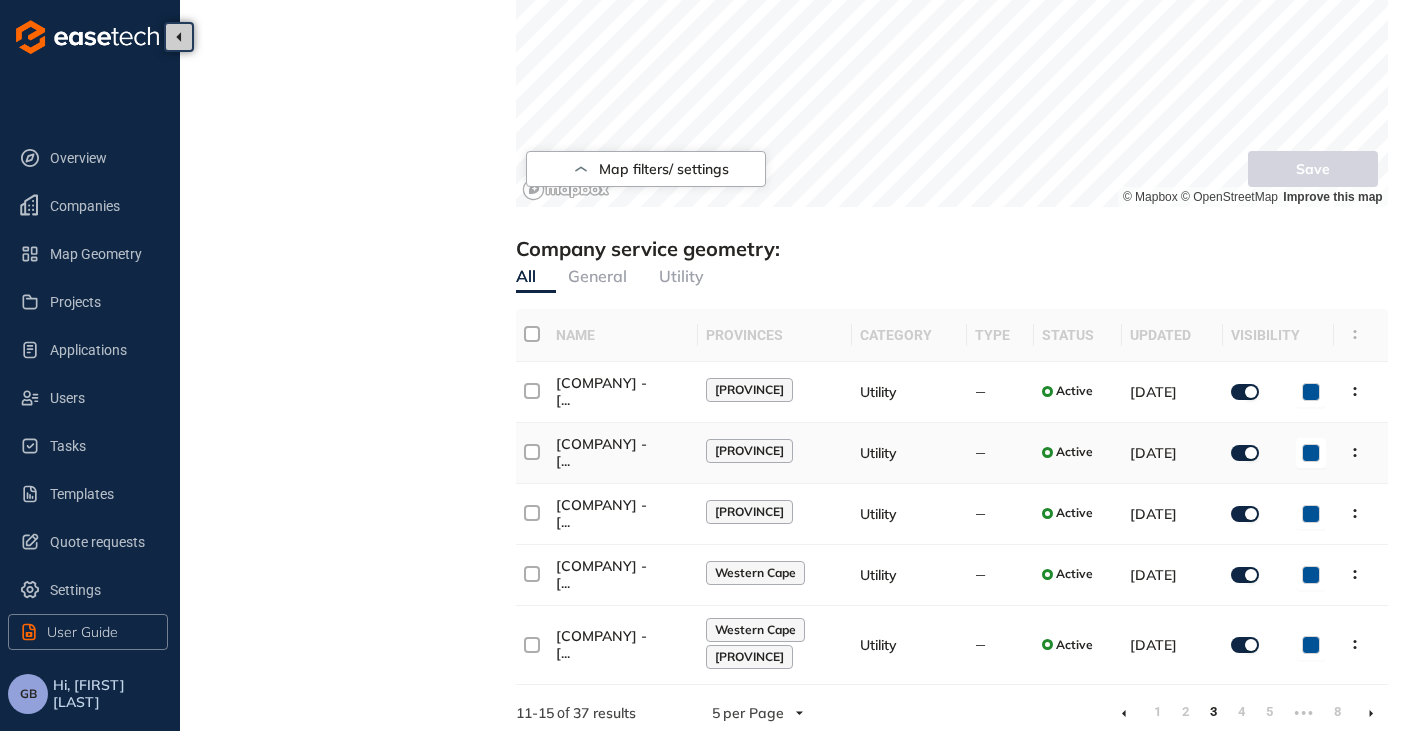 scroll, scrollTop: 1036, scrollLeft: 0, axis: vertical 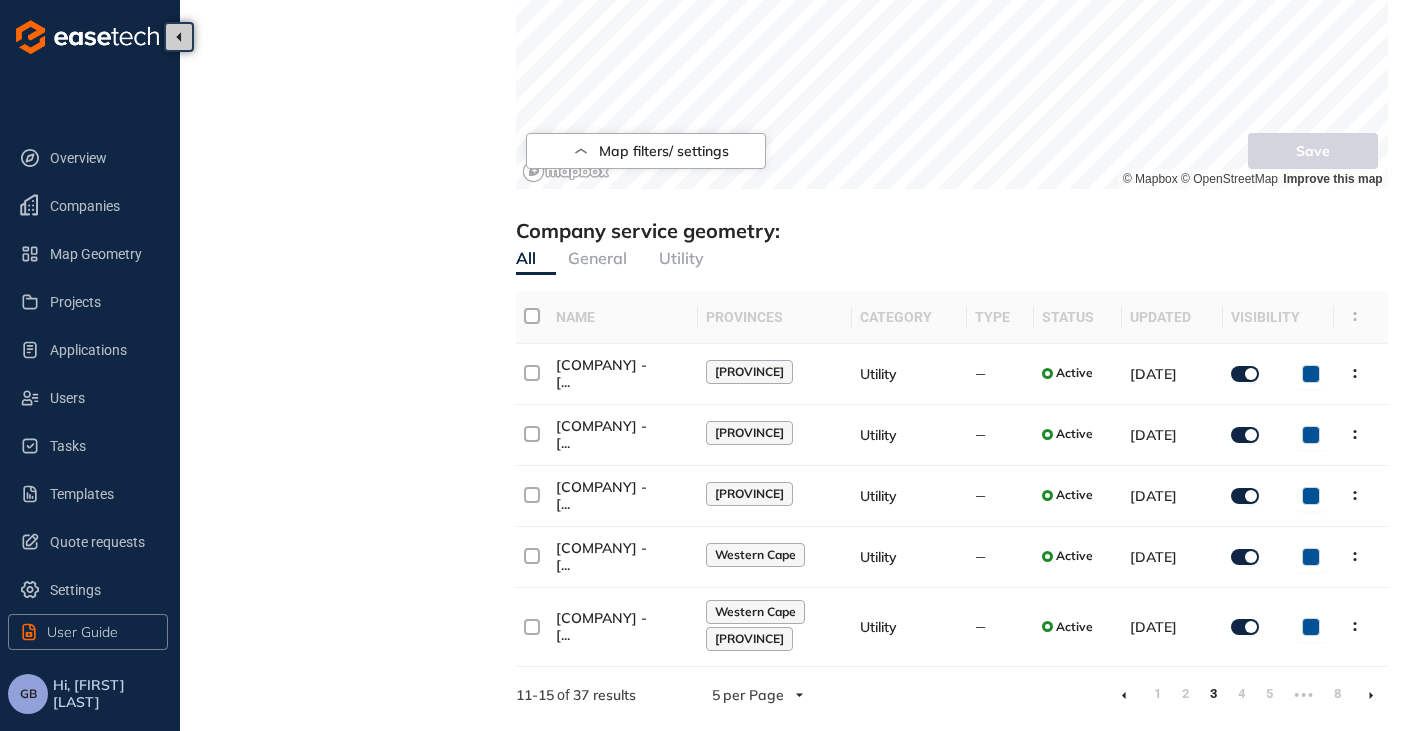 click 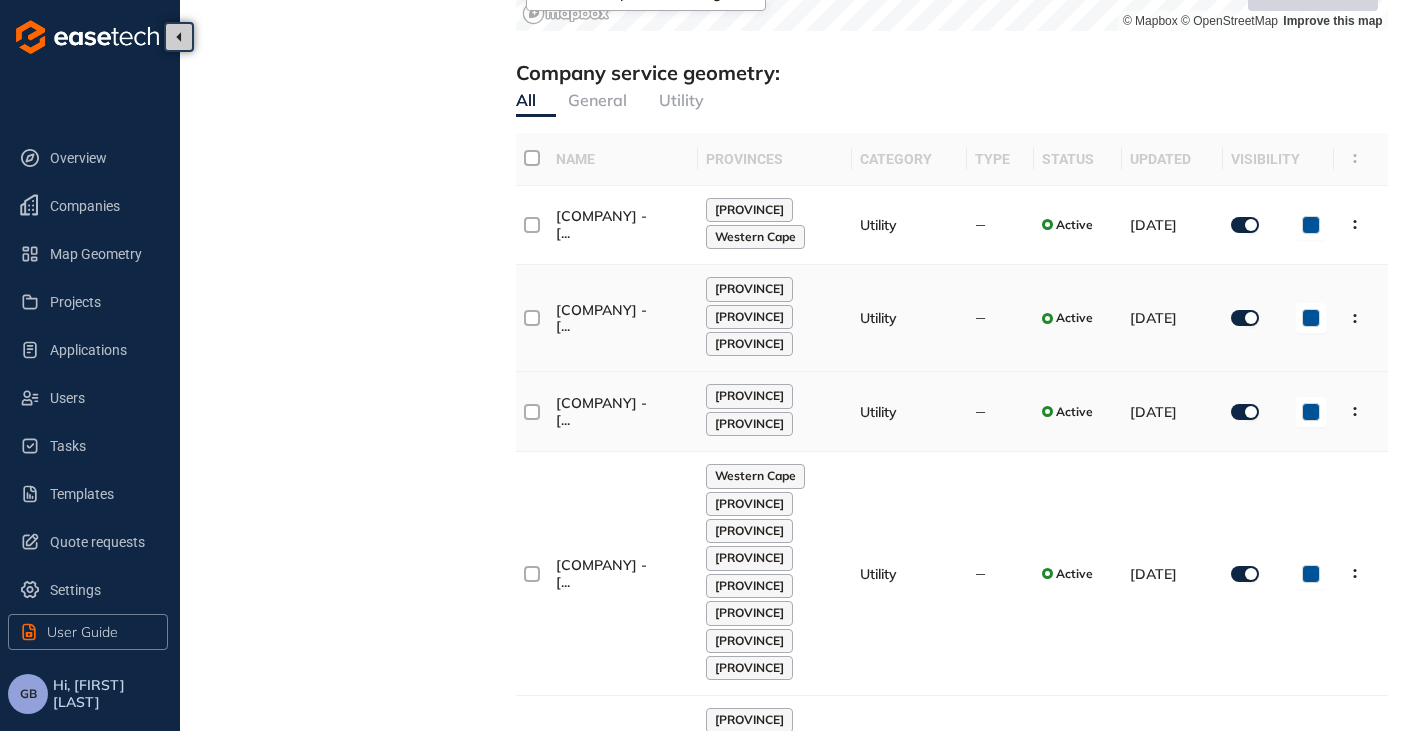 scroll, scrollTop: 1236, scrollLeft: 0, axis: vertical 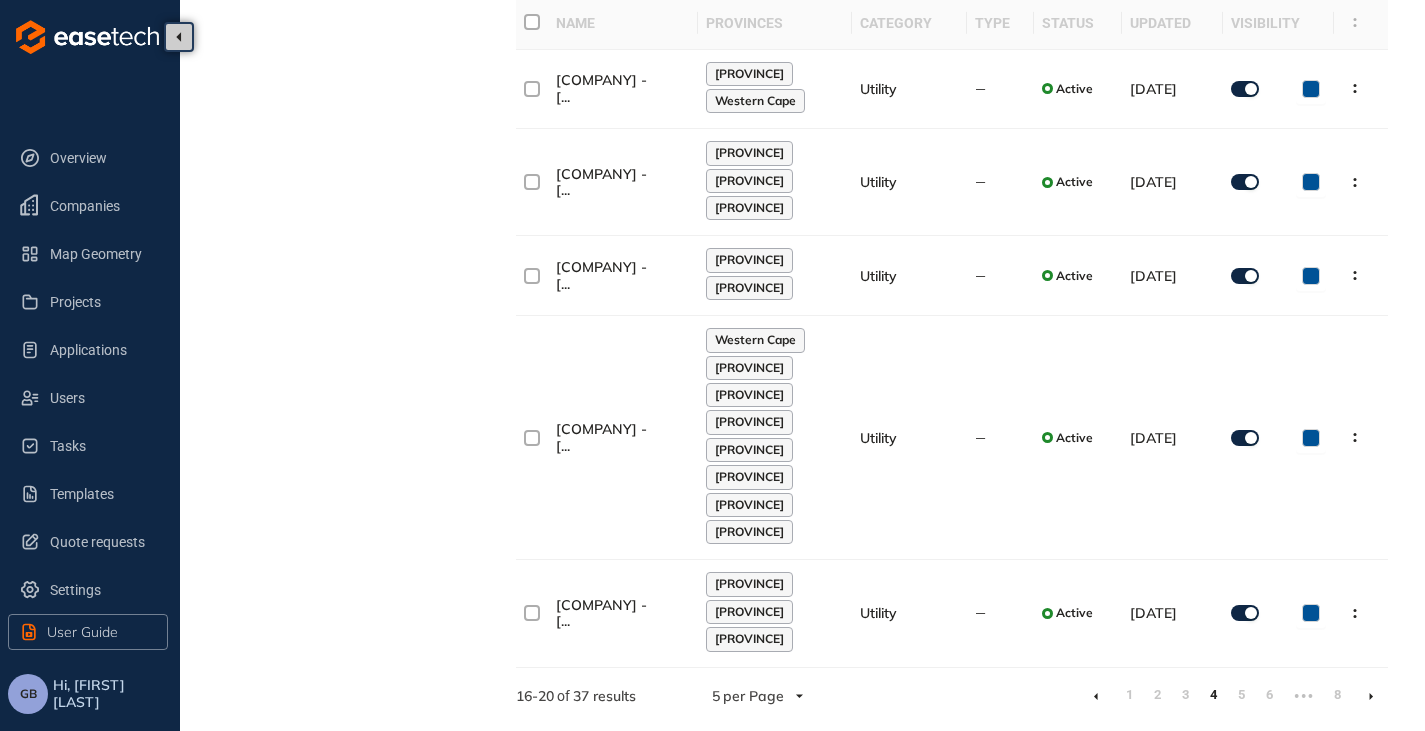 click 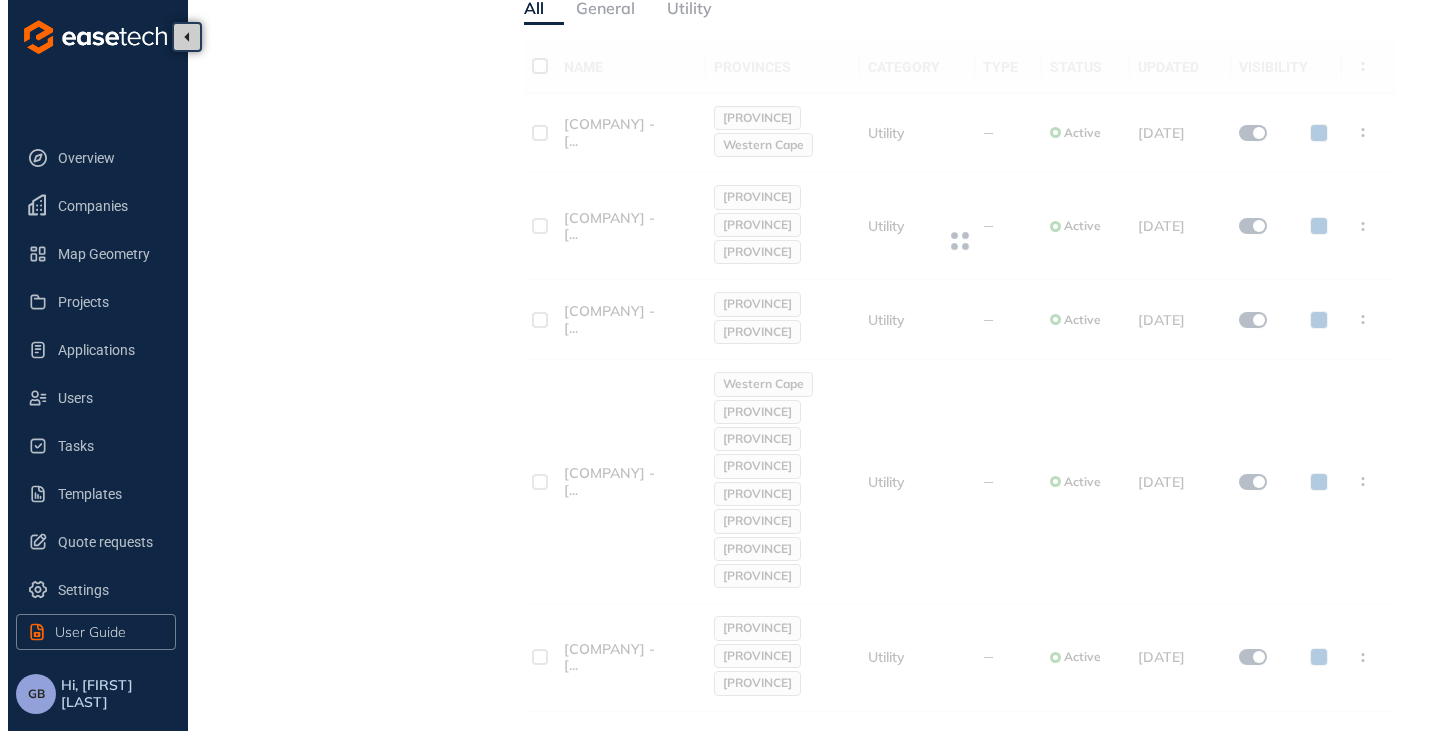 scroll, scrollTop: 1091, scrollLeft: 0, axis: vertical 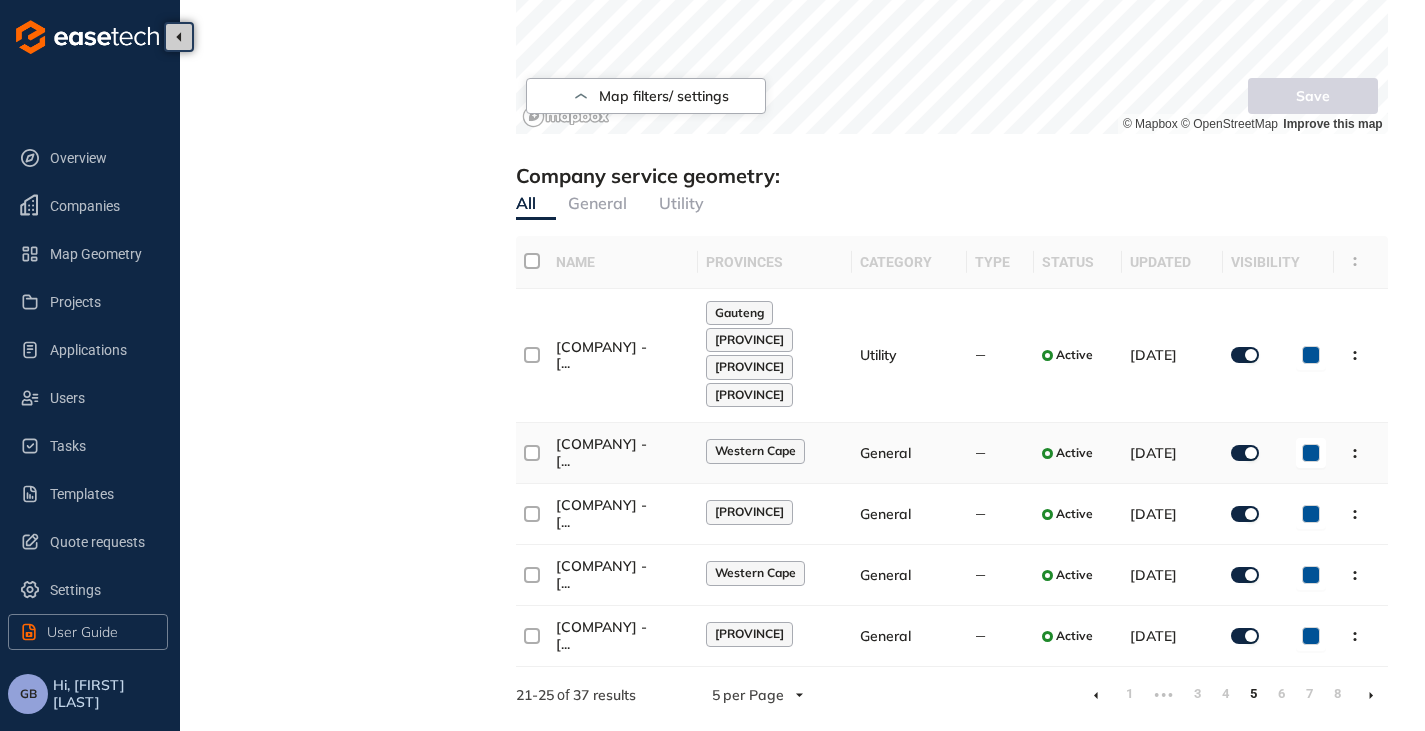 click at bounding box center [1311, 453] 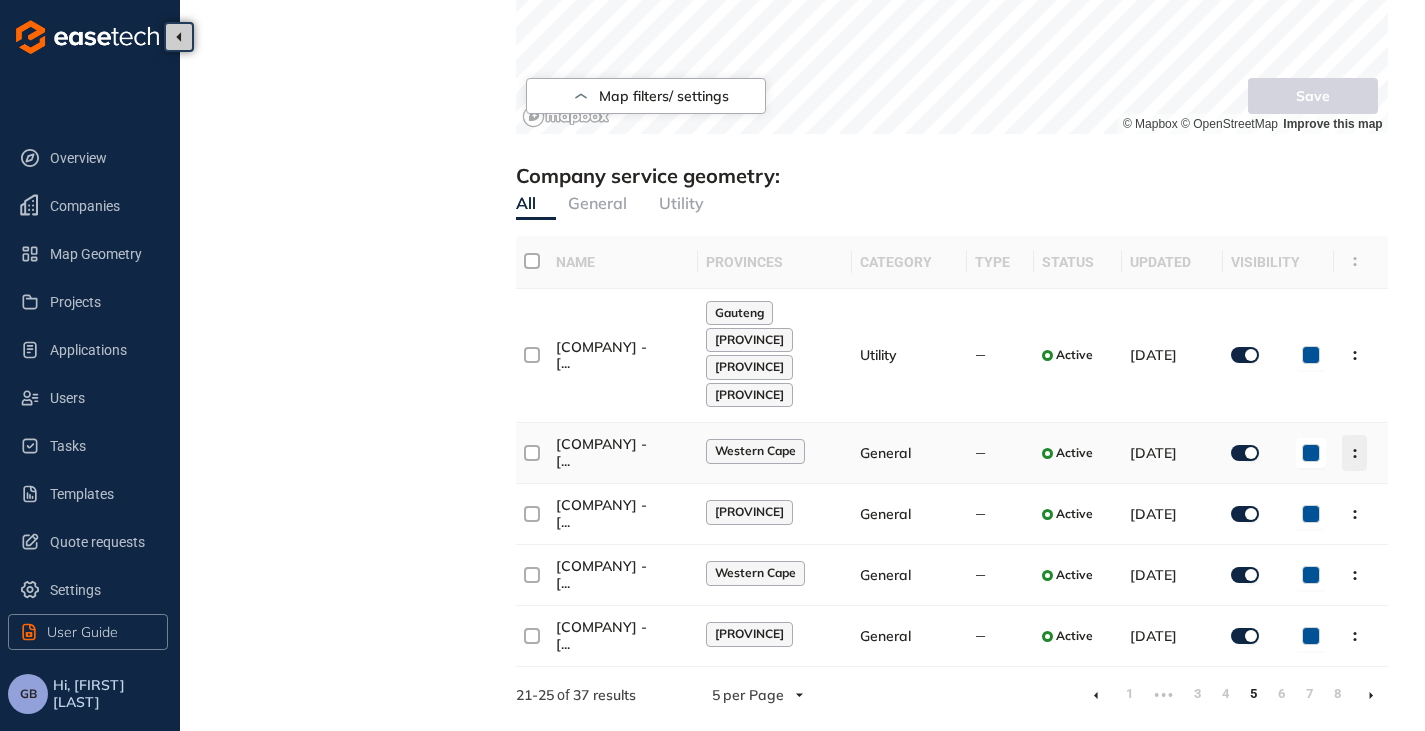 click 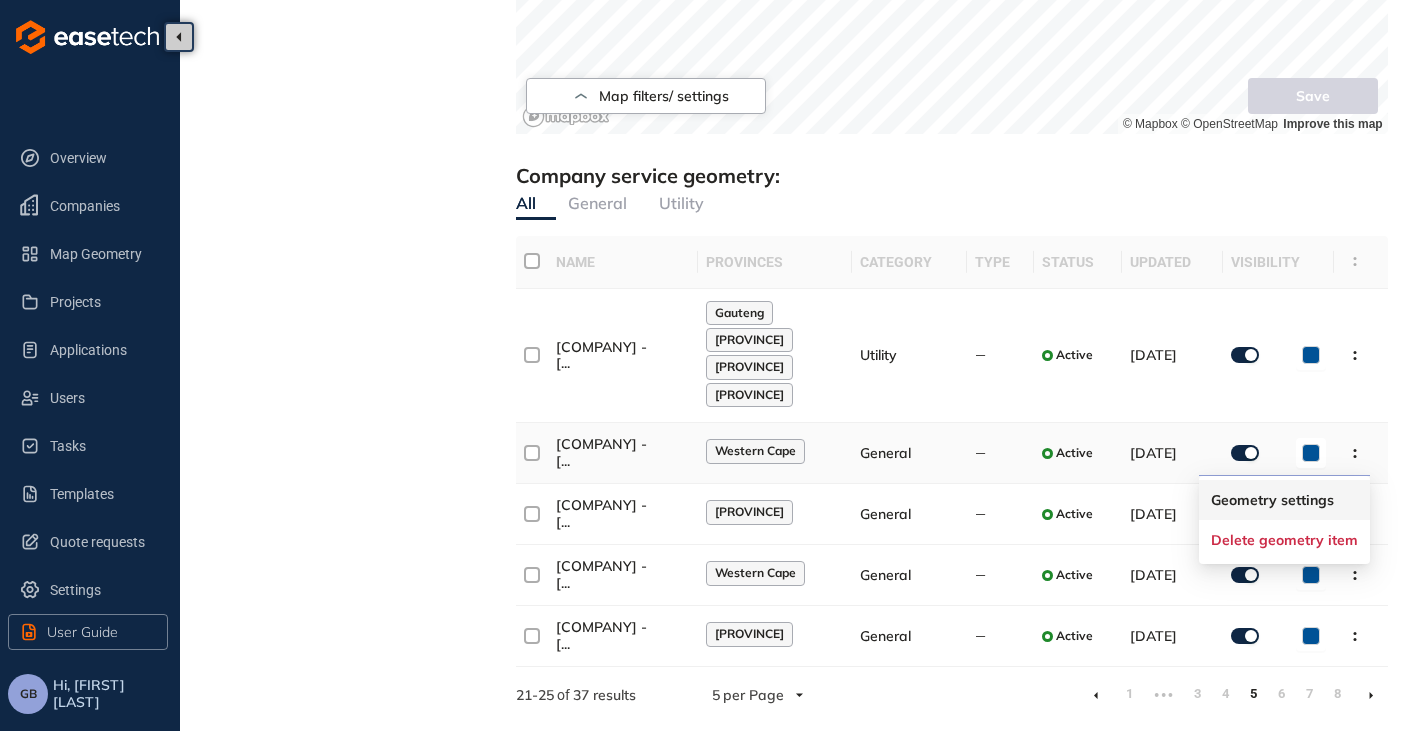 click on "Geometry settings" at bounding box center (1272, 500) 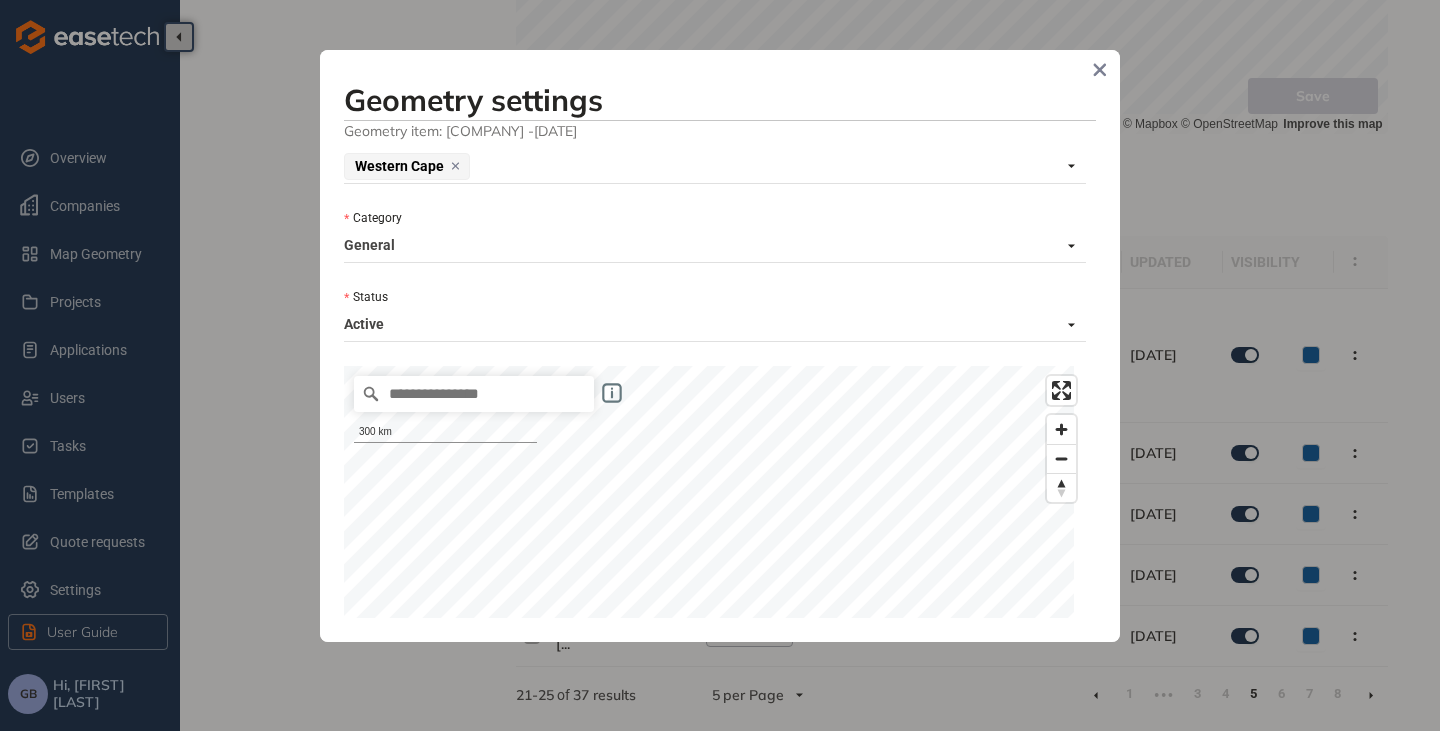 scroll, scrollTop: 0, scrollLeft: 0, axis: both 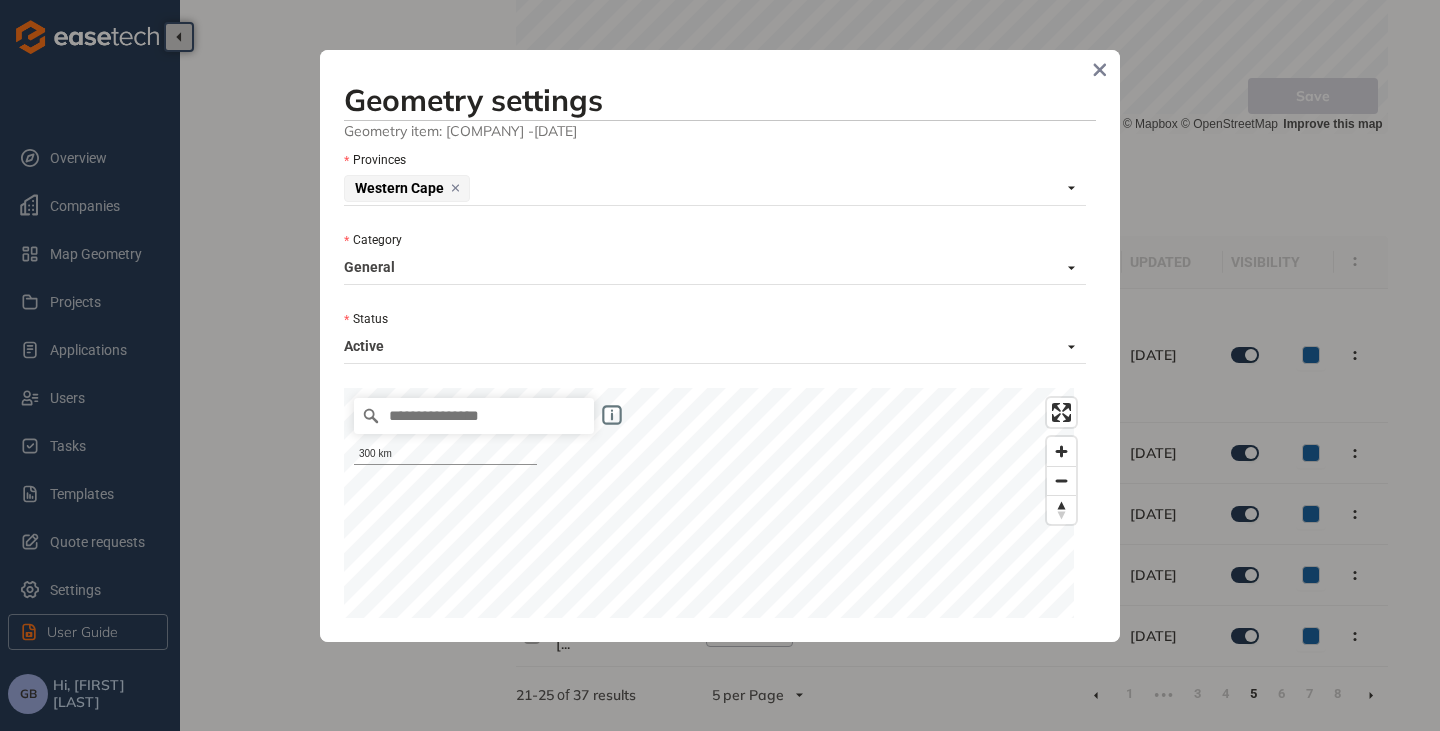 click on "General" at bounding box center (709, 268) 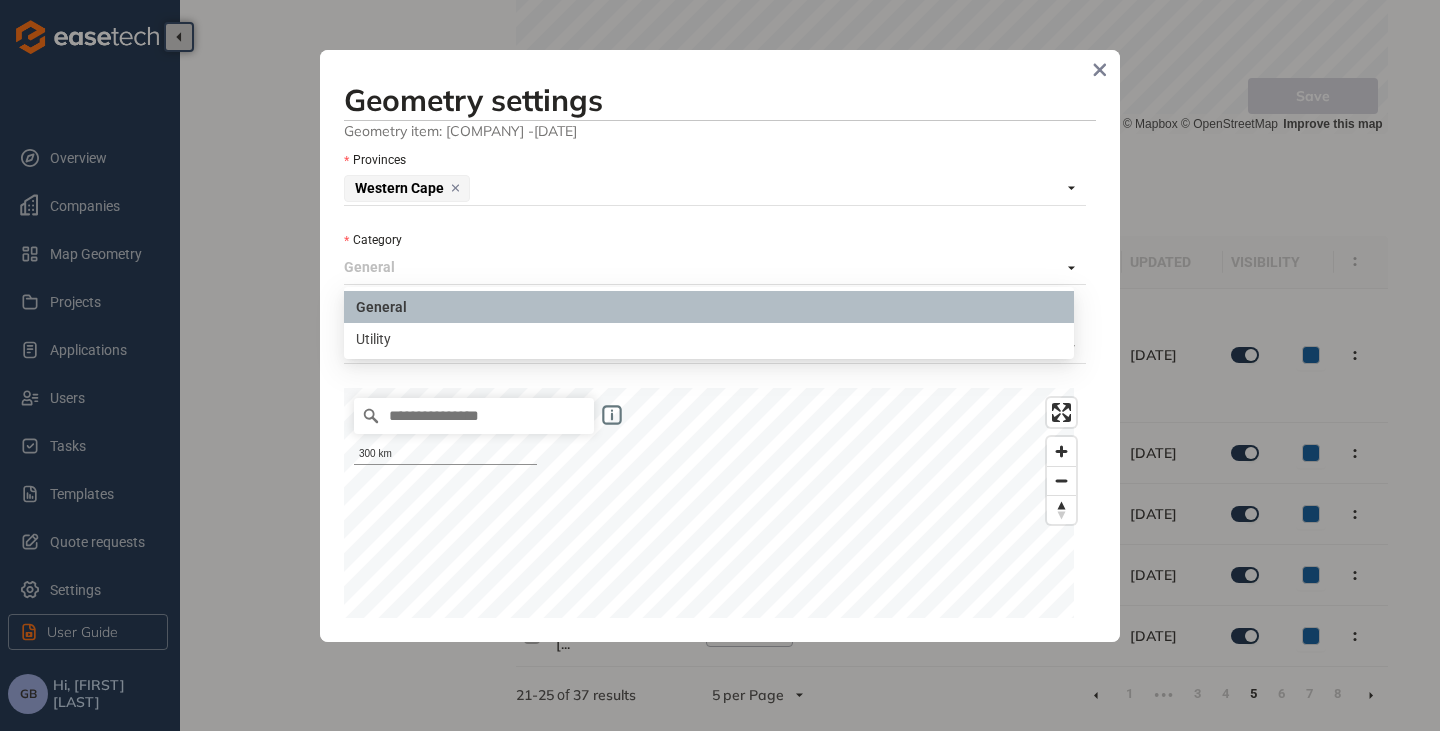 click on "General" at bounding box center (709, 307) 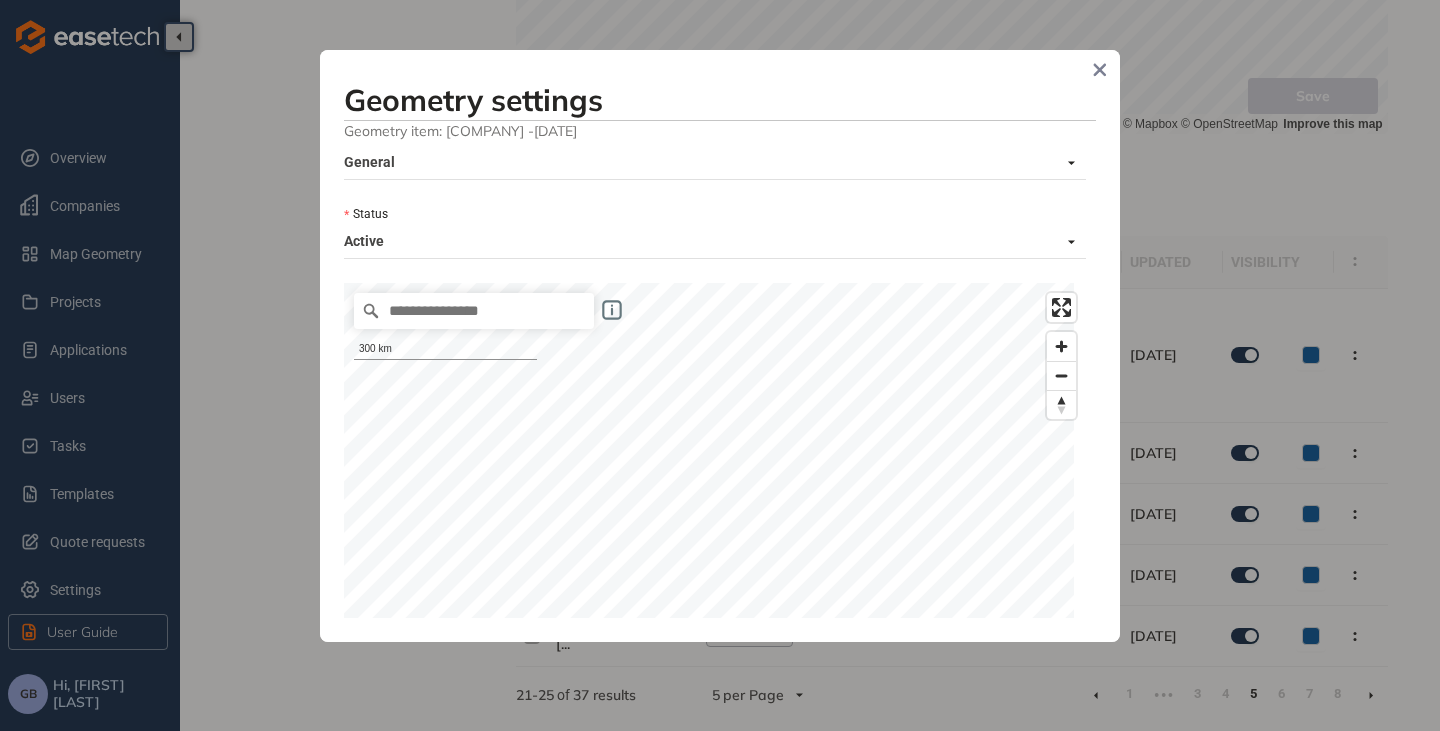 scroll, scrollTop: 0, scrollLeft: 0, axis: both 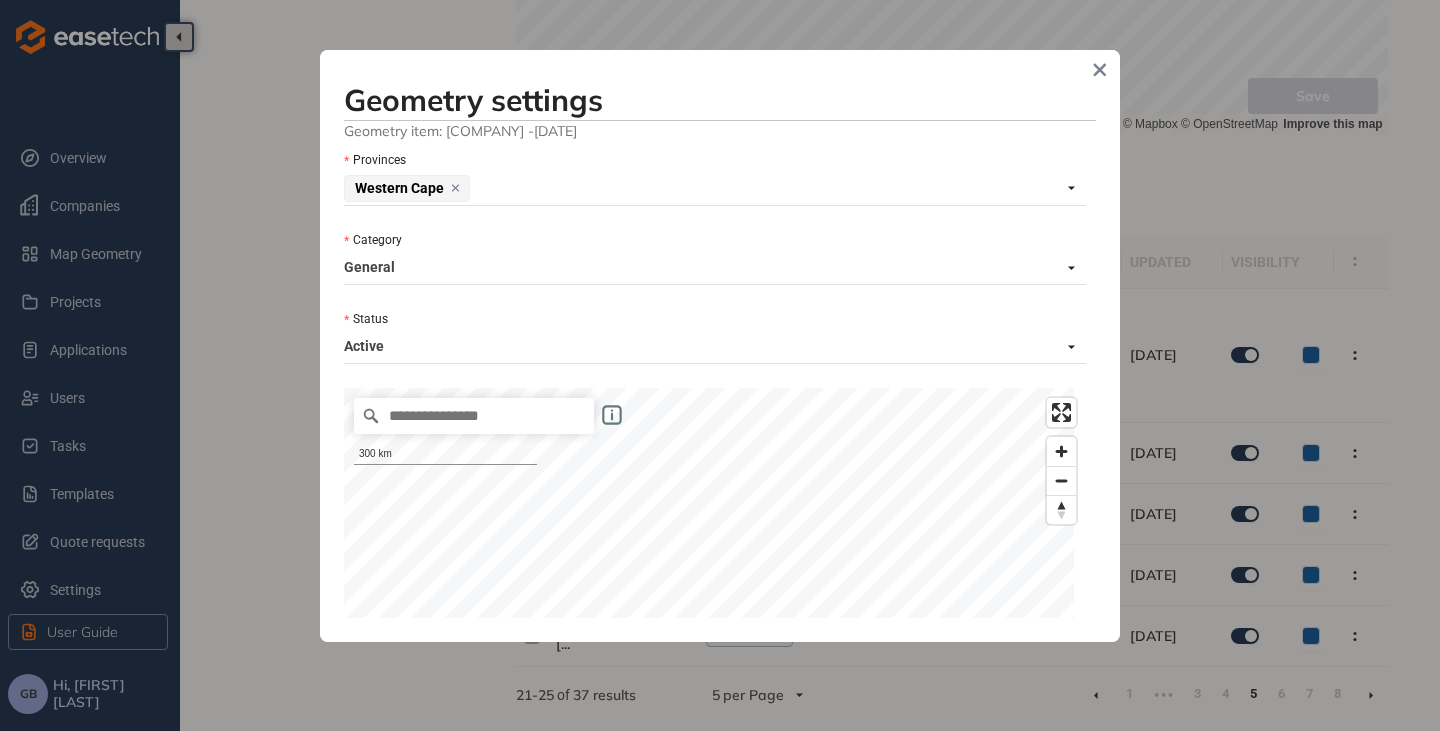 click on "General" at bounding box center (709, 268) 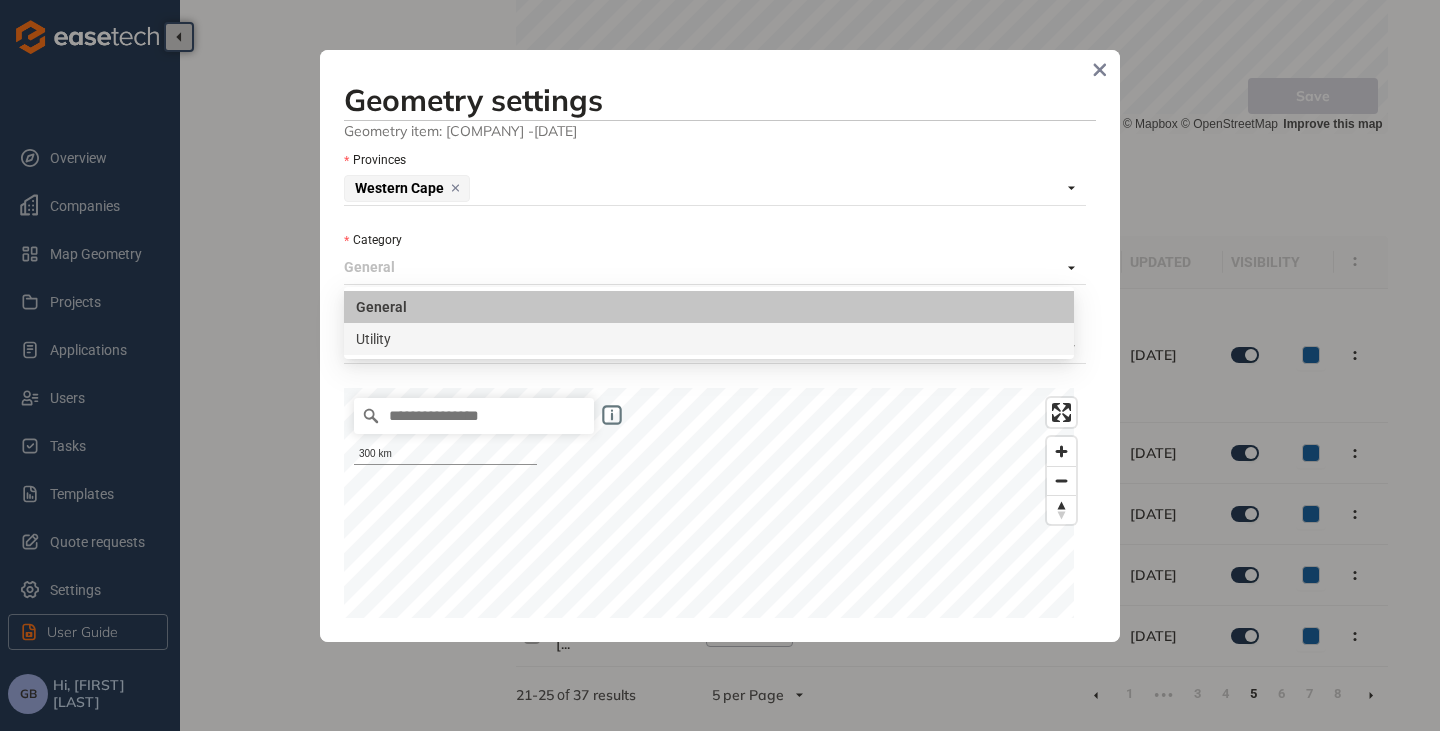click on "Utility" at bounding box center [709, 339] 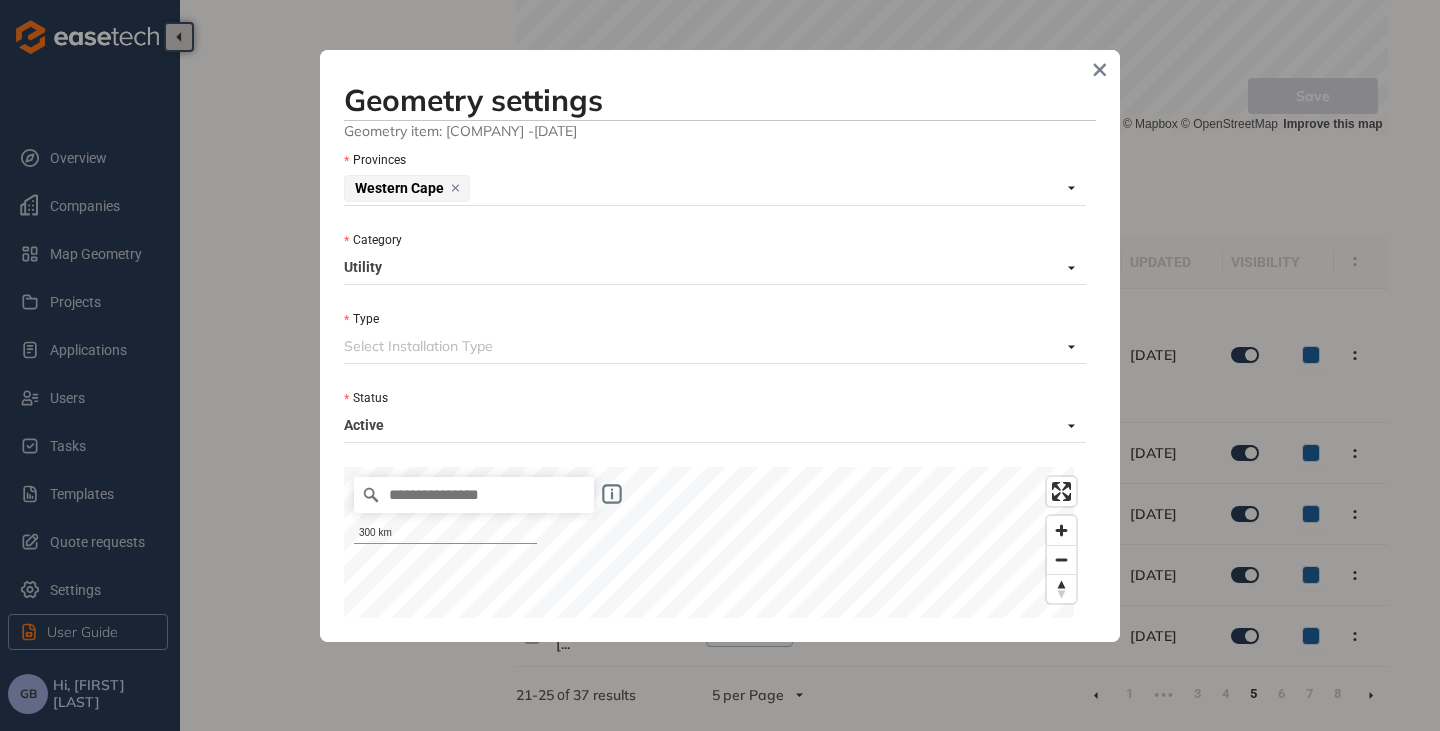click on "Utility" at bounding box center [709, 268] 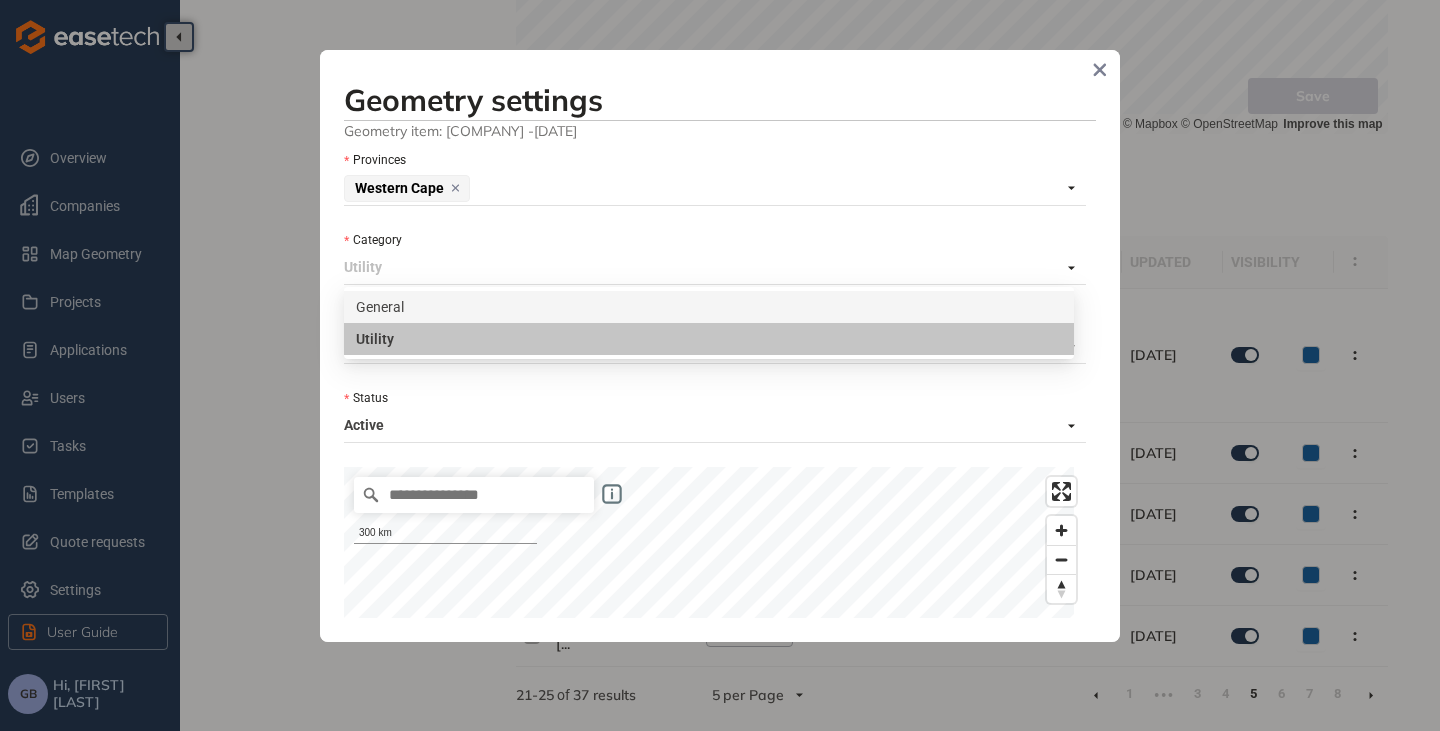 click on "General" at bounding box center (709, 307) 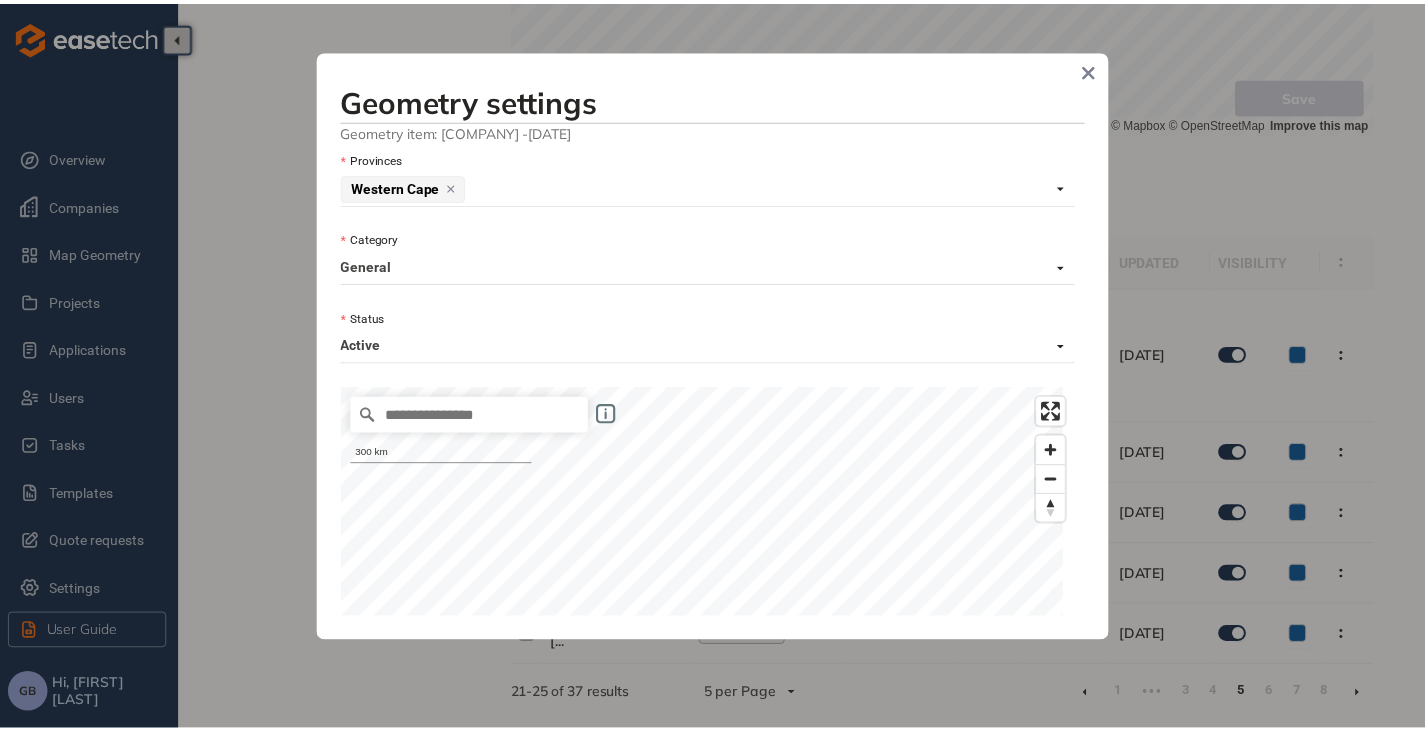 scroll, scrollTop: 0, scrollLeft: 0, axis: both 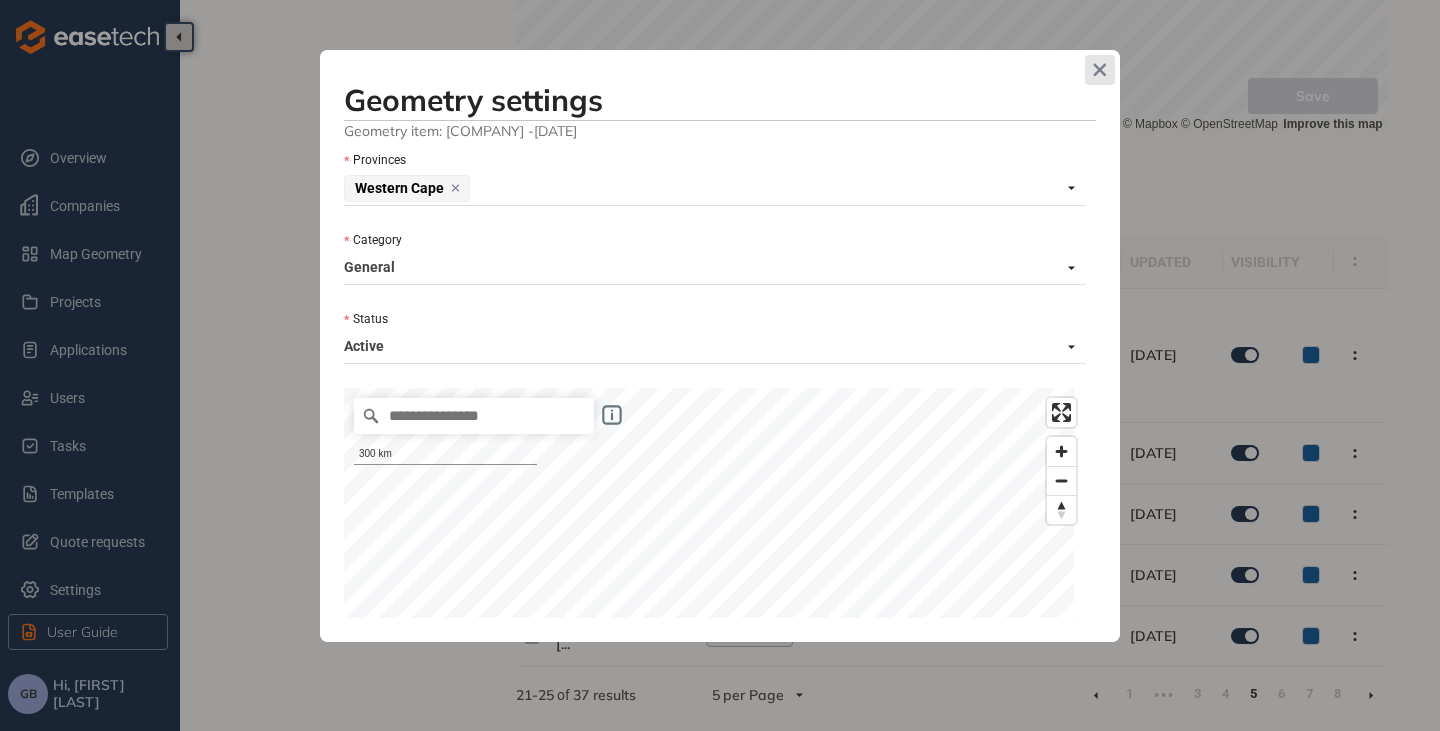 click 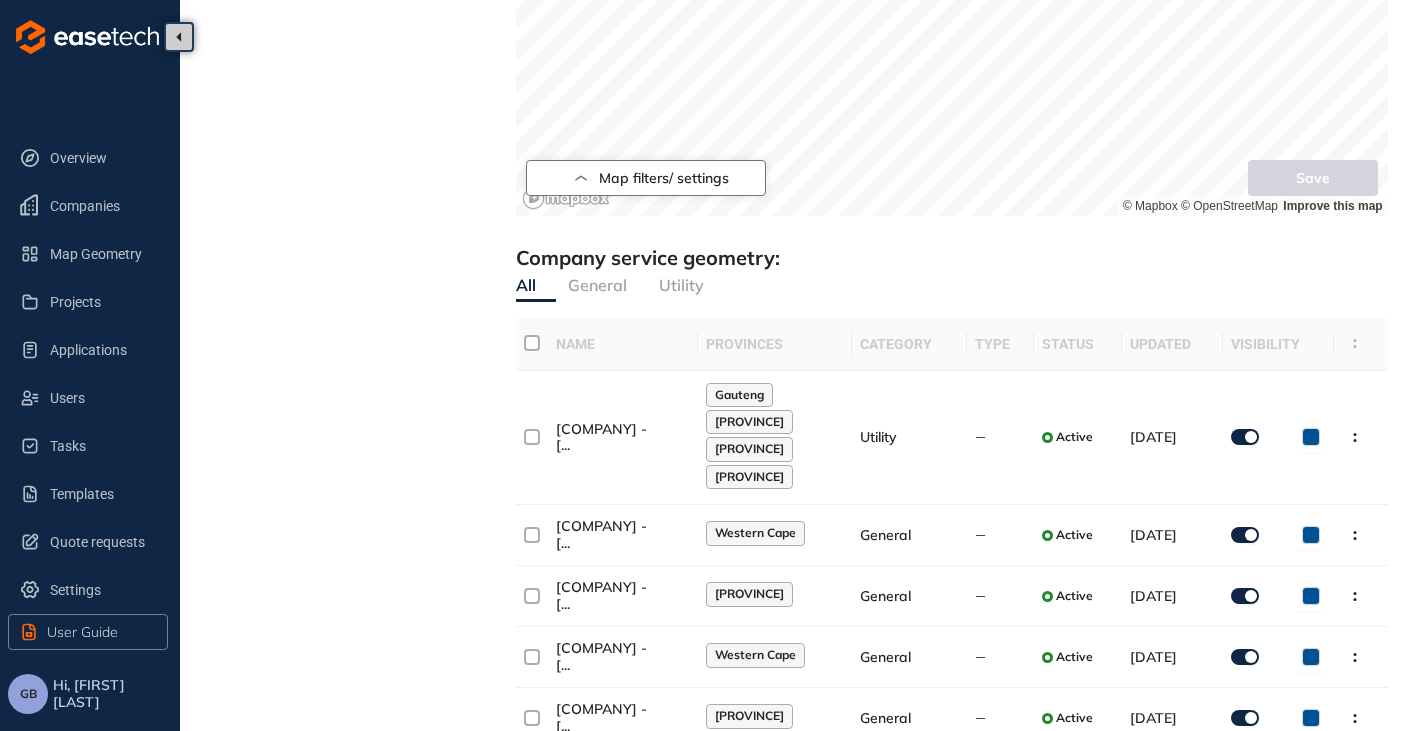 scroll, scrollTop: 991, scrollLeft: 0, axis: vertical 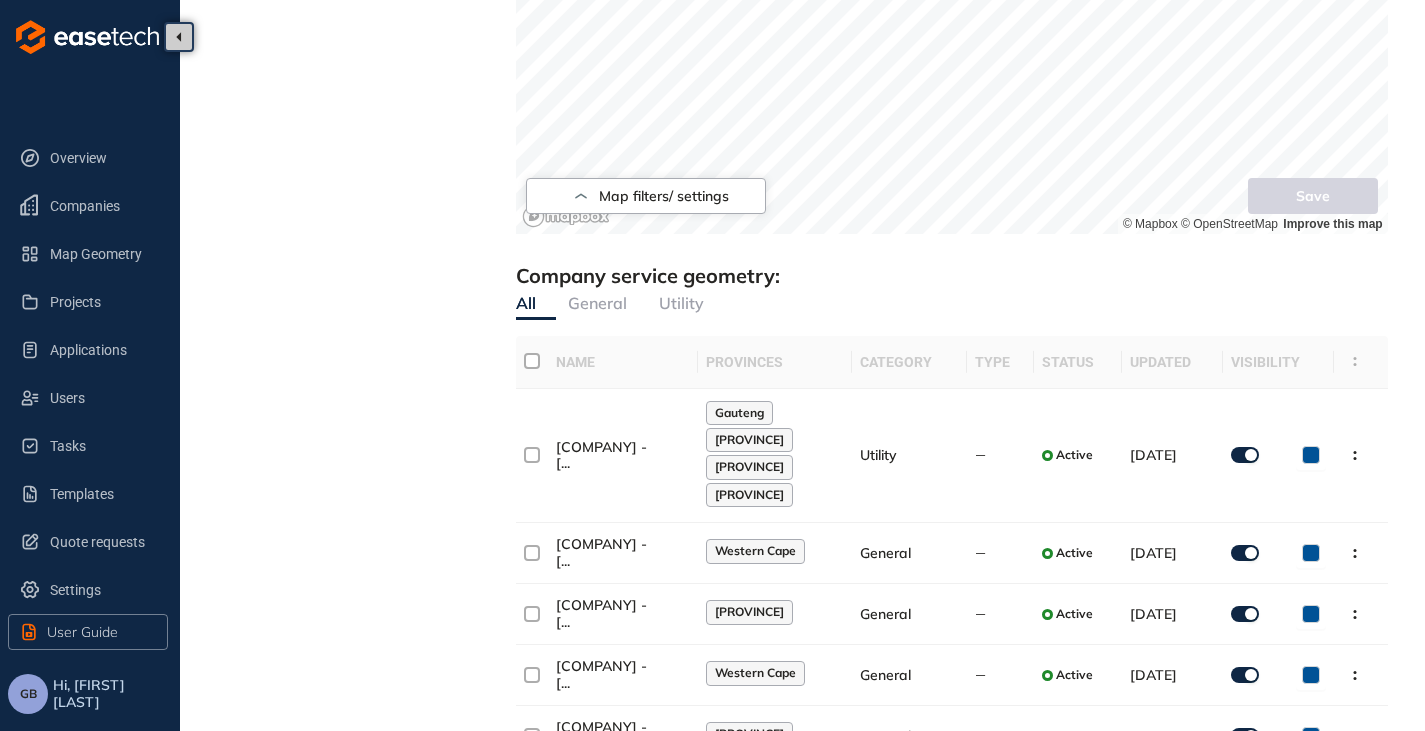 click on "GB" at bounding box center [28, 694] 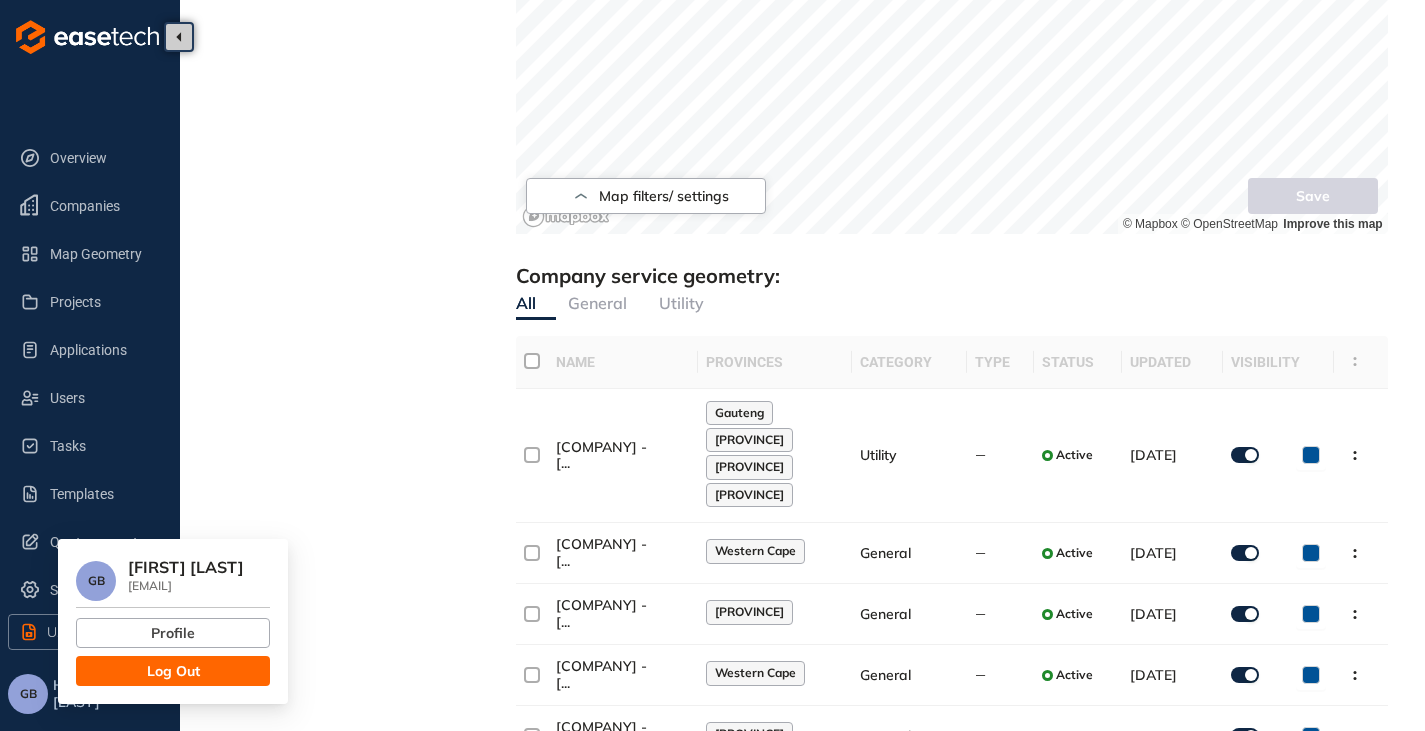 click on "Log Out" at bounding box center (173, 671) 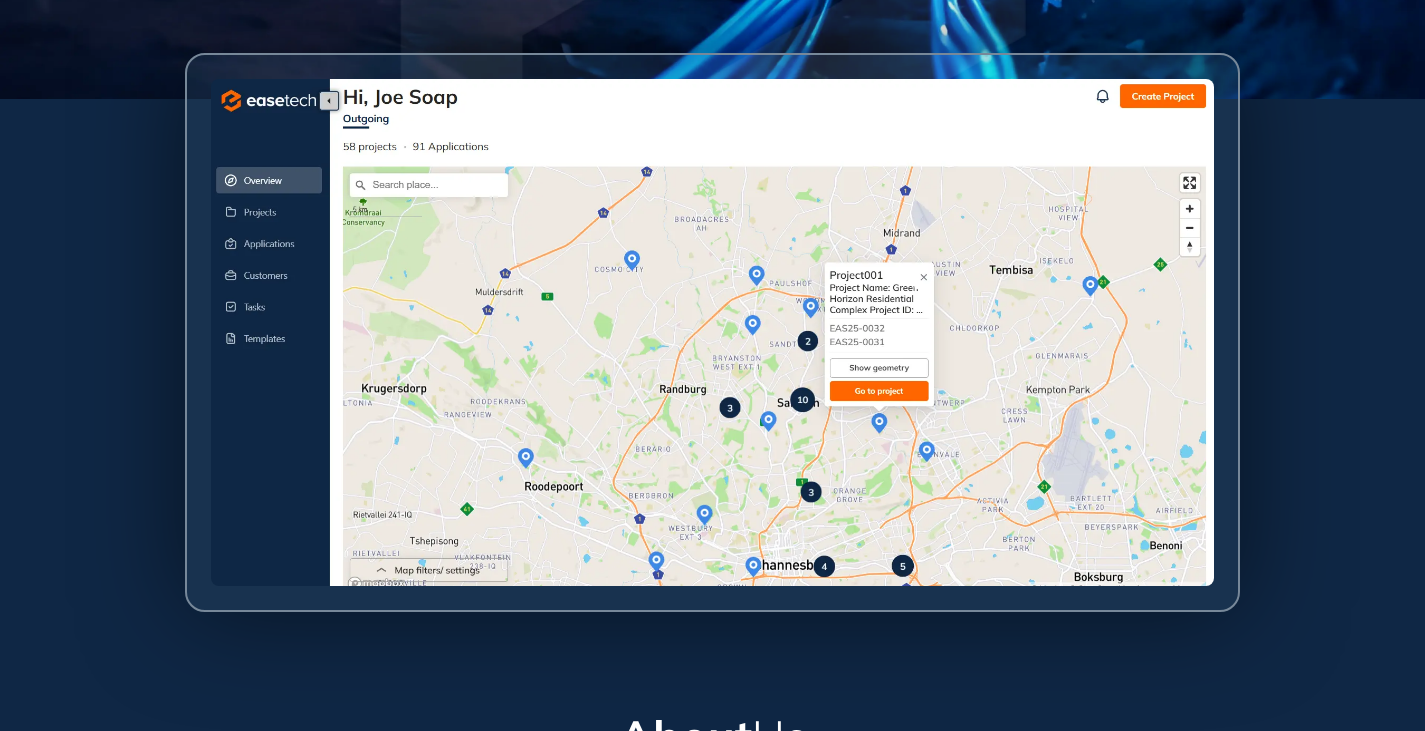 scroll, scrollTop: 0, scrollLeft: 0, axis: both 